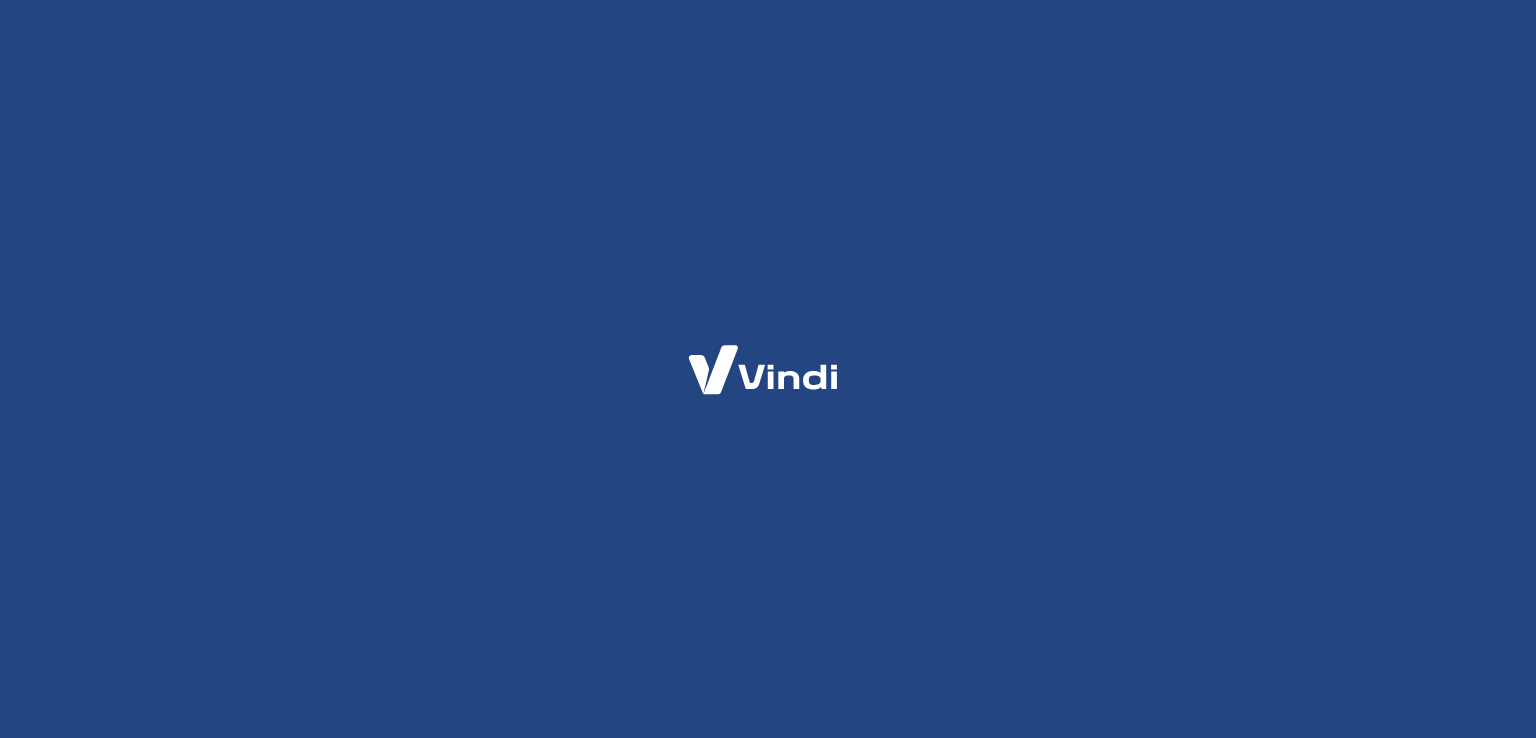scroll, scrollTop: 0, scrollLeft: 0, axis: both 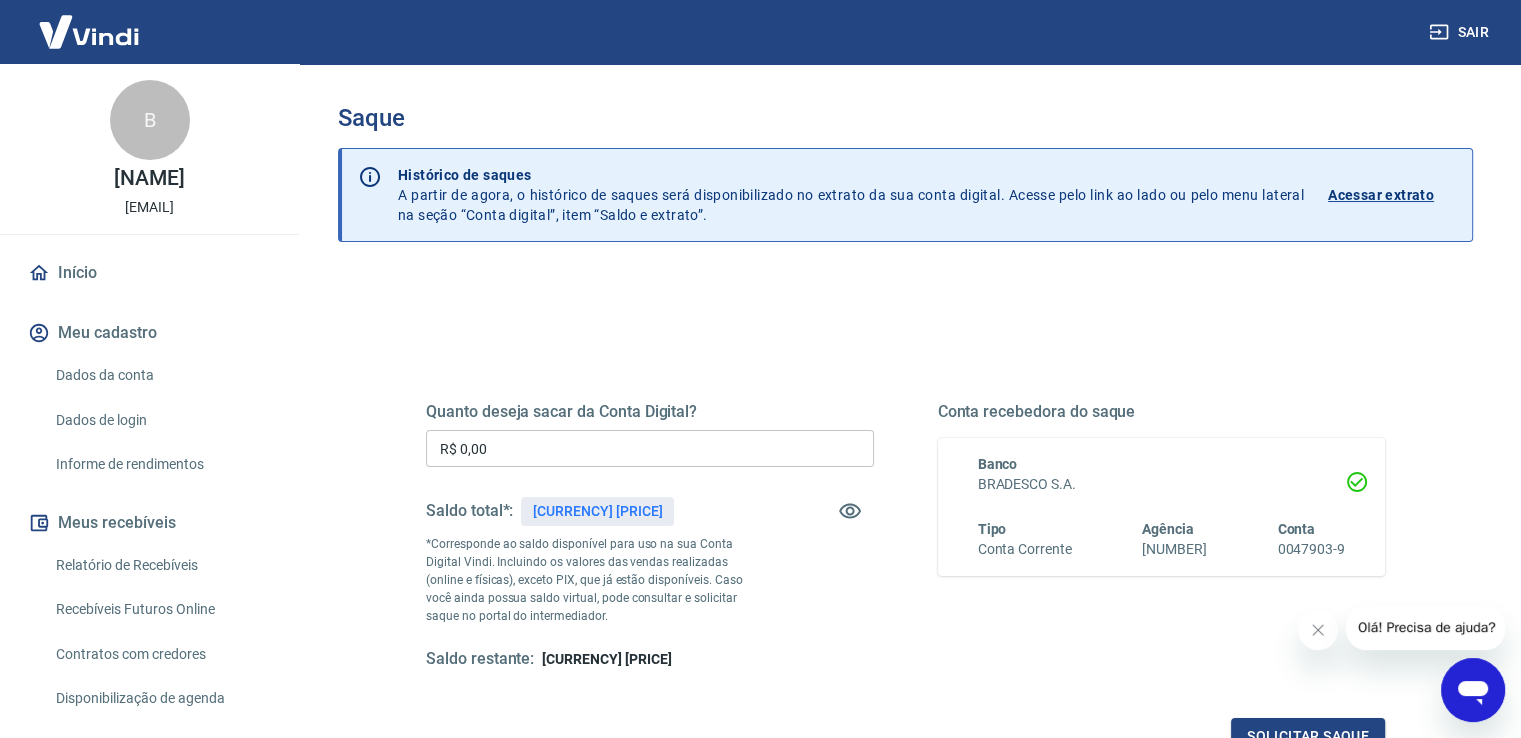 click 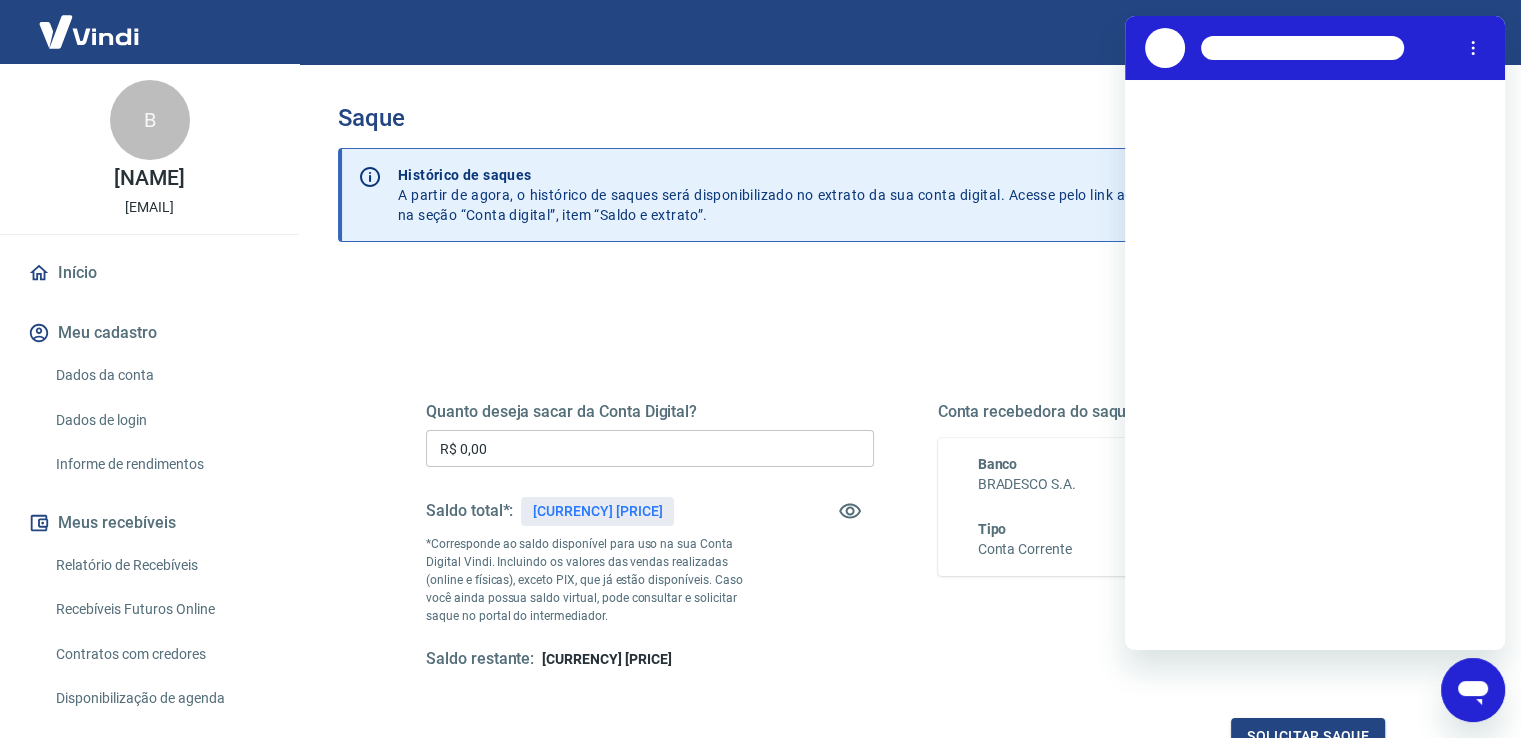 scroll, scrollTop: 0, scrollLeft: 0, axis: both 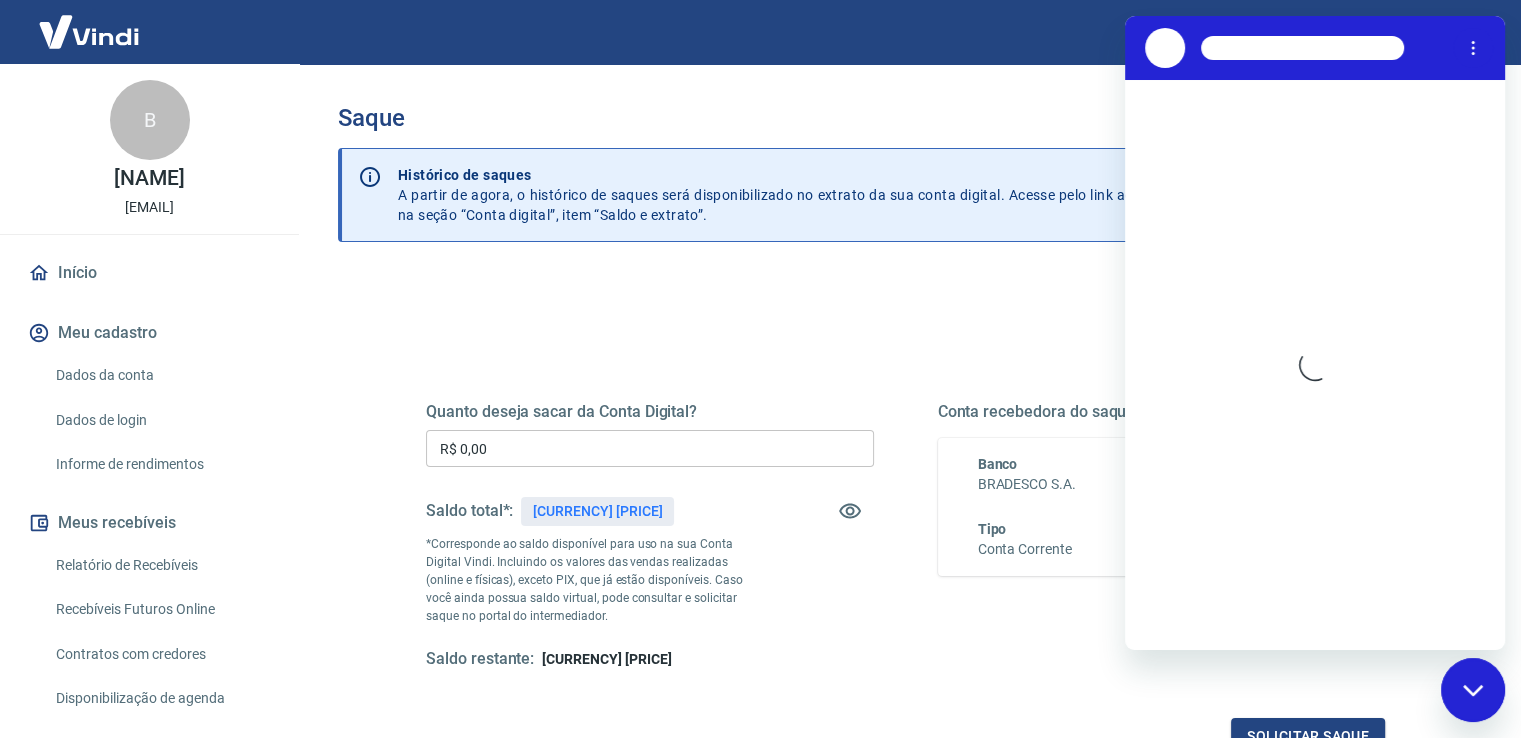 type 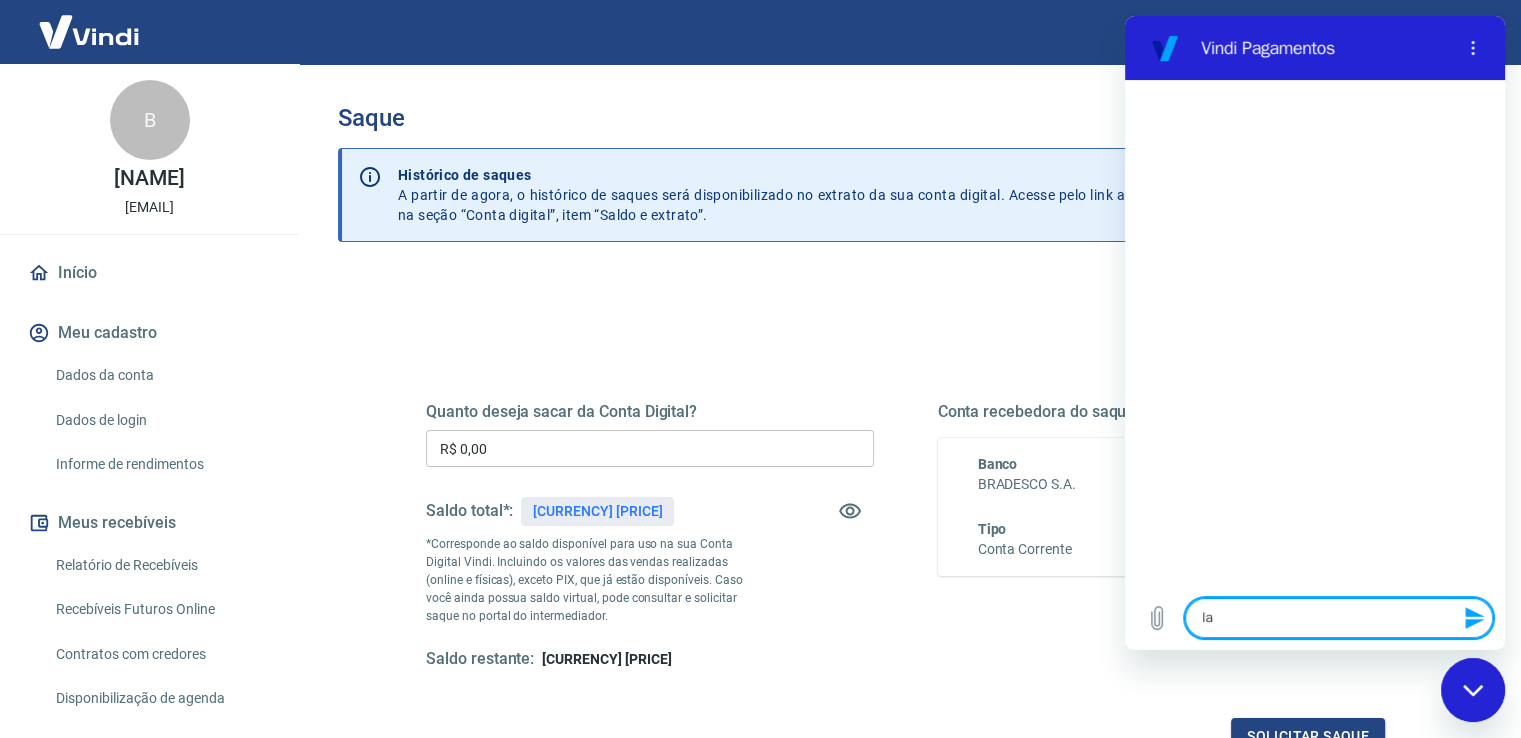 type on "l" 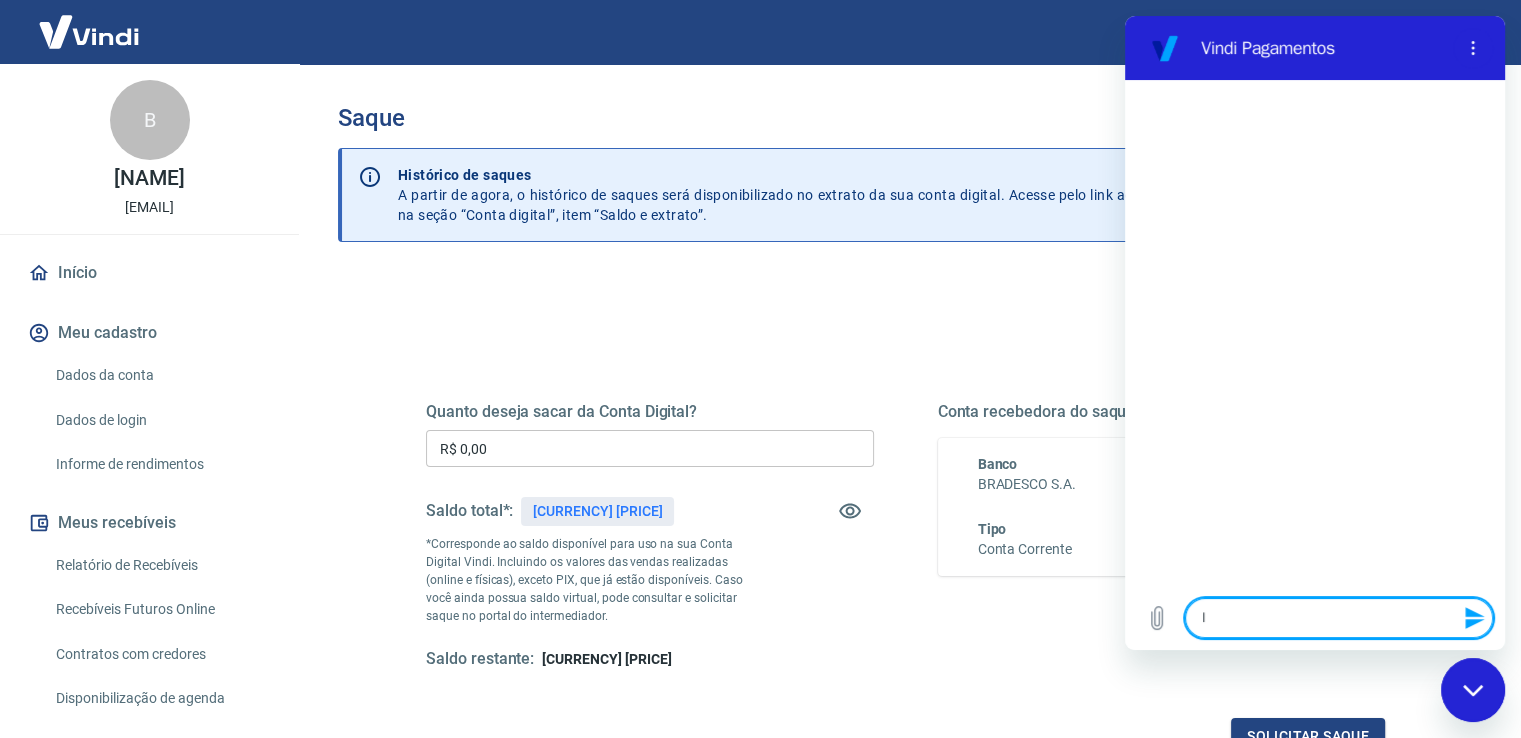 type 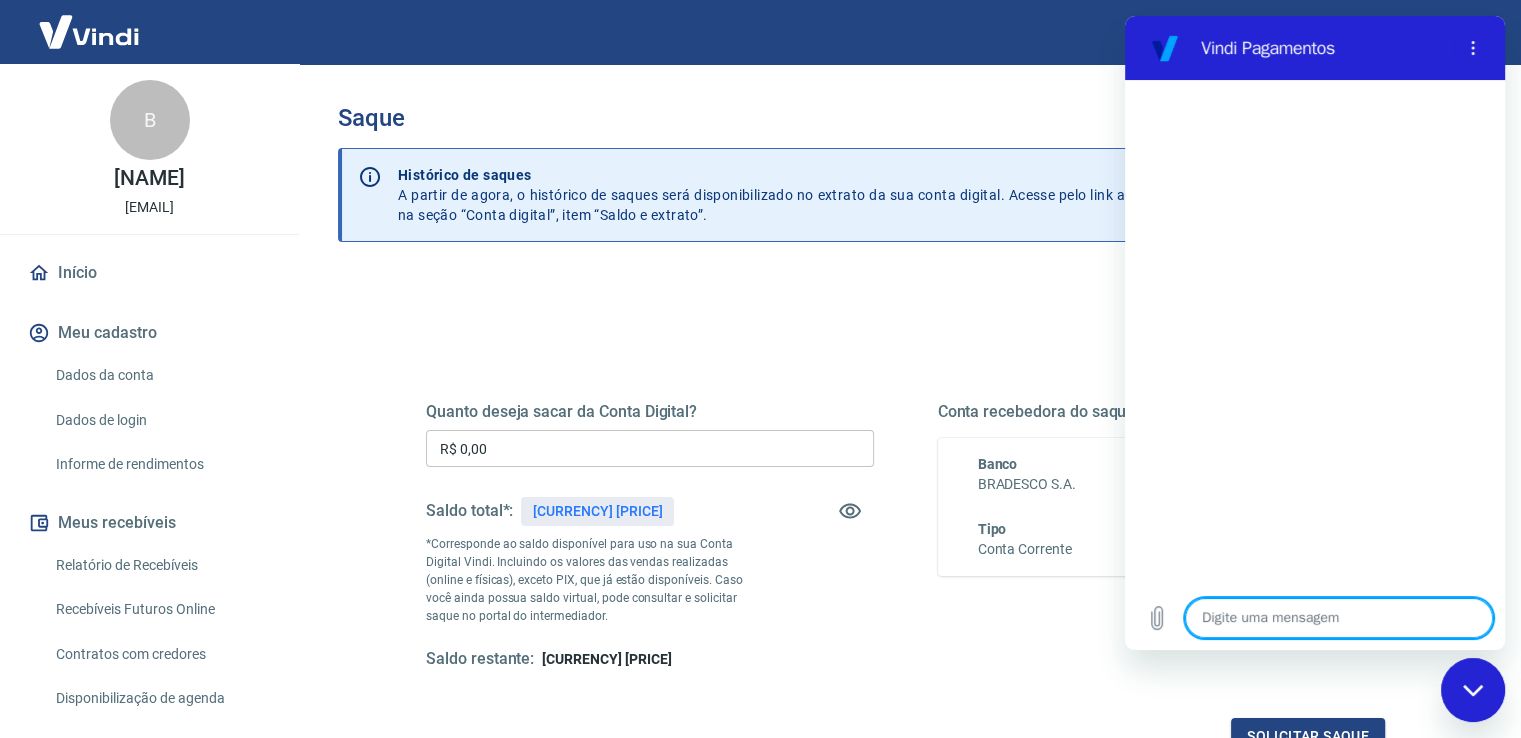 type on "O" 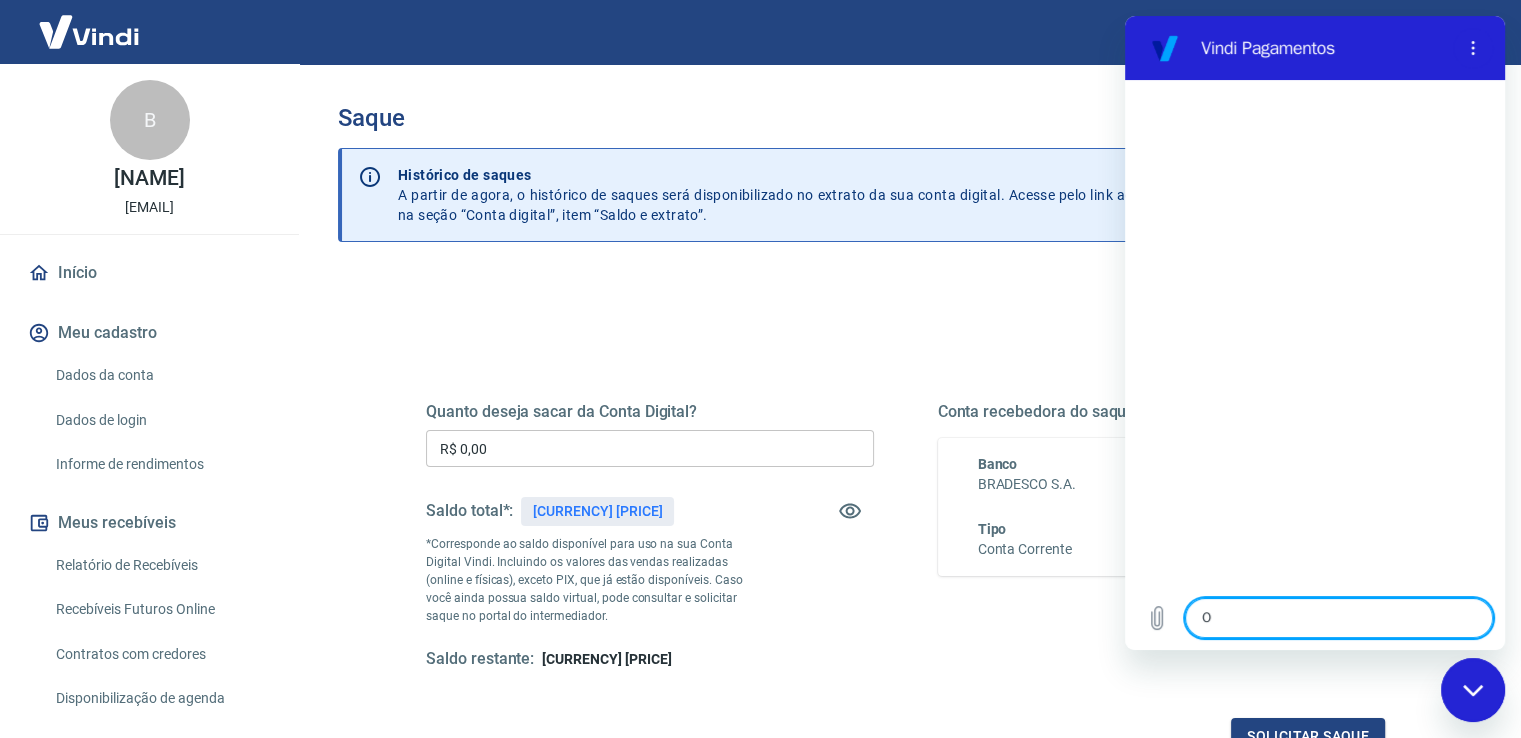 type on "Ol" 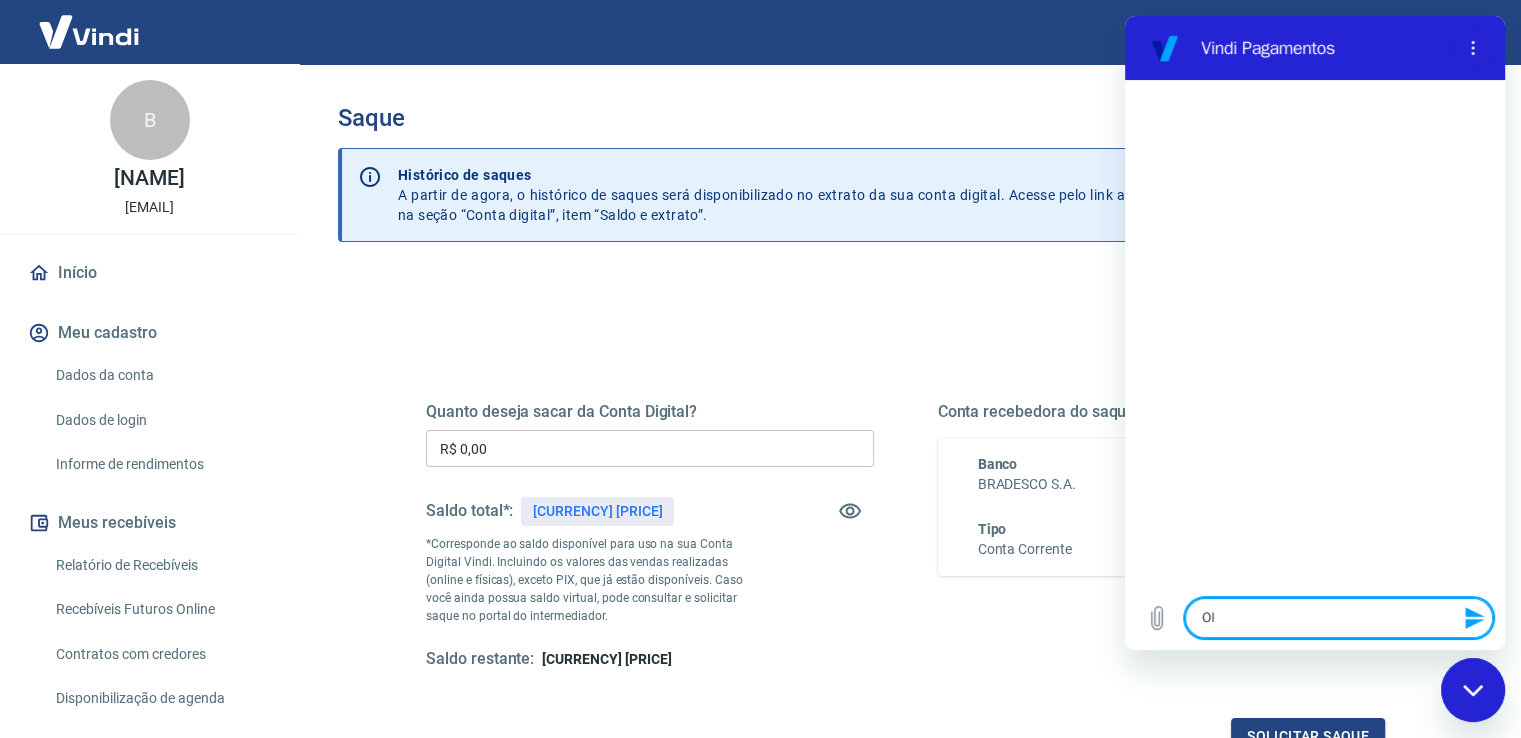 type on "Ola" 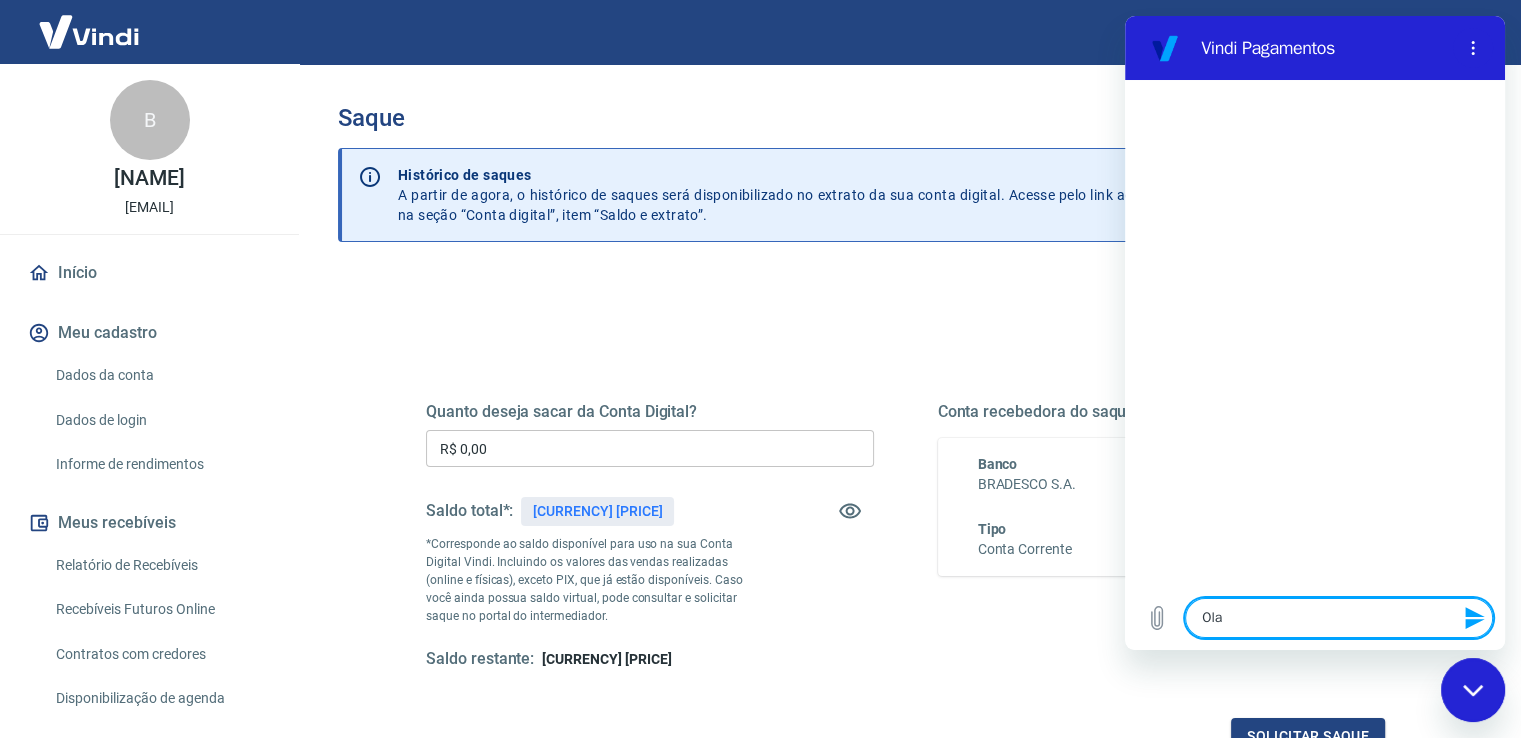 type 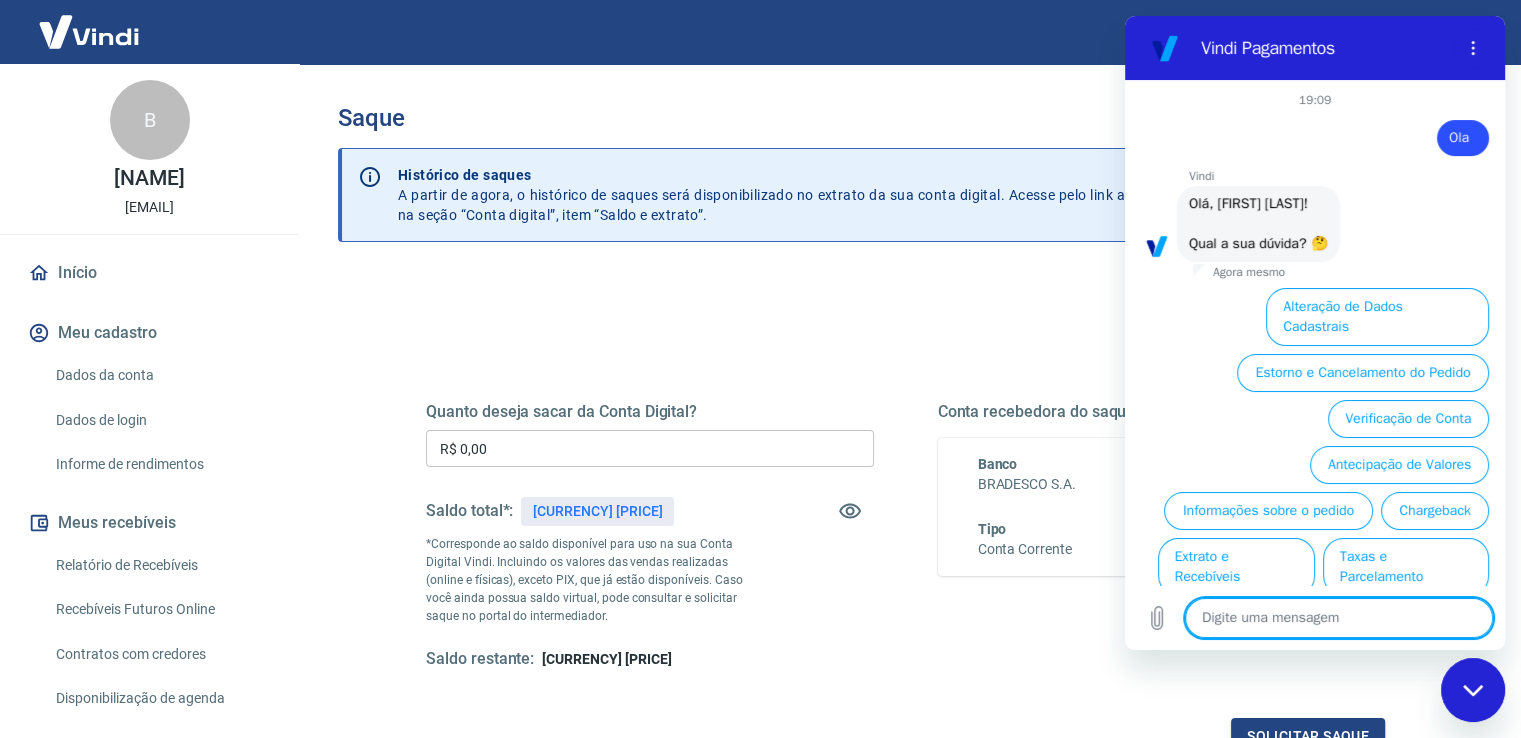 scroll, scrollTop: 84, scrollLeft: 0, axis: vertical 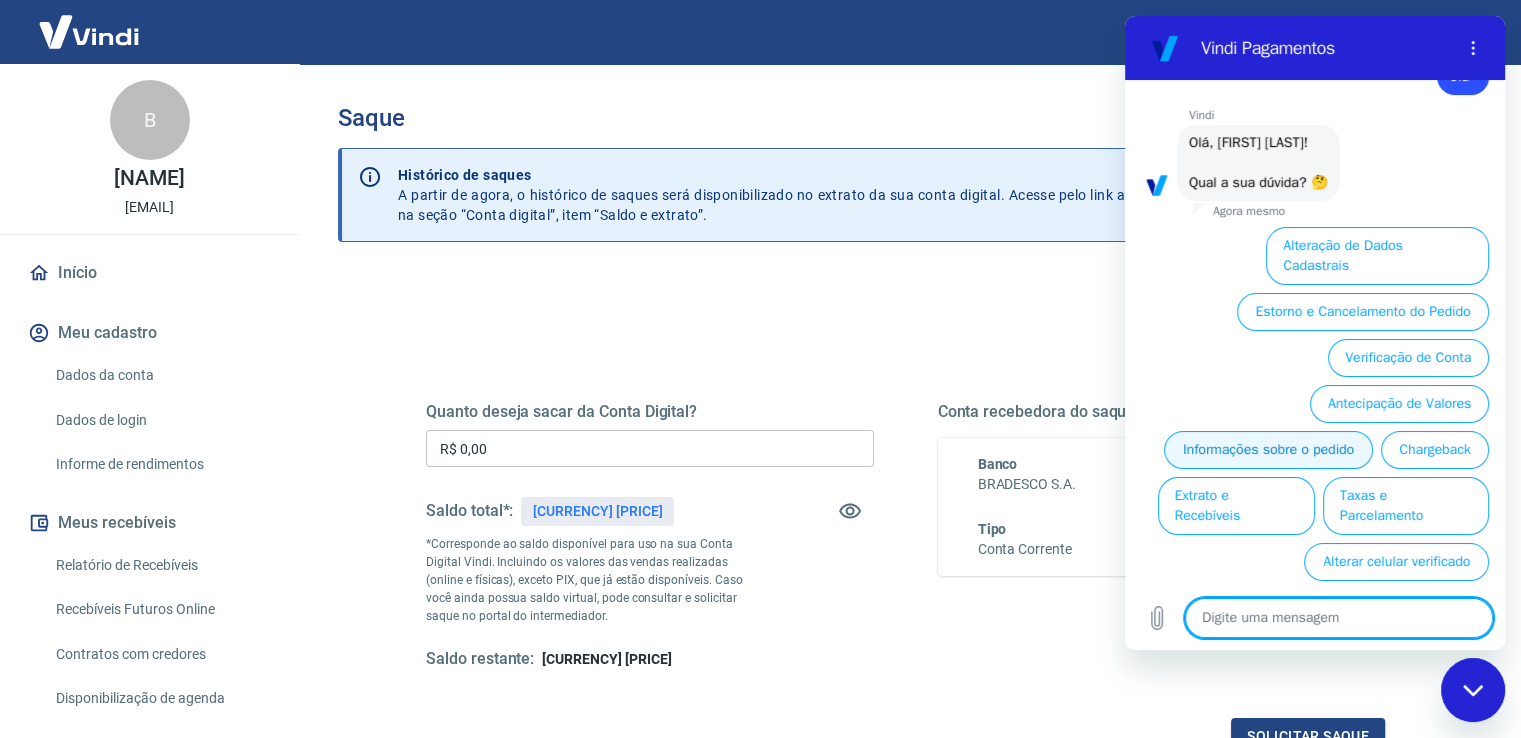 click on "Informações sobre o pedido" at bounding box center (1268, 450) 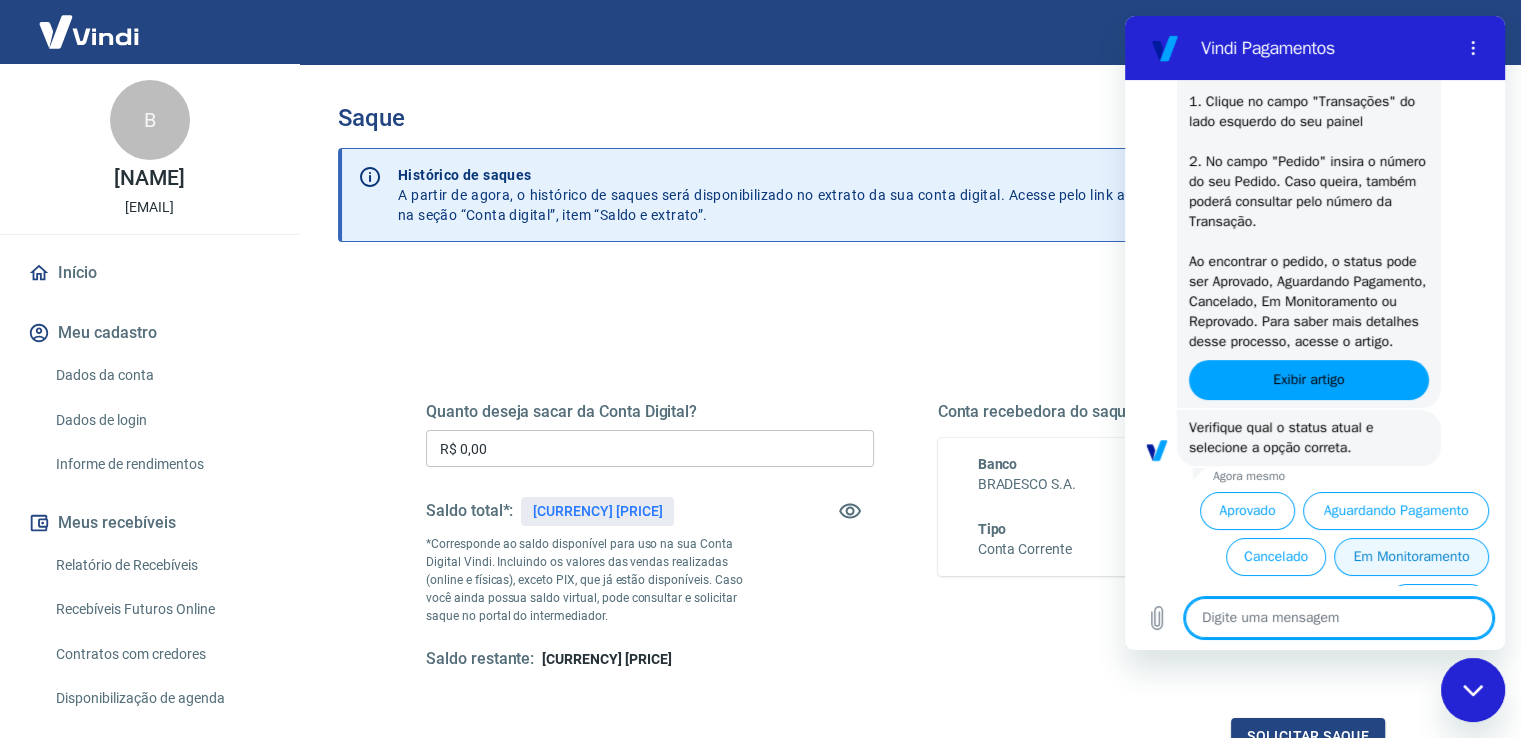 scroll, scrollTop: 476, scrollLeft: 0, axis: vertical 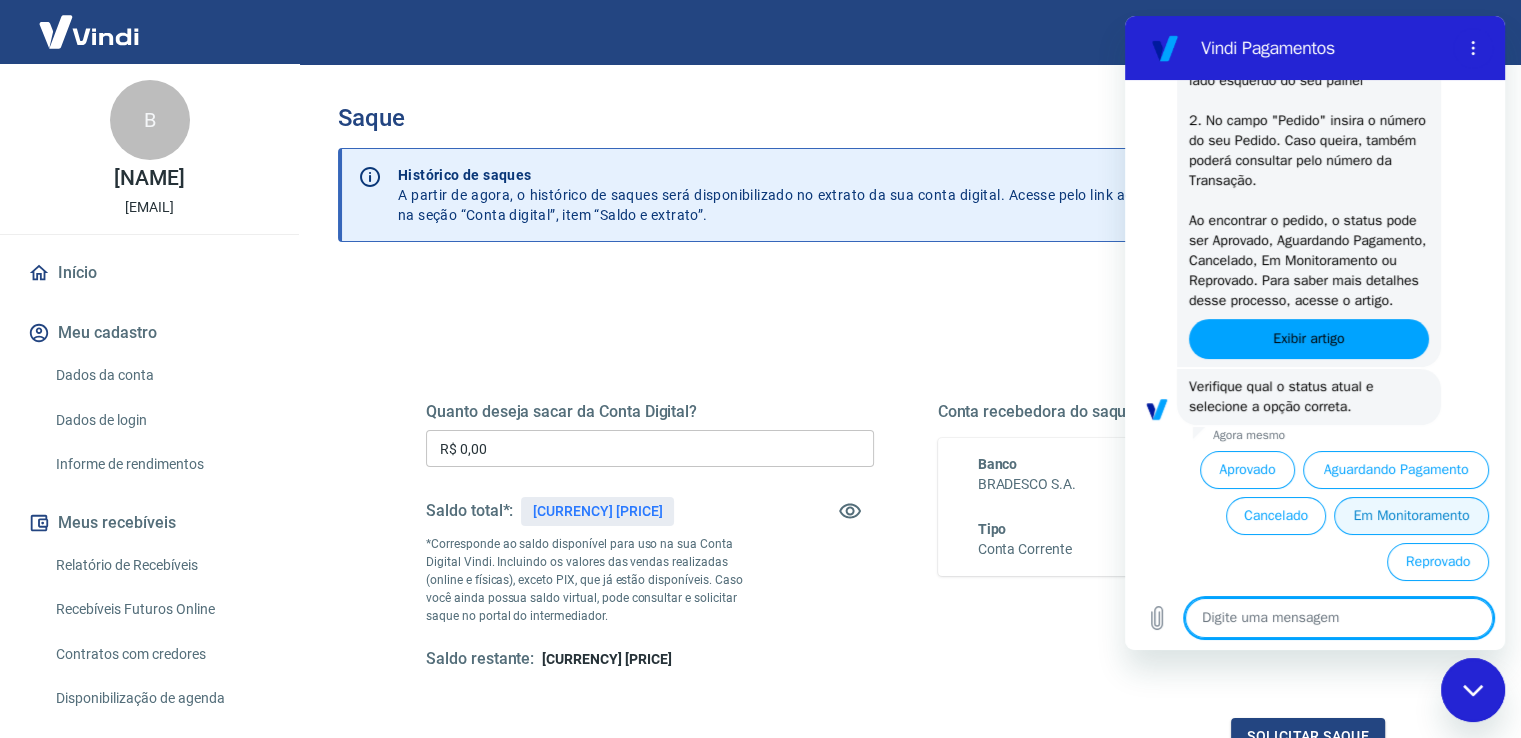 click on "Em Monitoramento" at bounding box center [1411, 516] 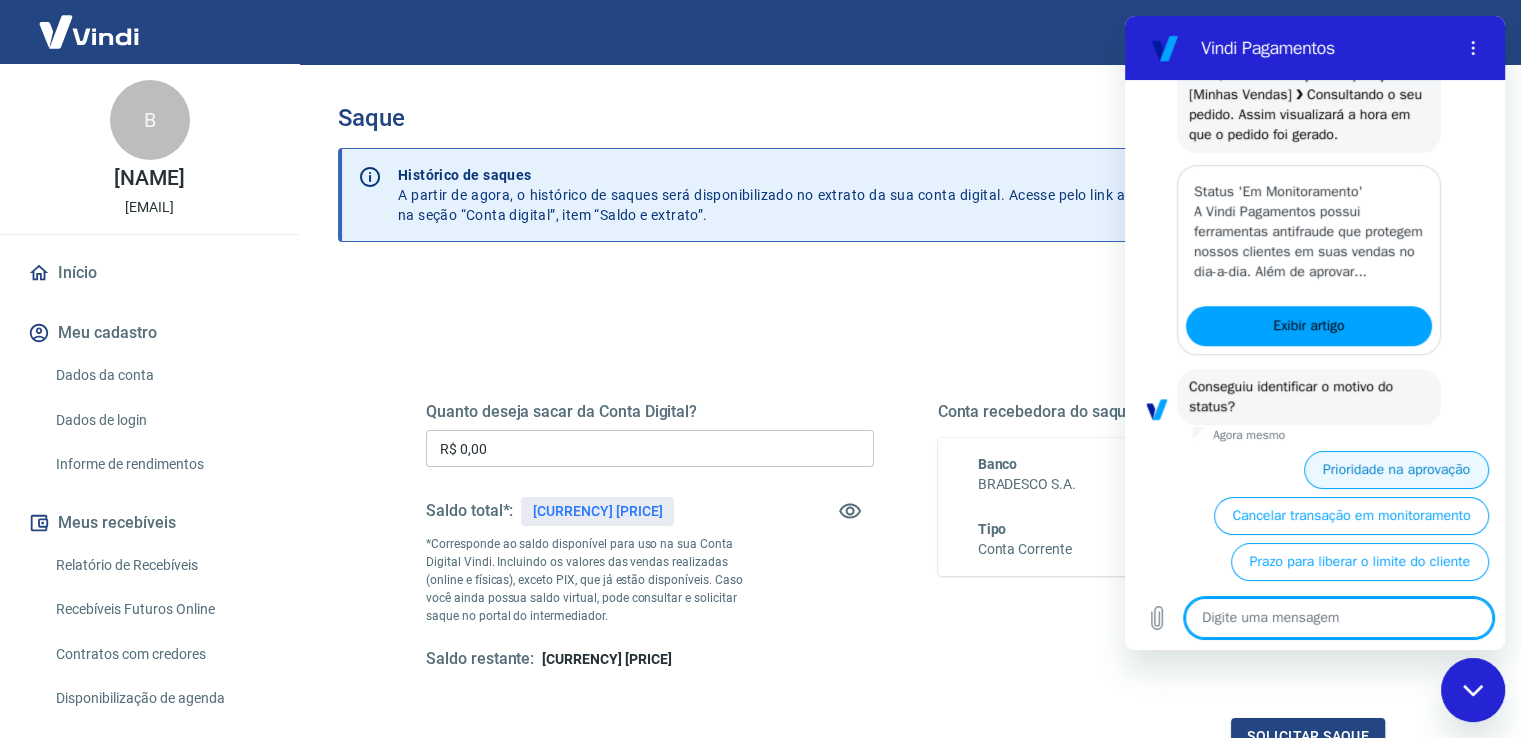scroll, scrollTop: 1341, scrollLeft: 0, axis: vertical 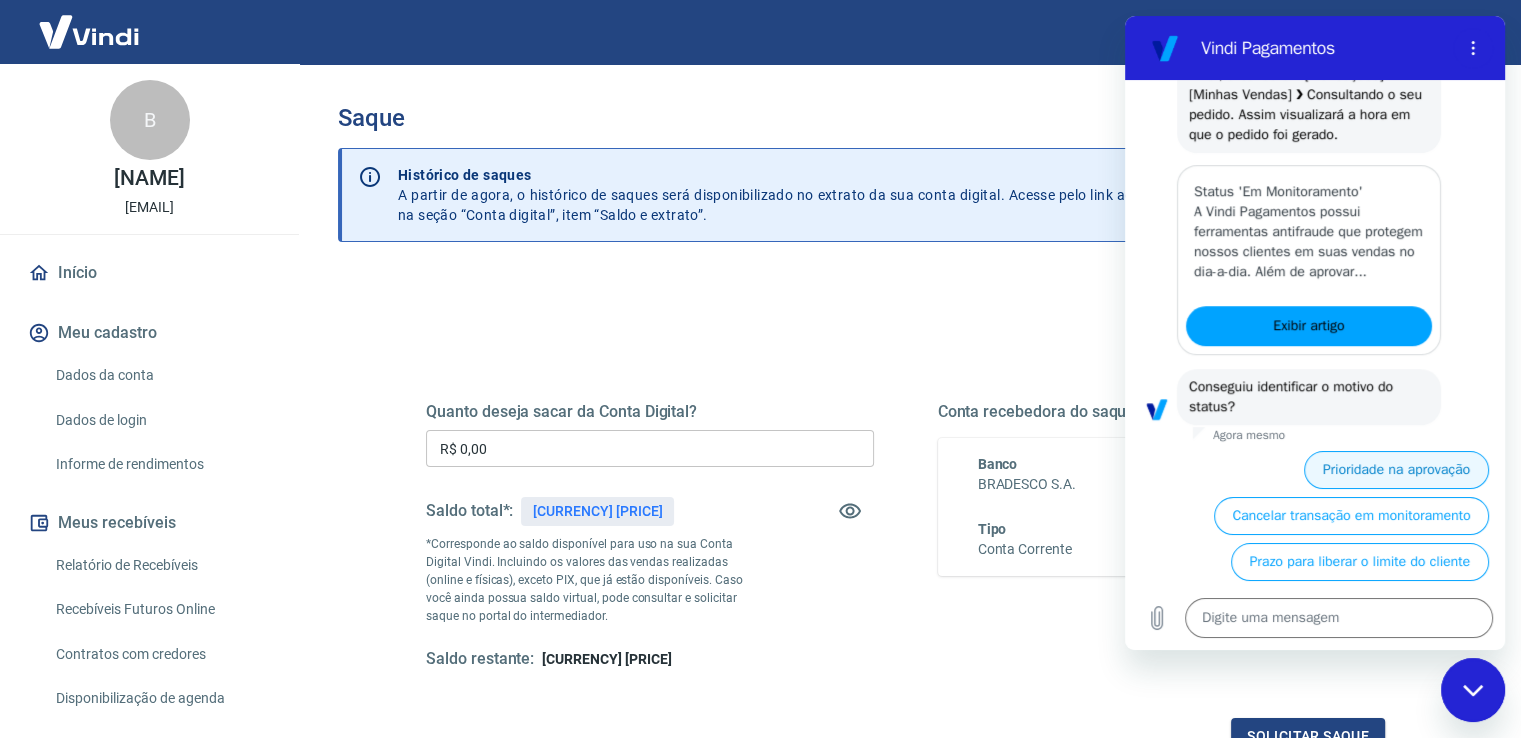 click on "Prioridade na aprovação" at bounding box center (1396, 470) 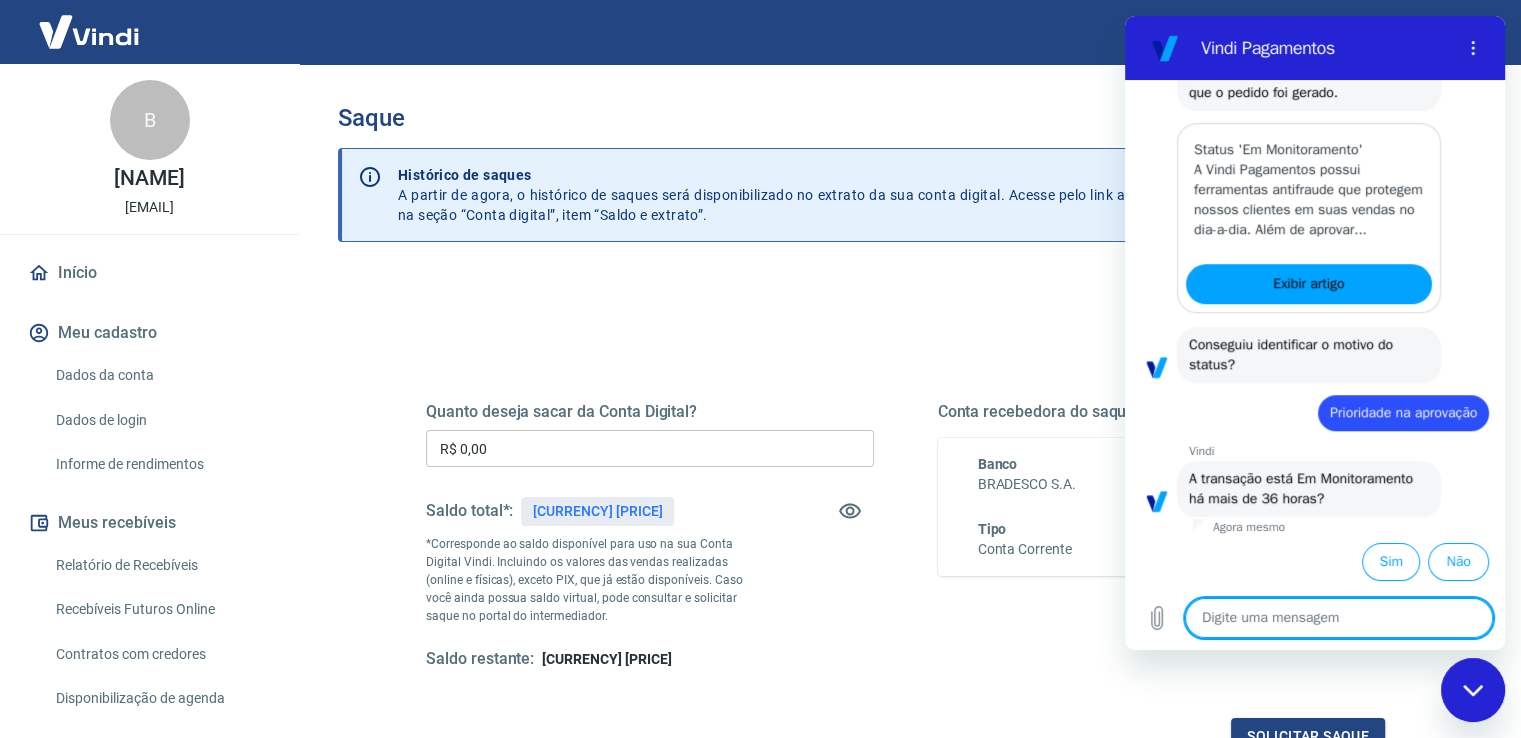 scroll, scrollTop: 1404, scrollLeft: 0, axis: vertical 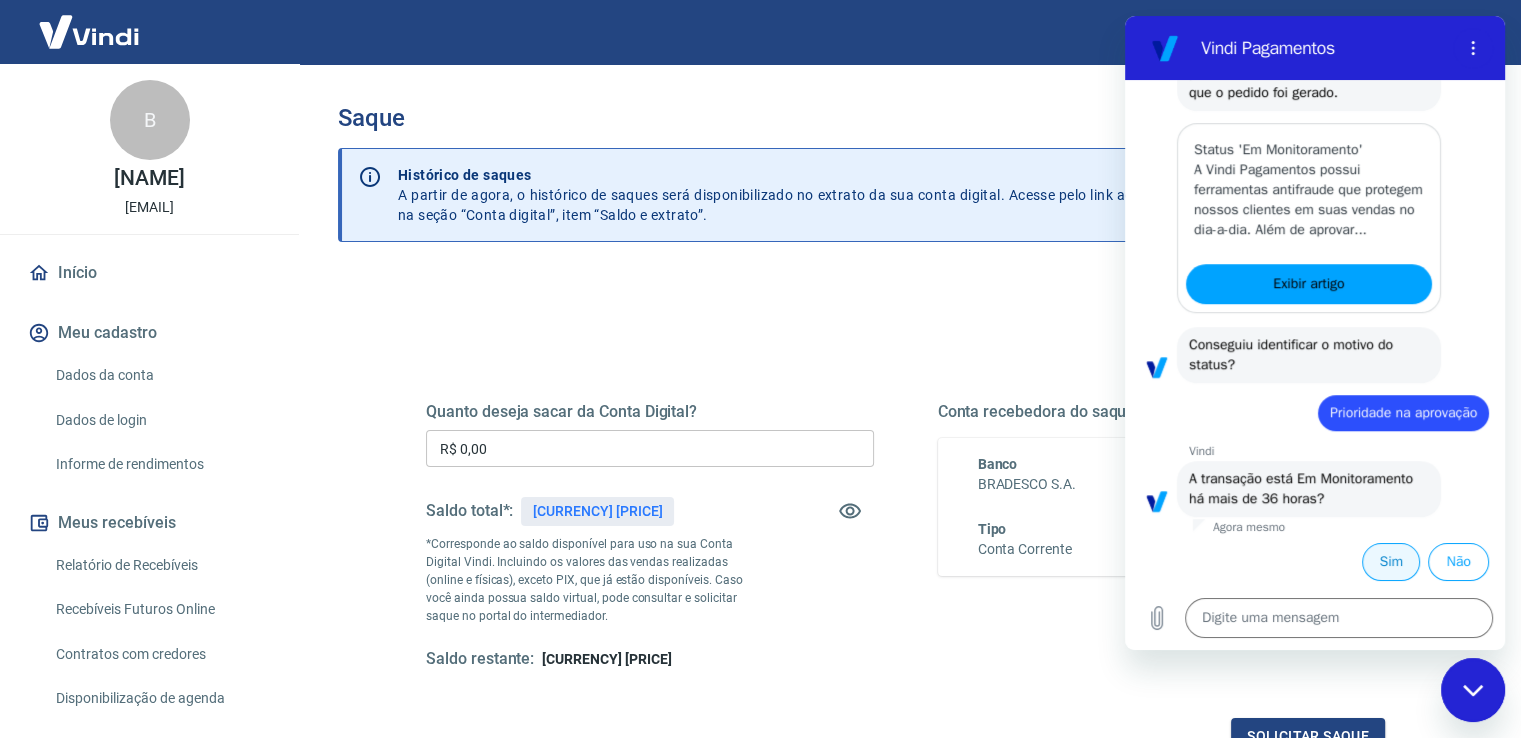 click on "Sim" at bounding box center [1391, 562] 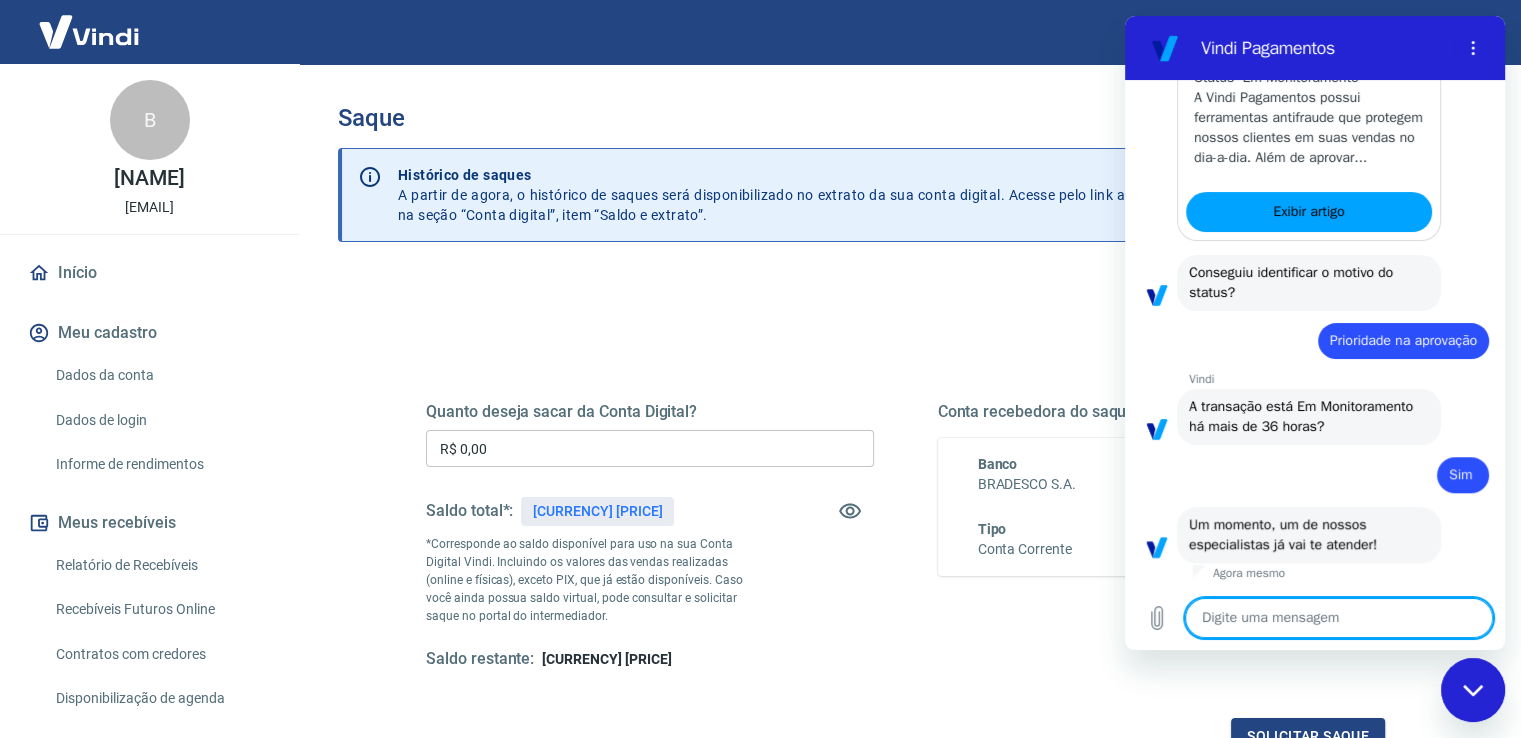 type on "x" 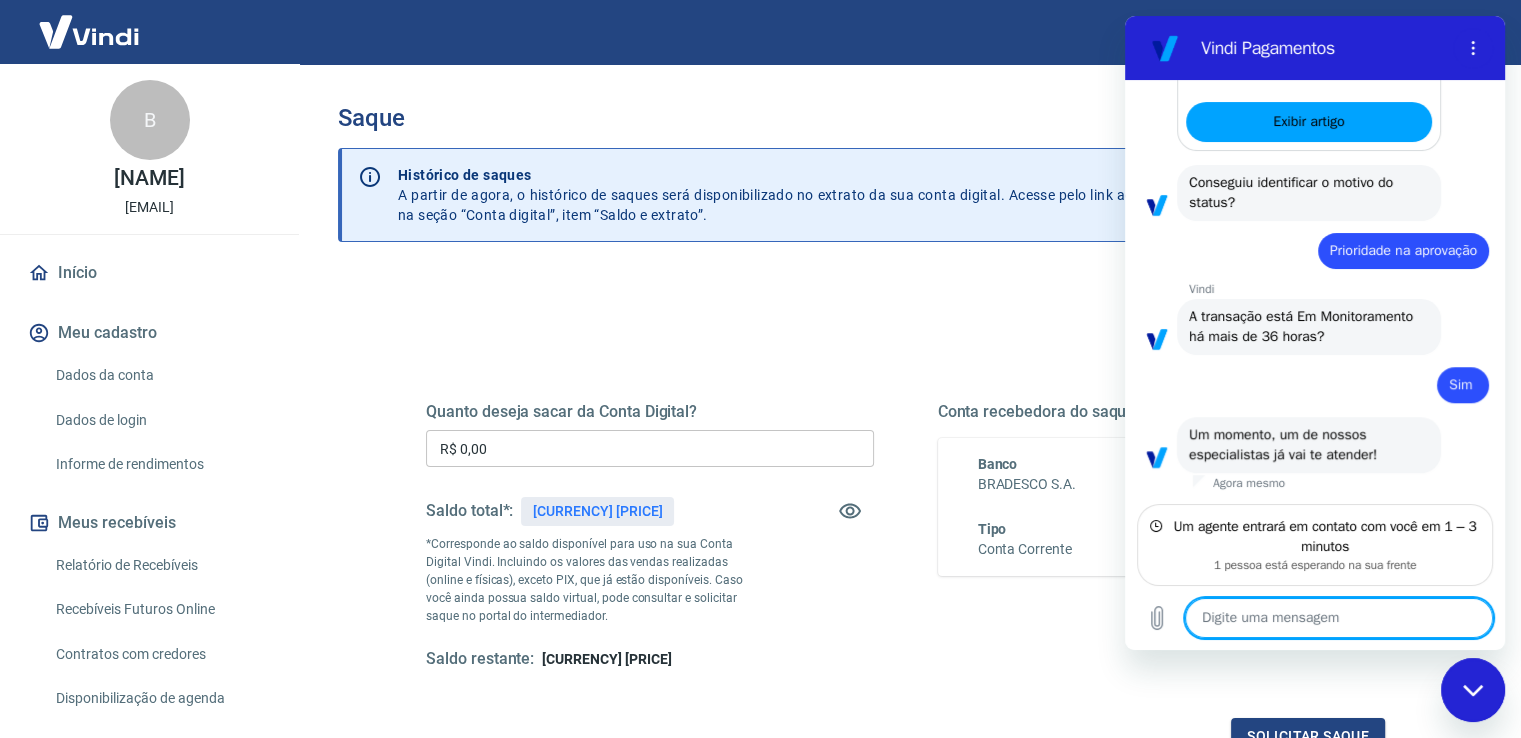 scroll, scrollTop: 1566, scrollLeft: 0, axis: vertical 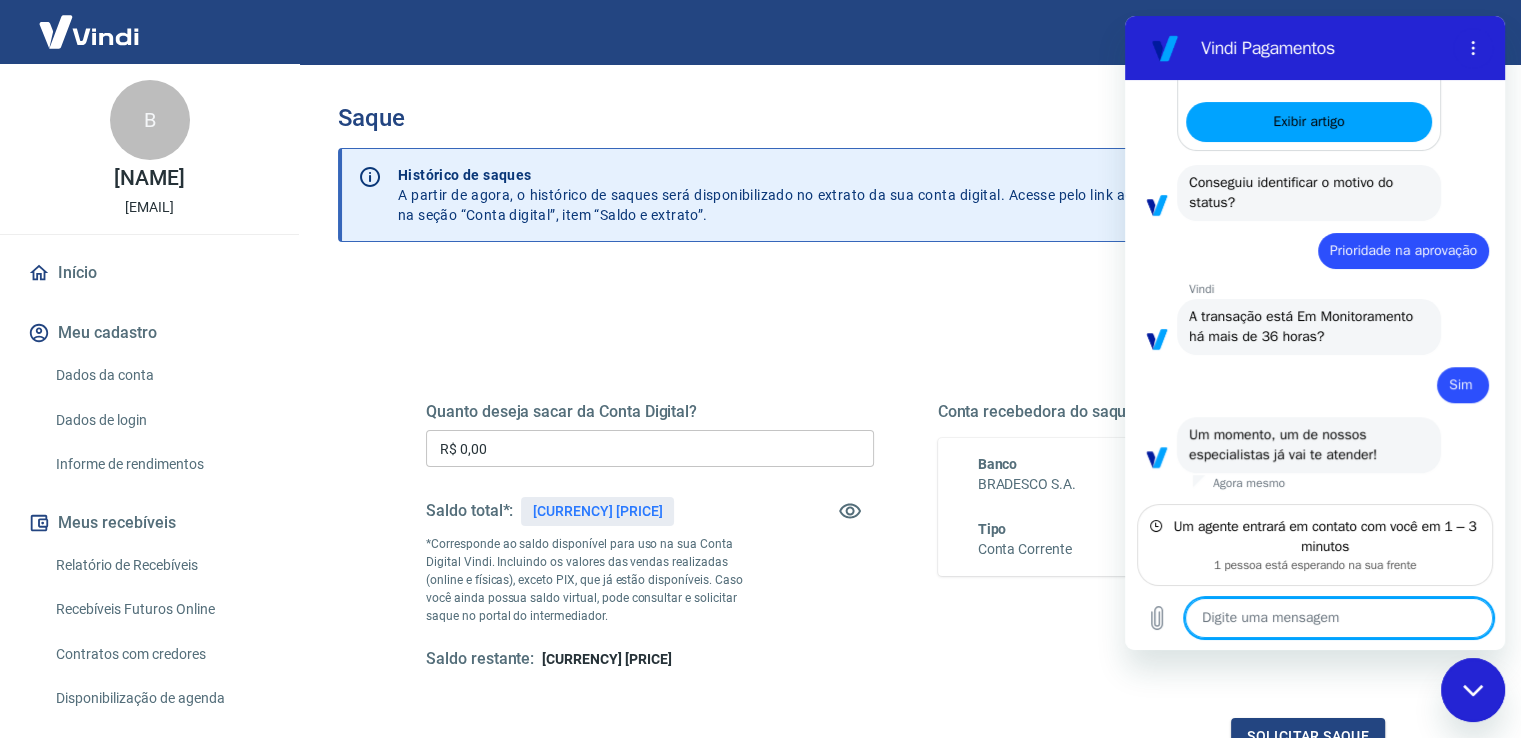 type on "B" 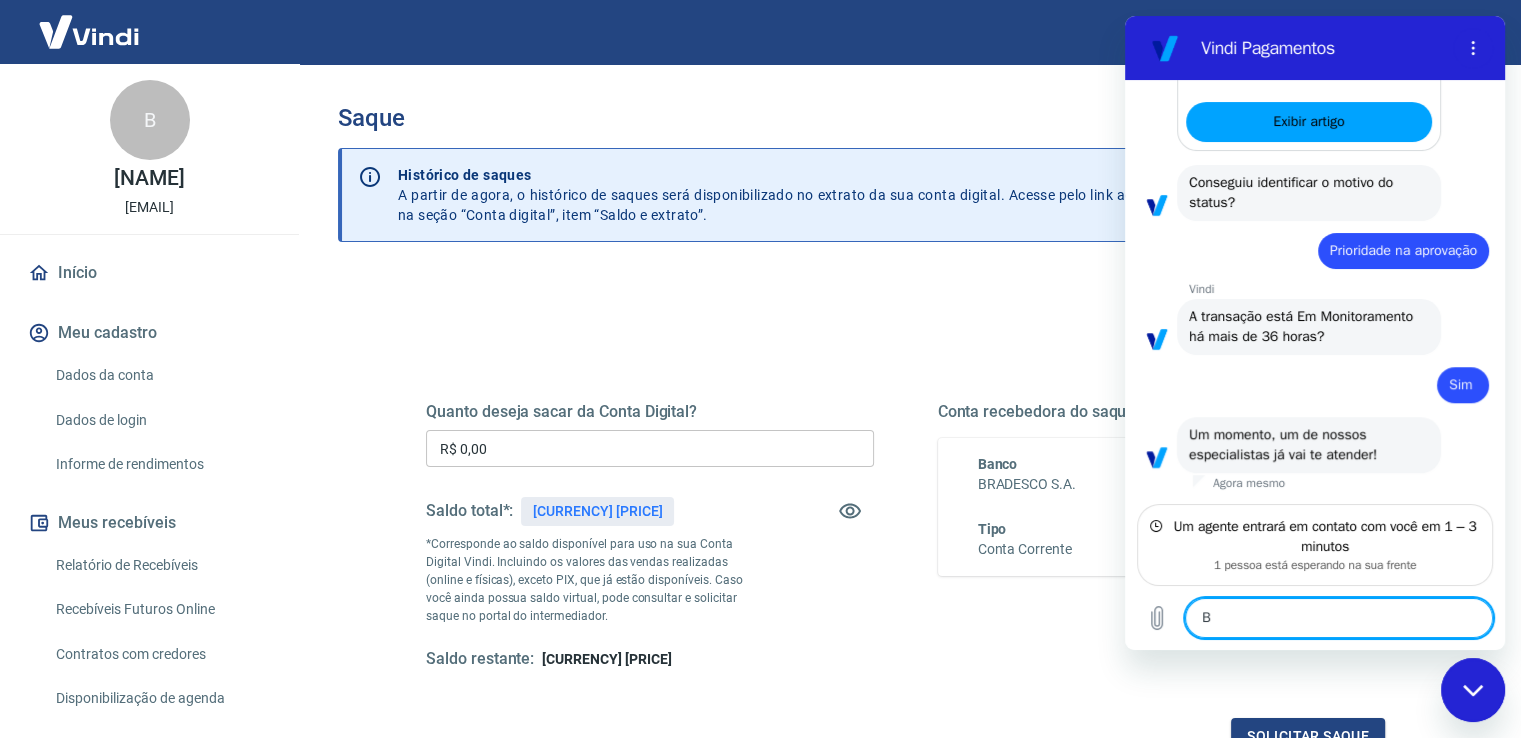 type on "Bo" 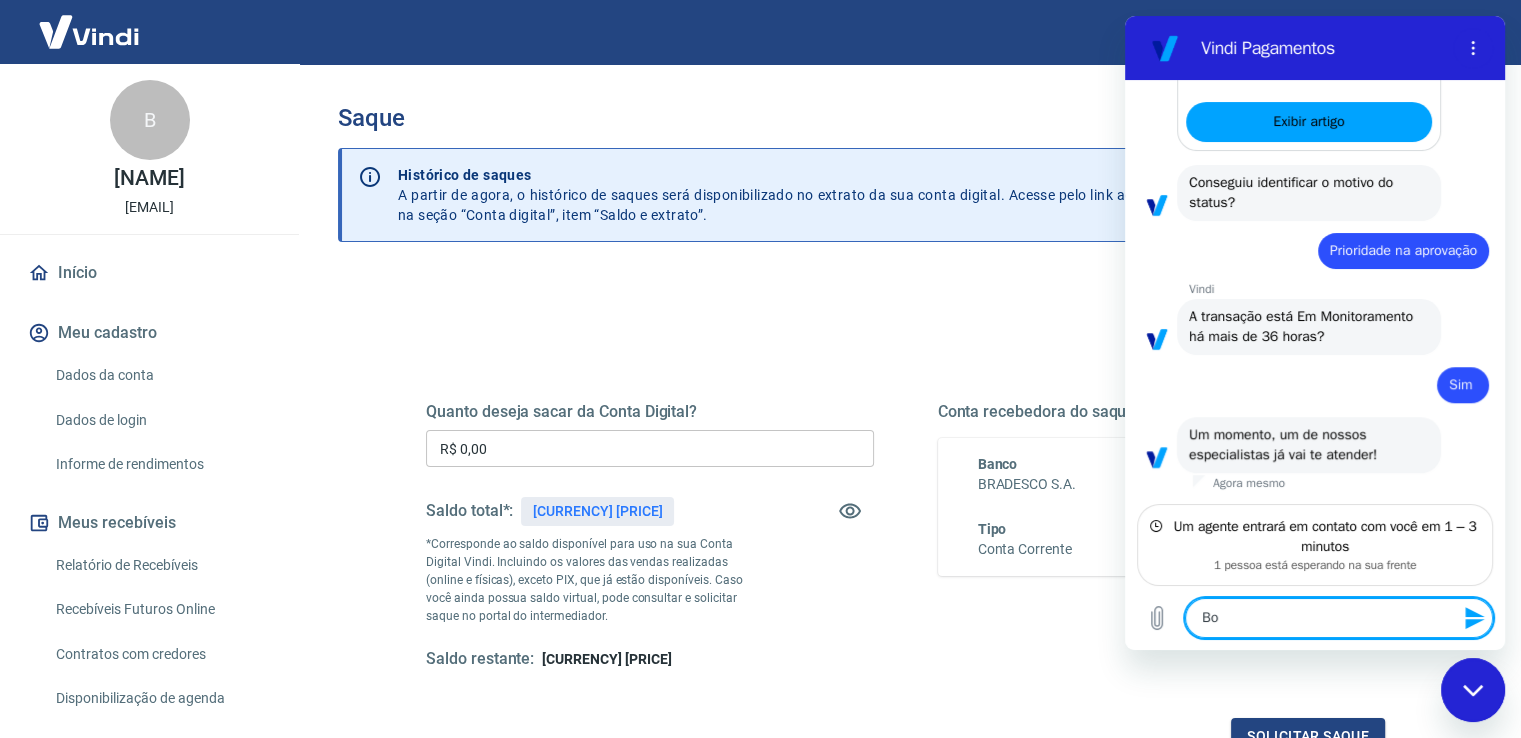 type on "Boa" 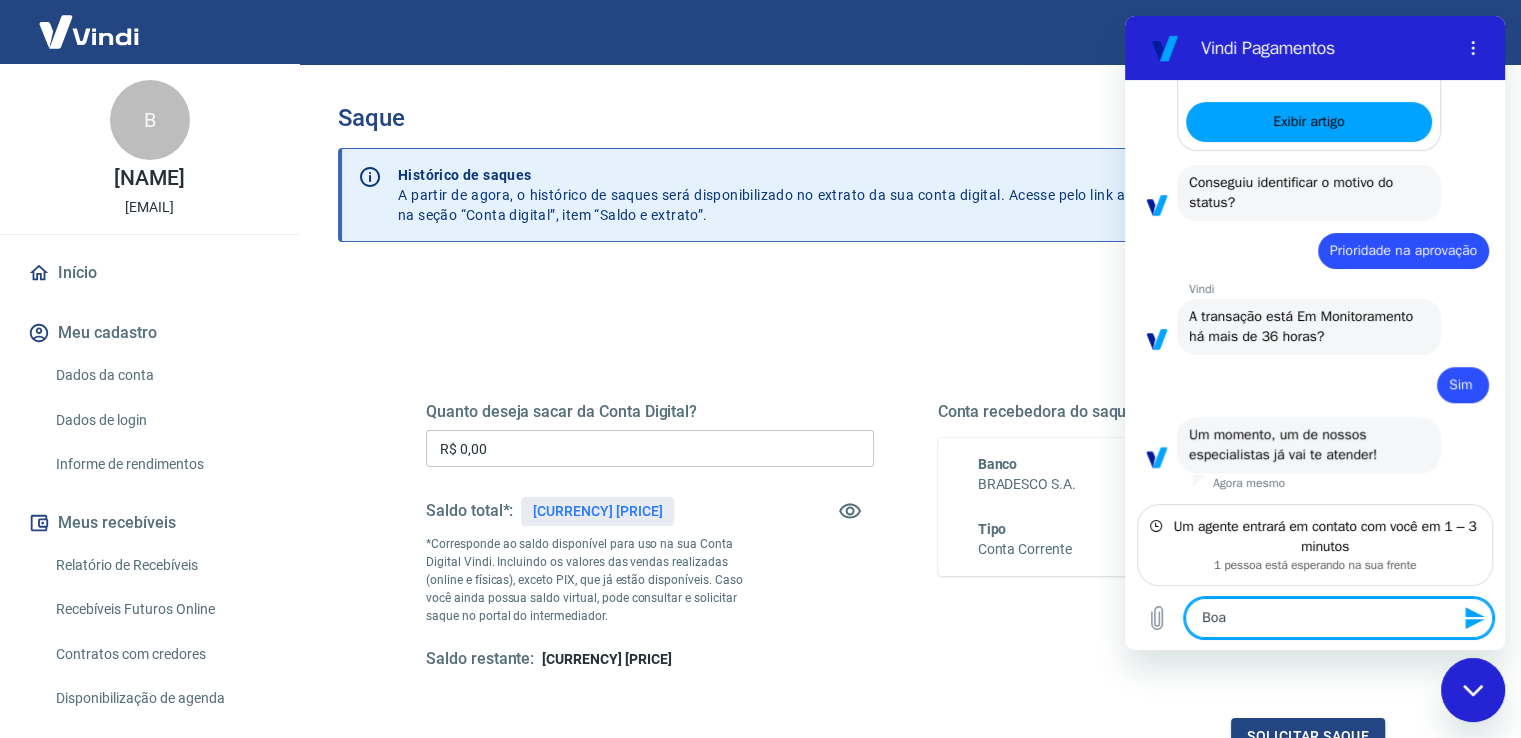 type on "Boa" 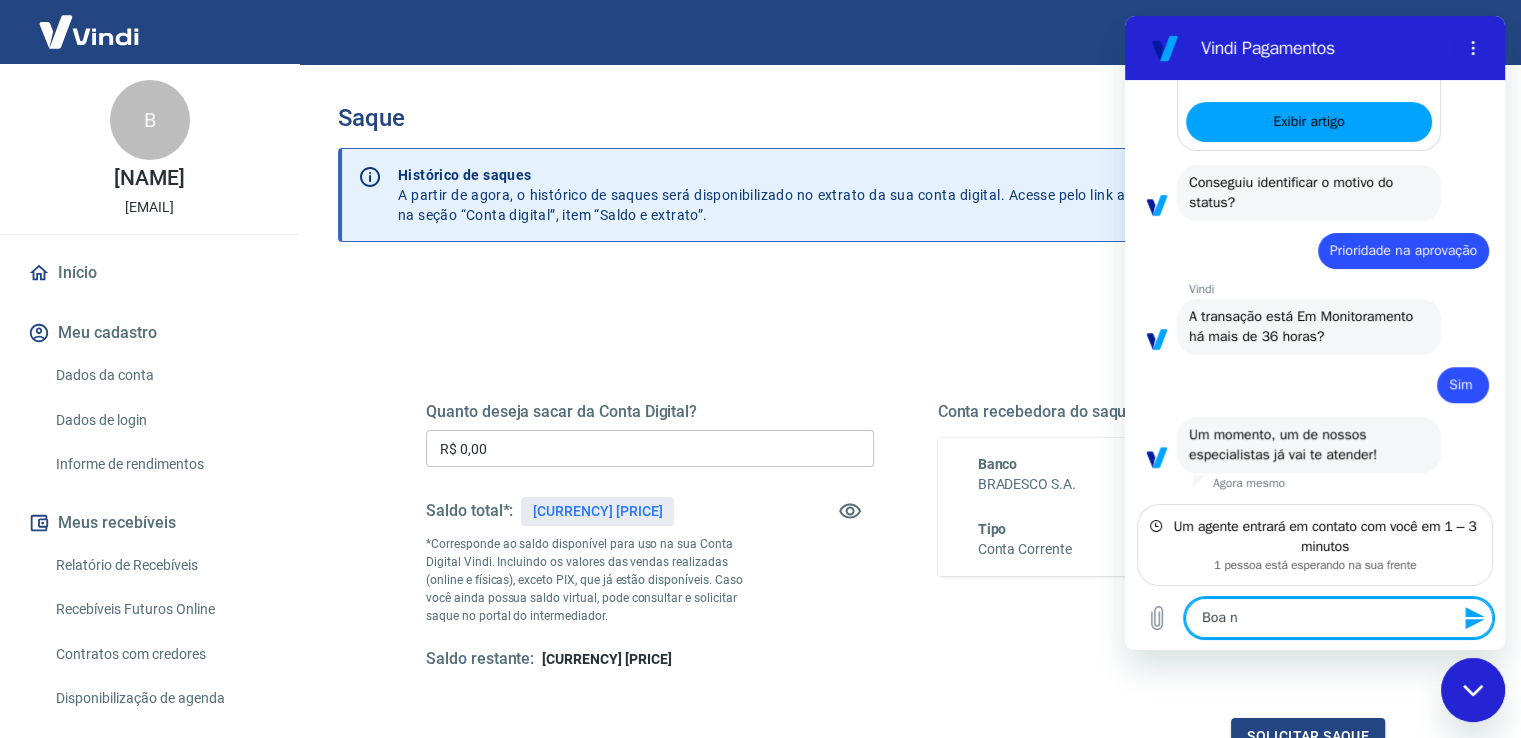 type on "Boa no" 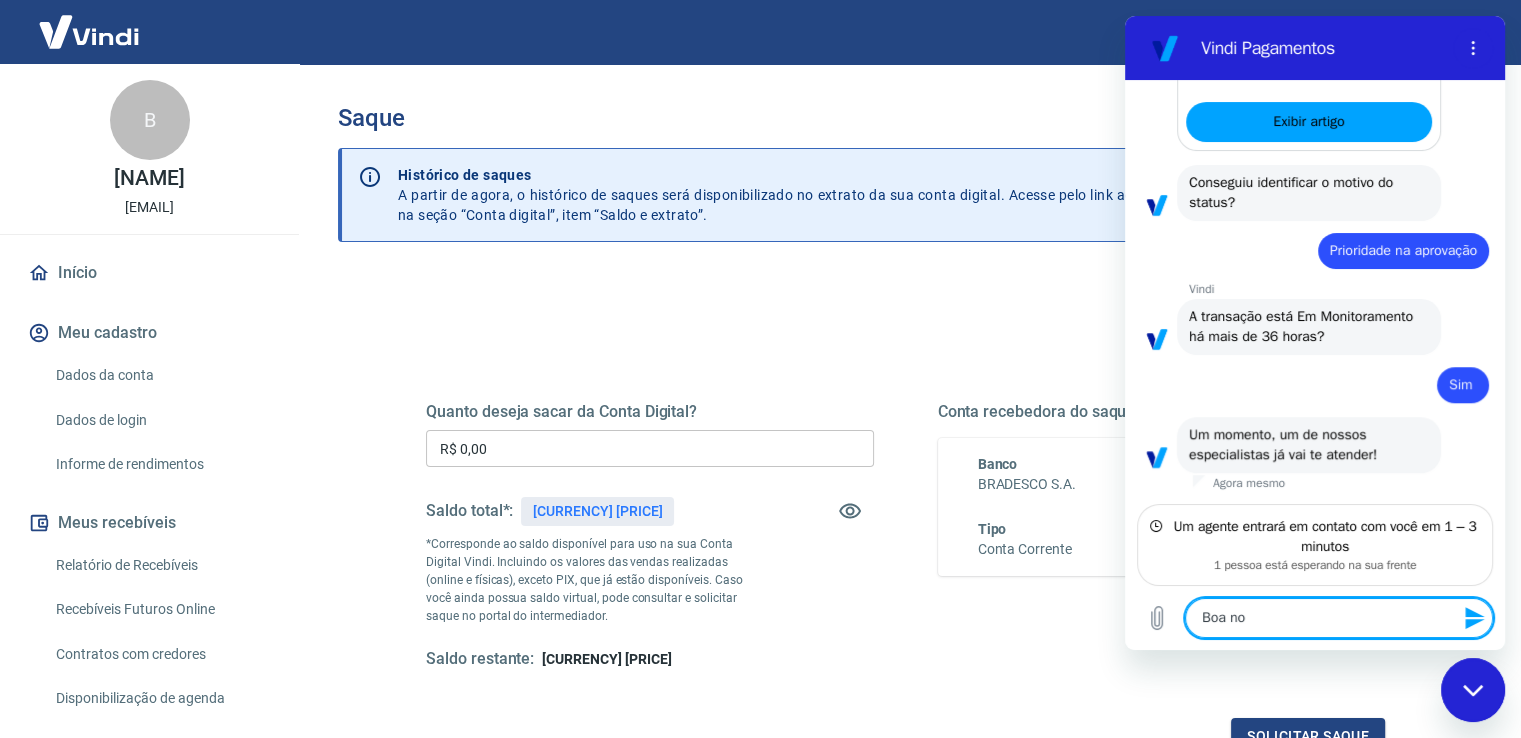 type on "Boa noi" 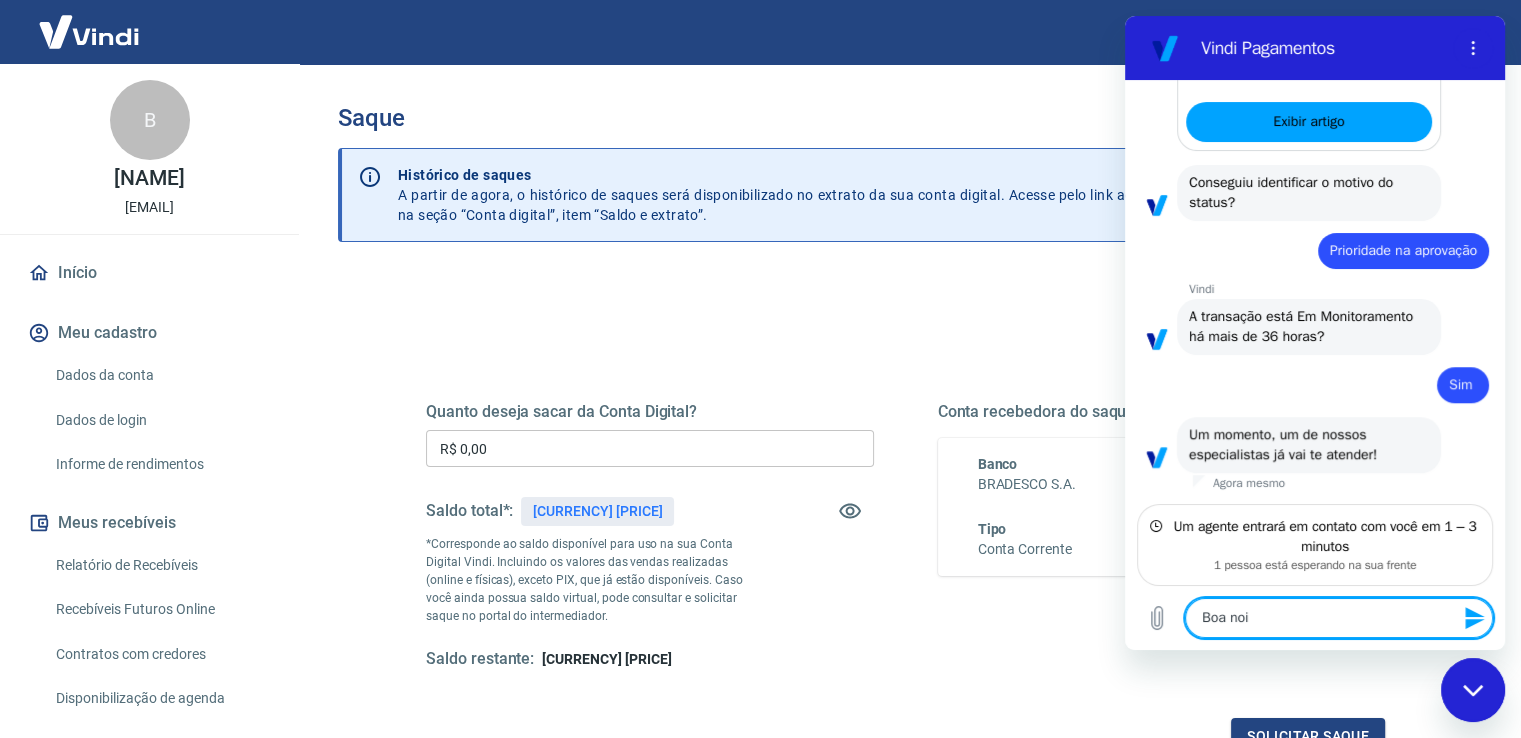 type on "Boa noit" 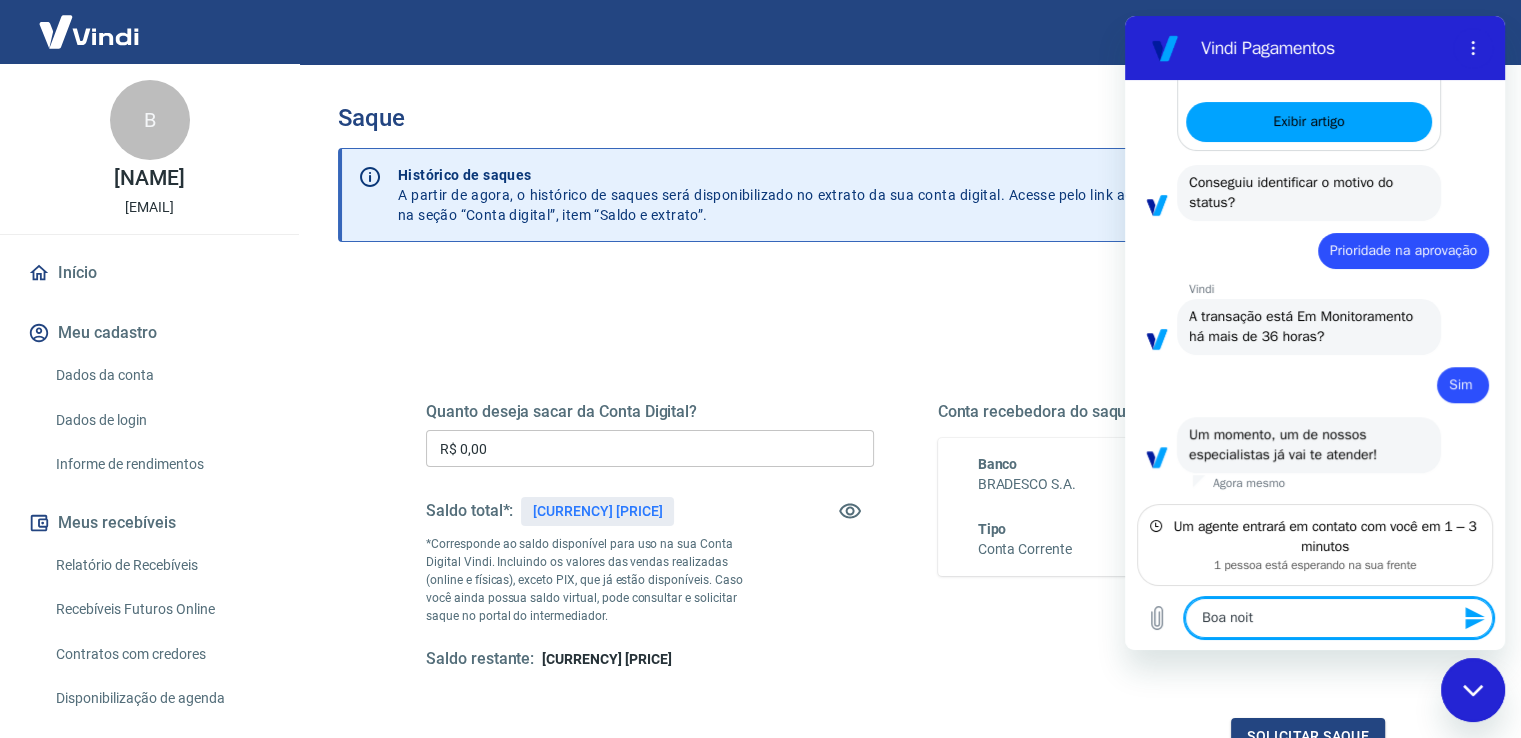 type on "Boa noite" 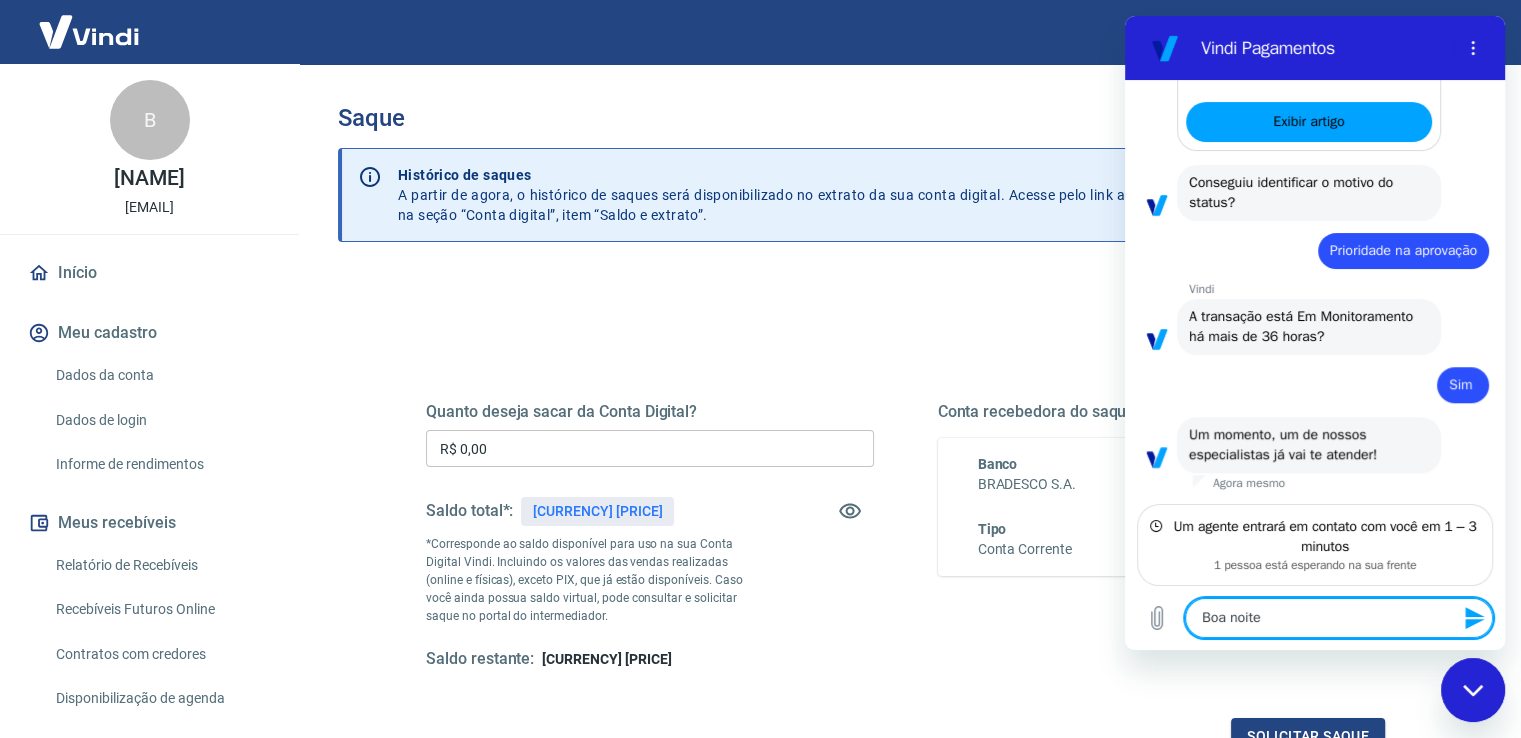type on "x" 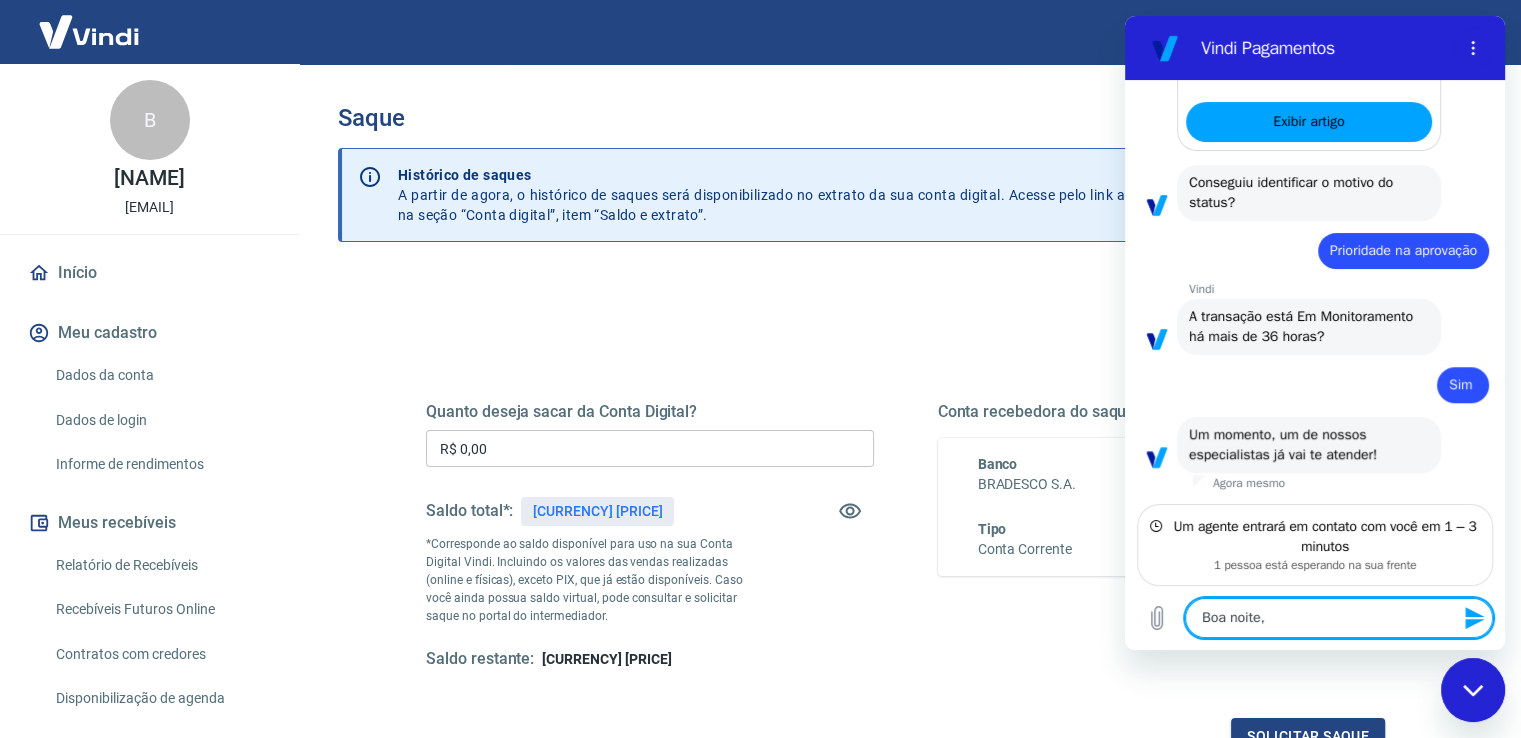 type on "Boa noite," 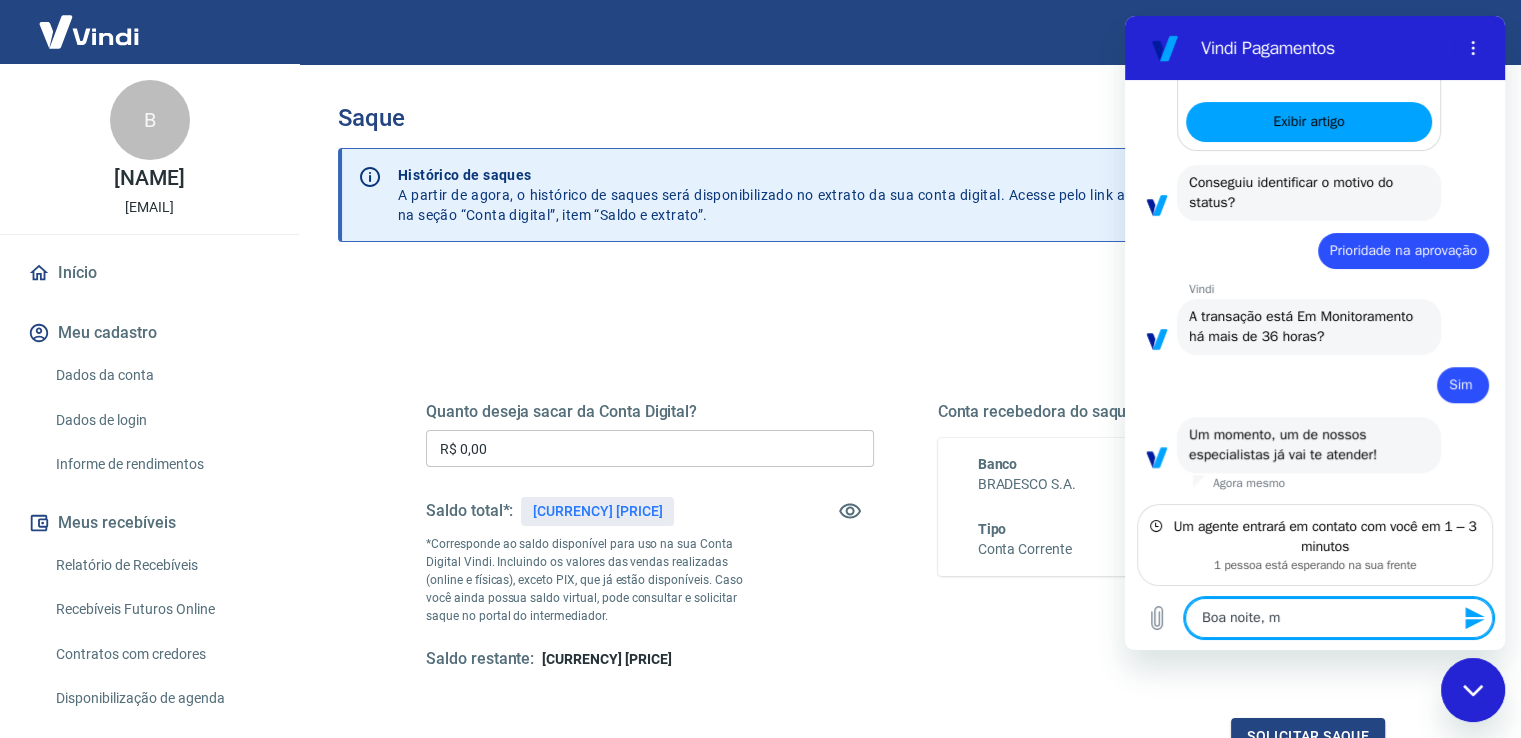 type on "Boa noite, mi" 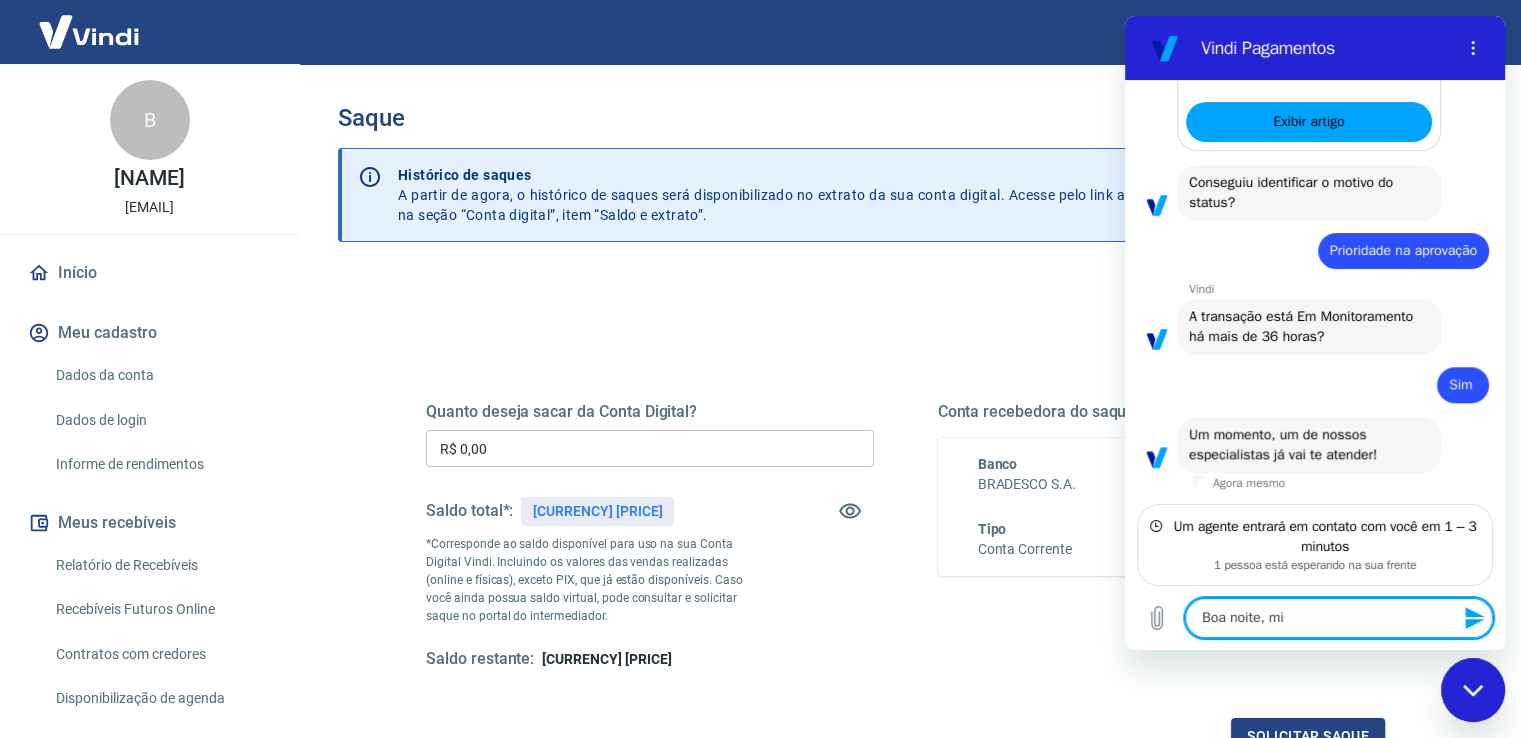 type on "Boa noite, min" 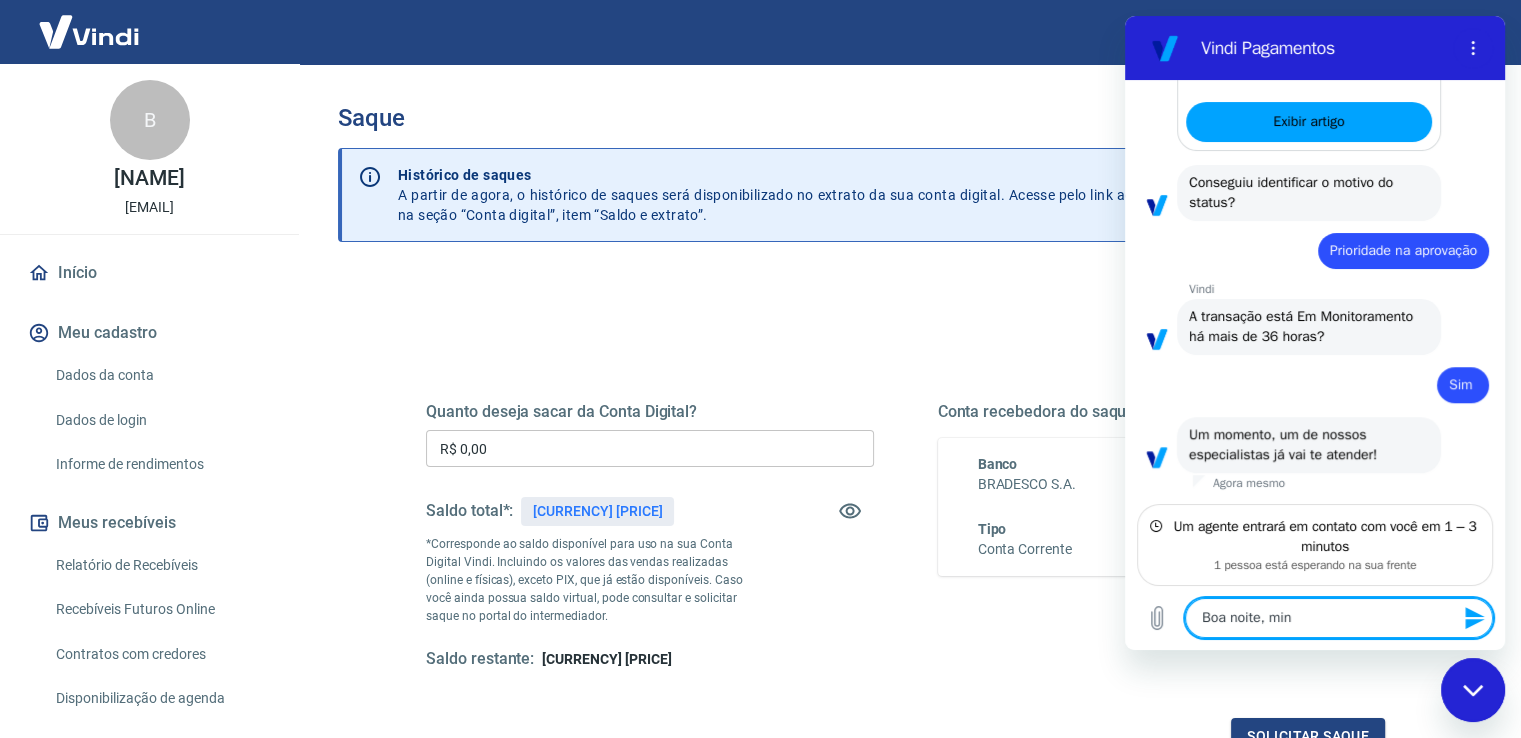 type on "Boa noite, minh" 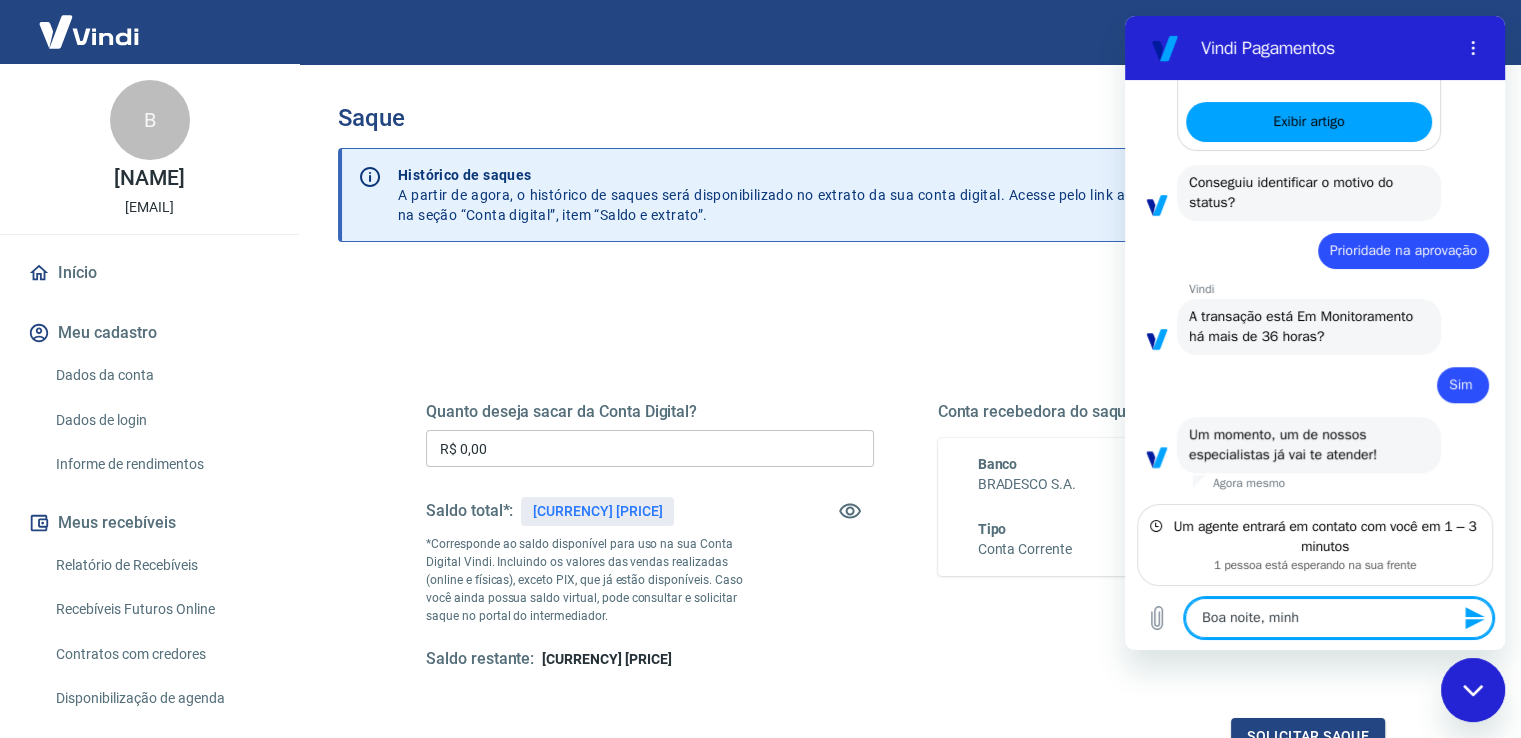 type on "Boa noite, minha" 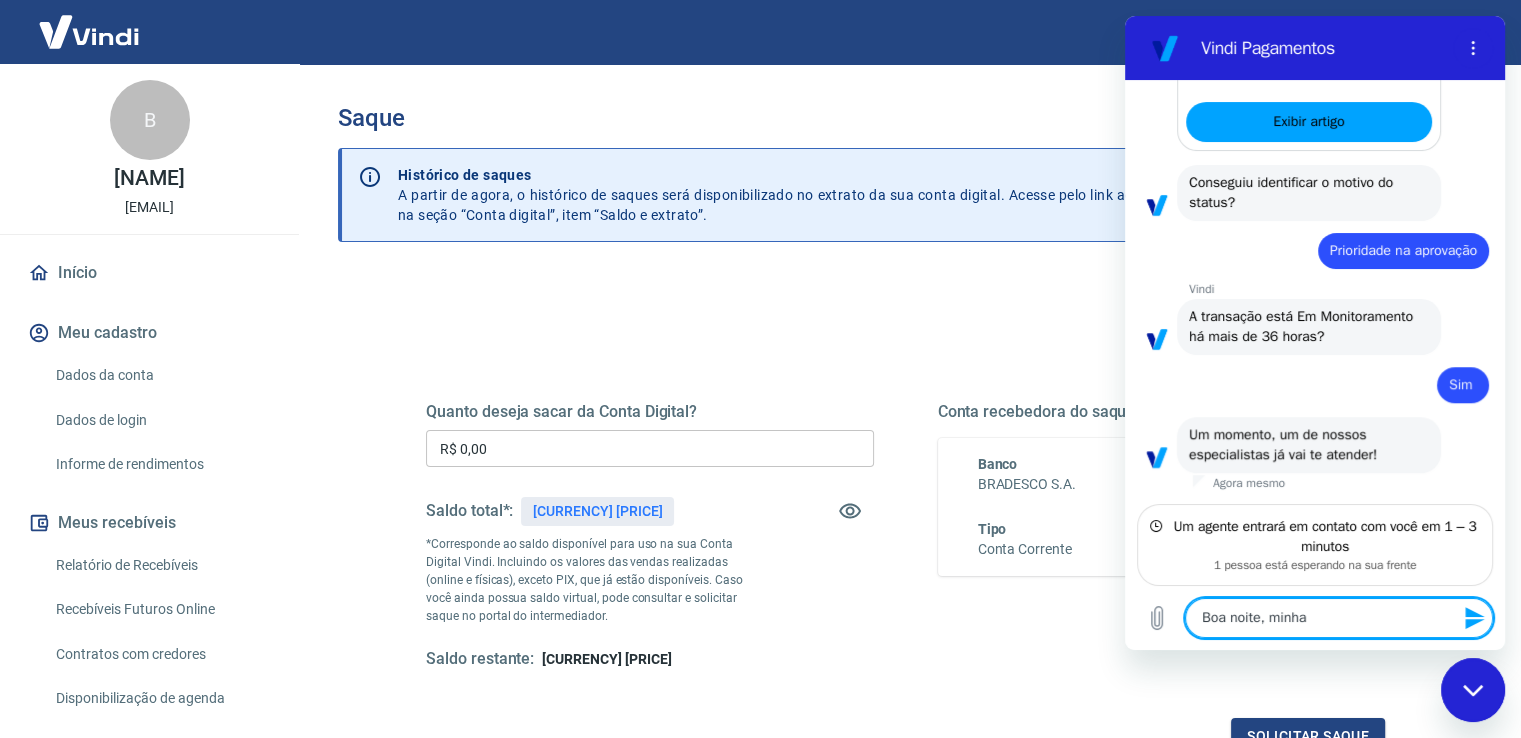 type on "Boa noite, minha" 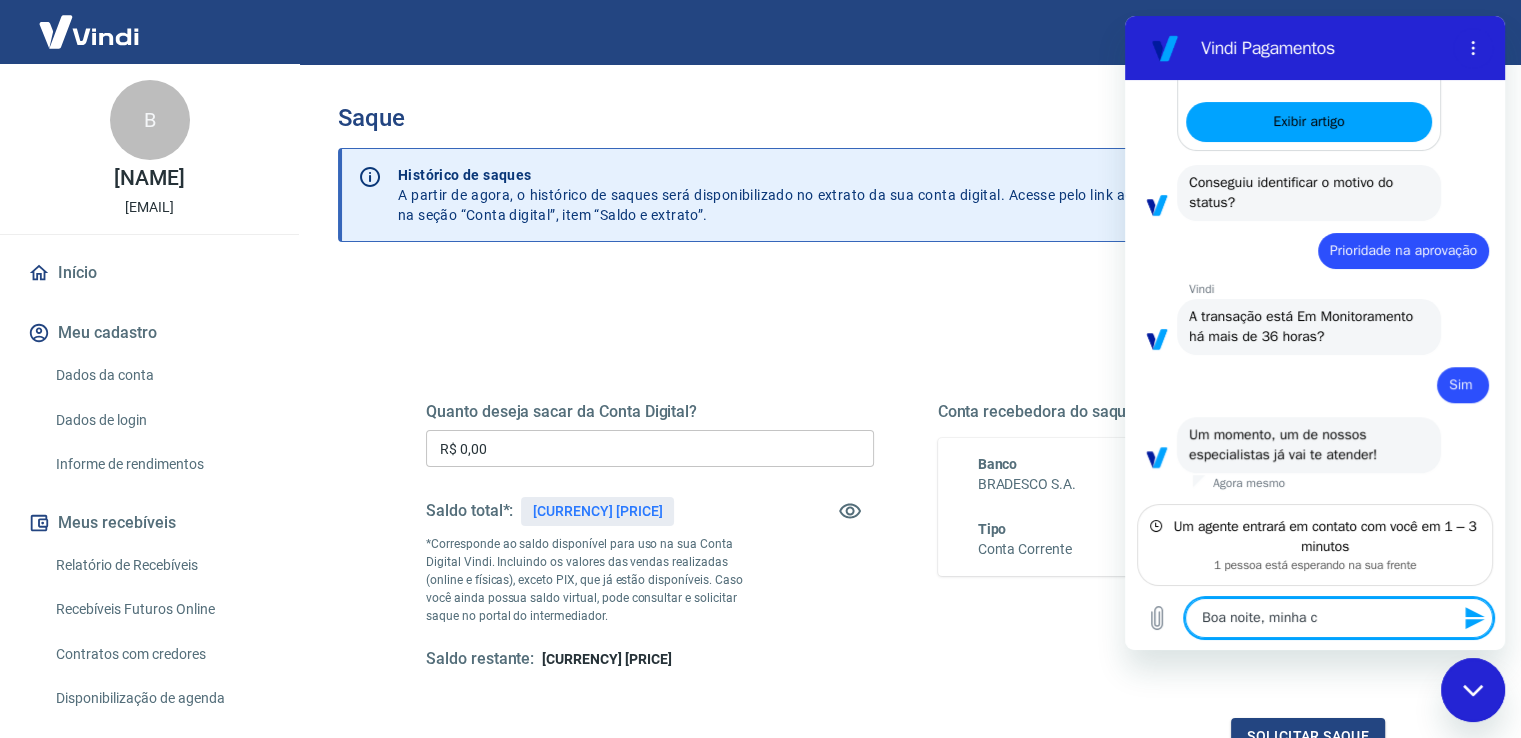 type on "x" 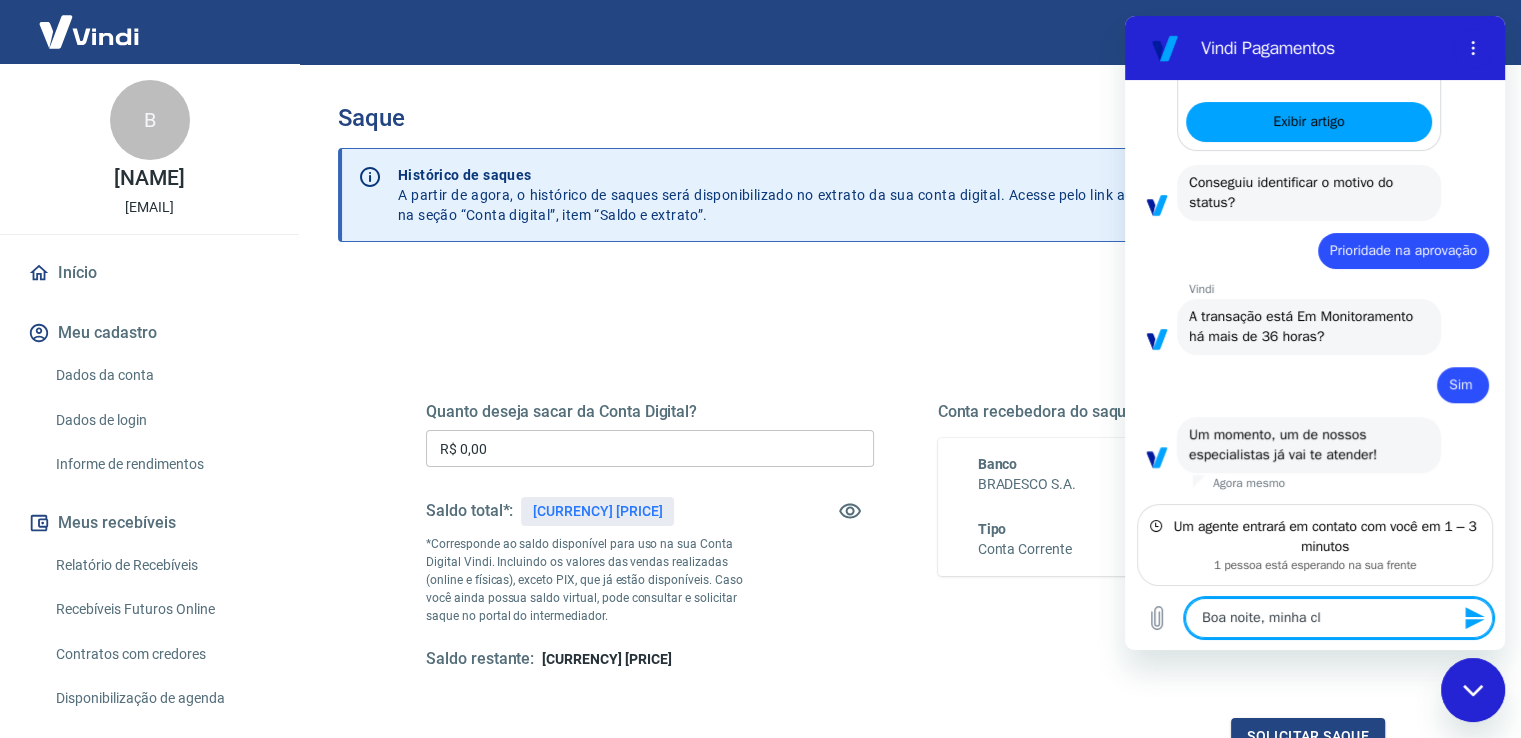 type on "Boa noite, minha cli" 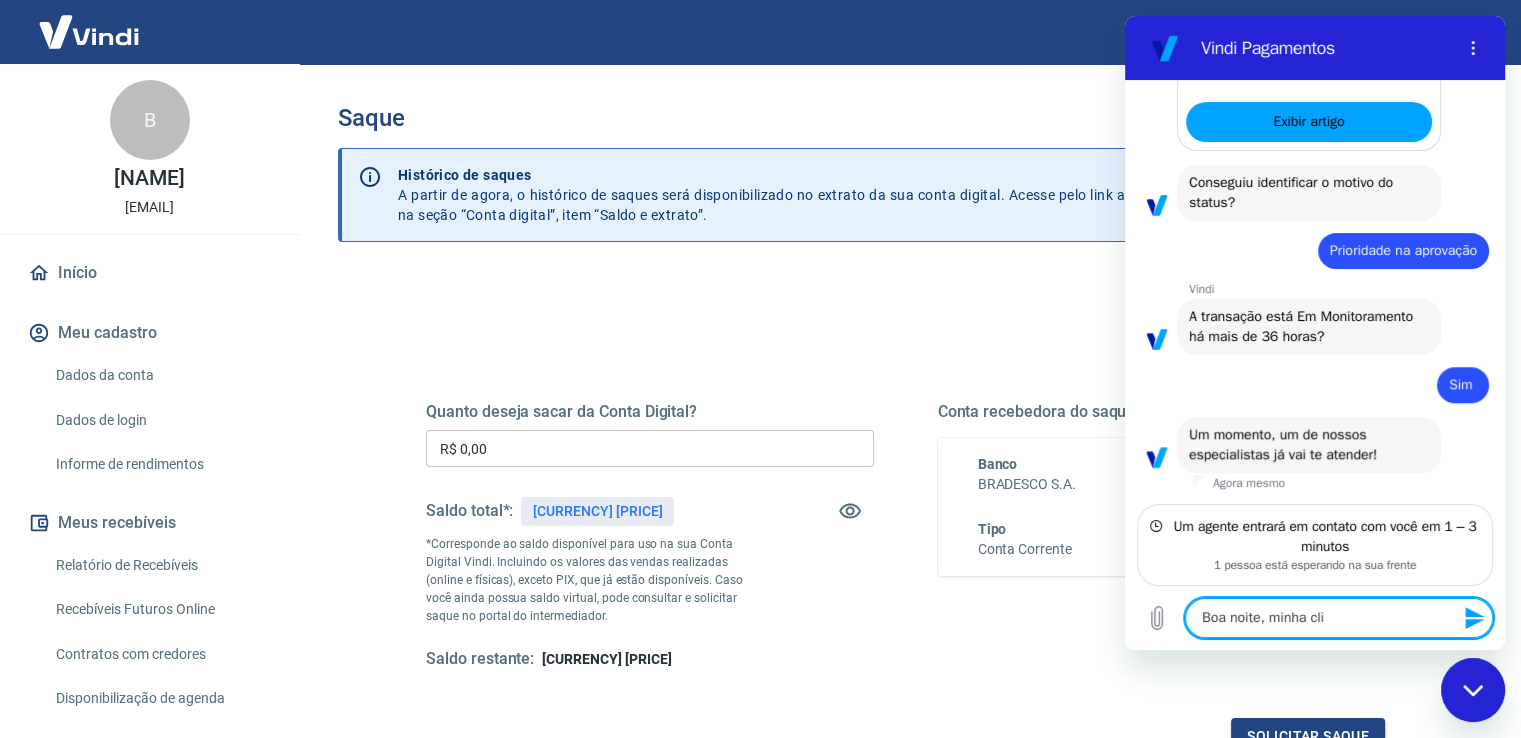 type on "Boa noite, minha clie" 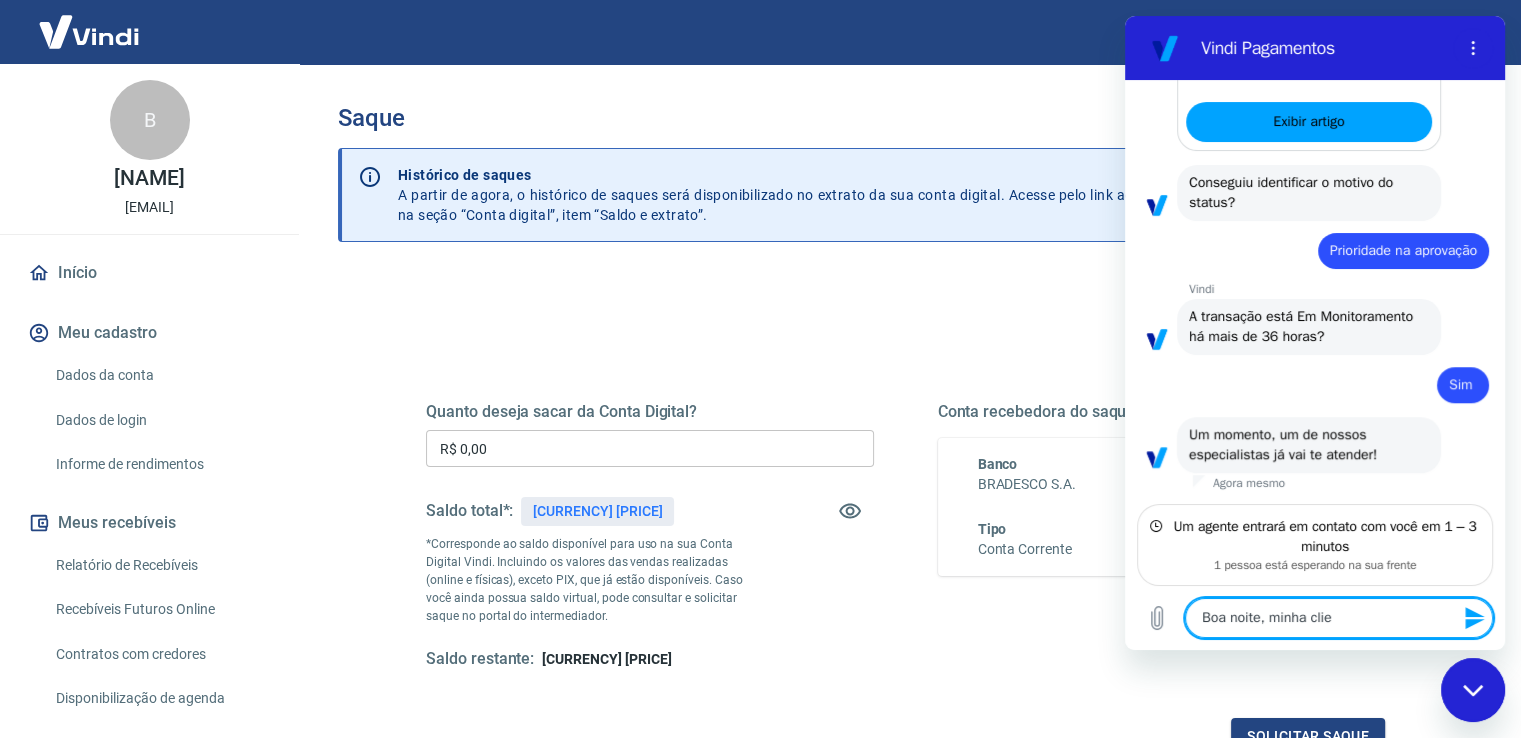 type on "Boa noite, minha clien" 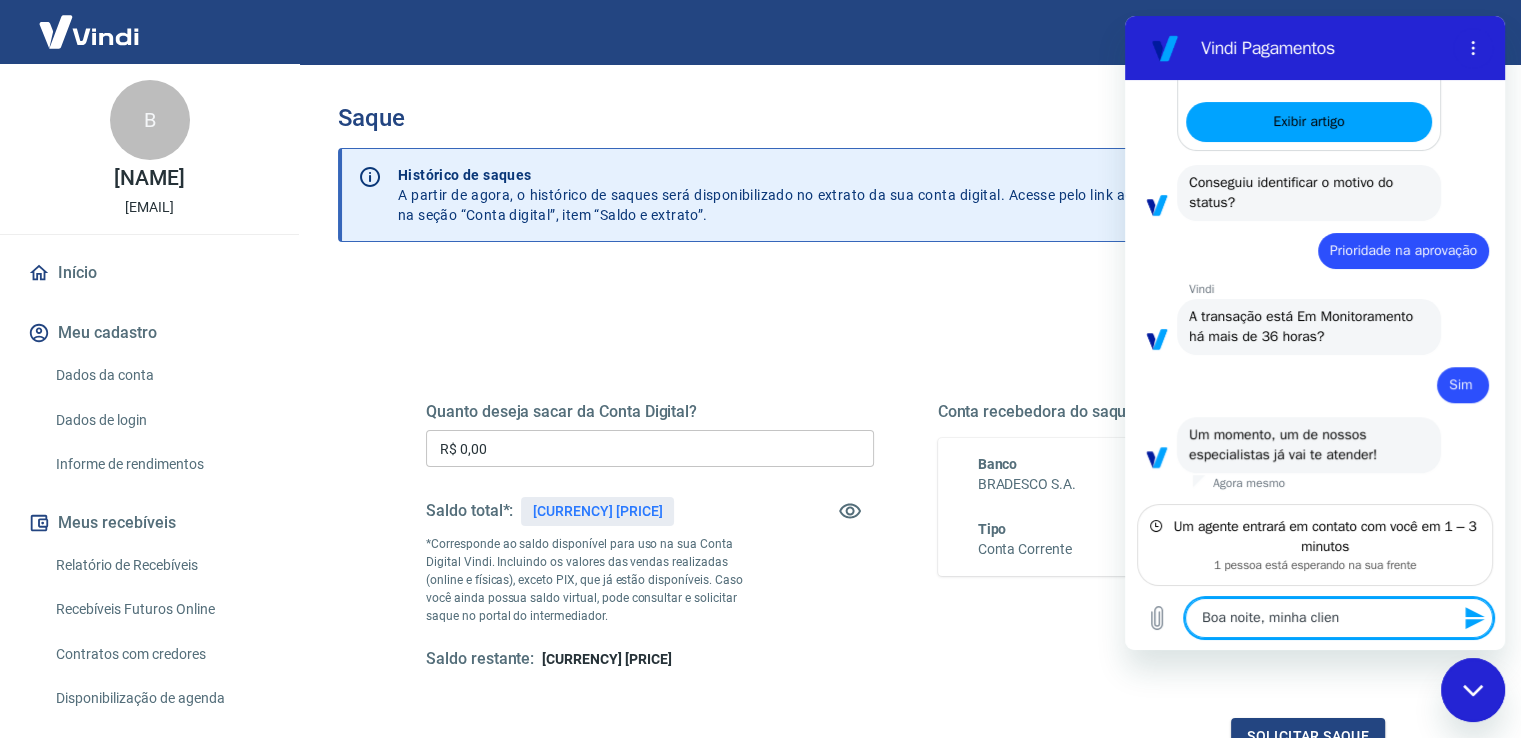 type on "Boa noite, minha client" 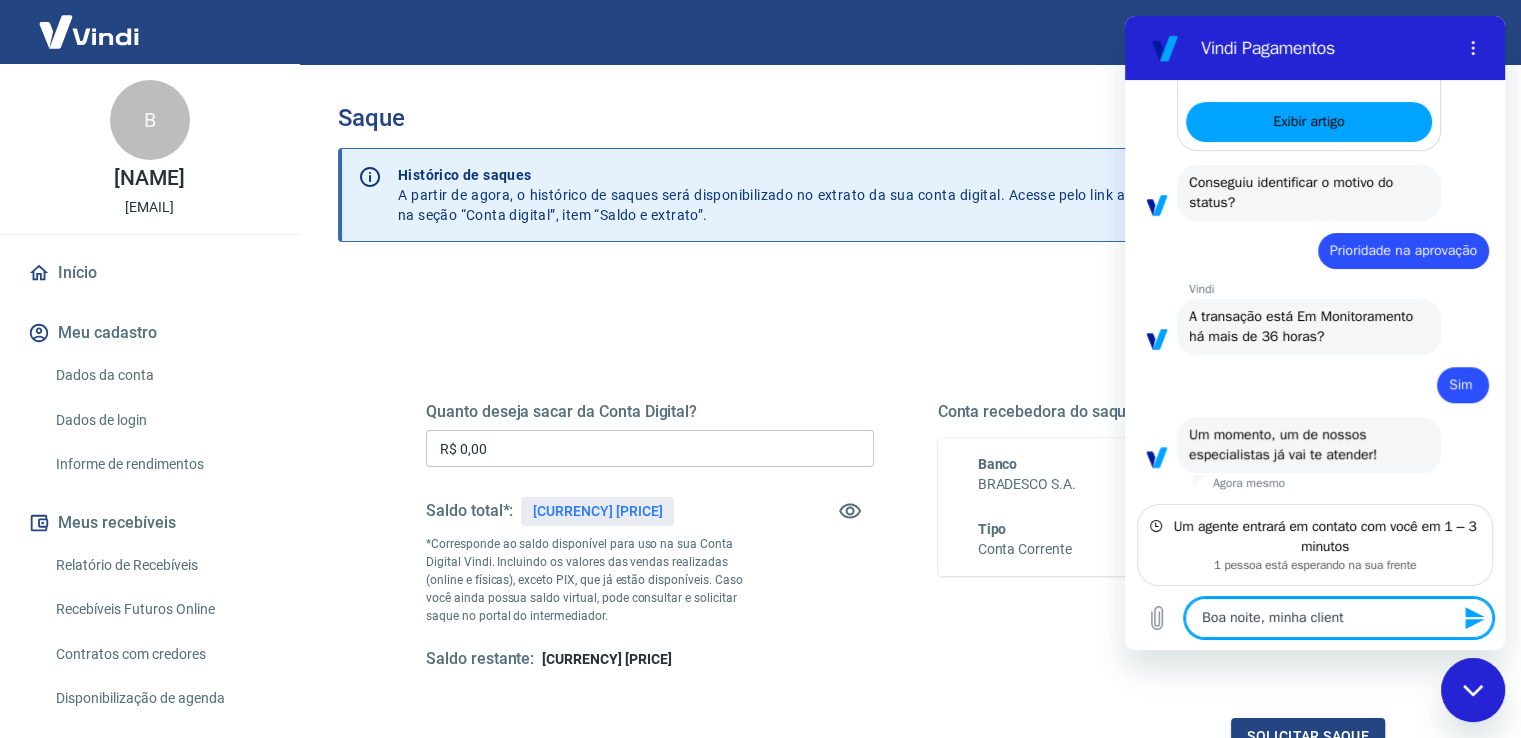 type on "Boa noite, minha cliente" 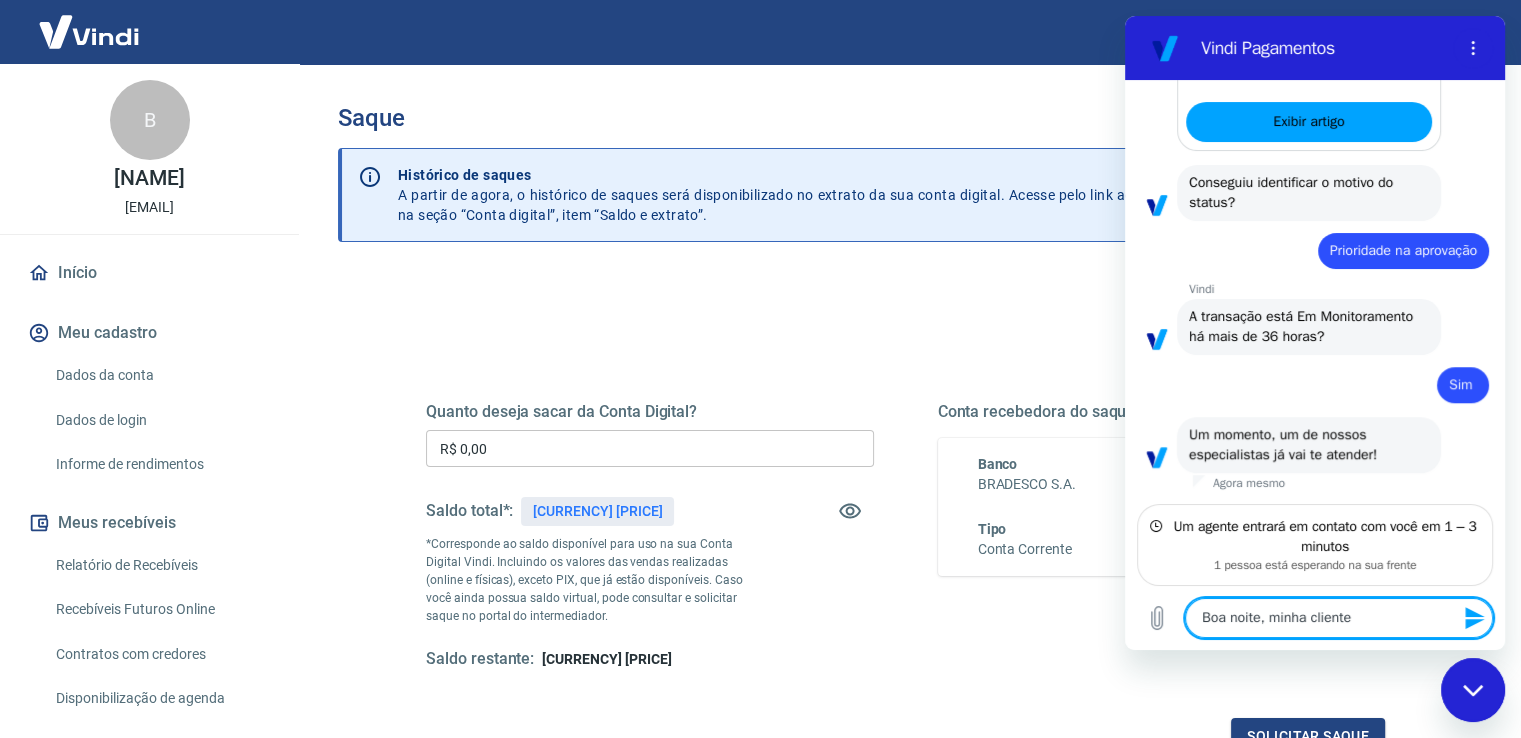 type on "Boa noite, minha cliente" 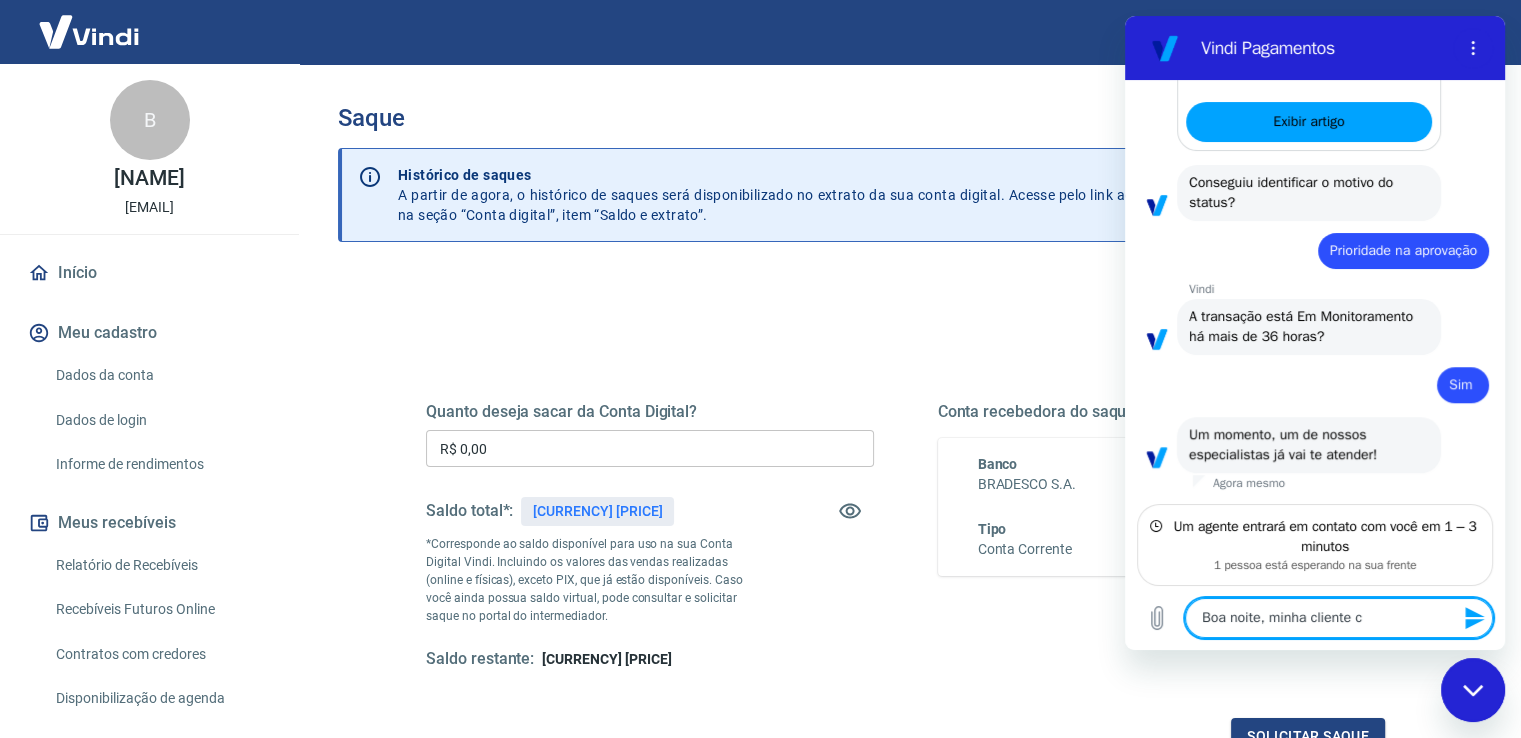 type on "Boa noite, minha cliente co" 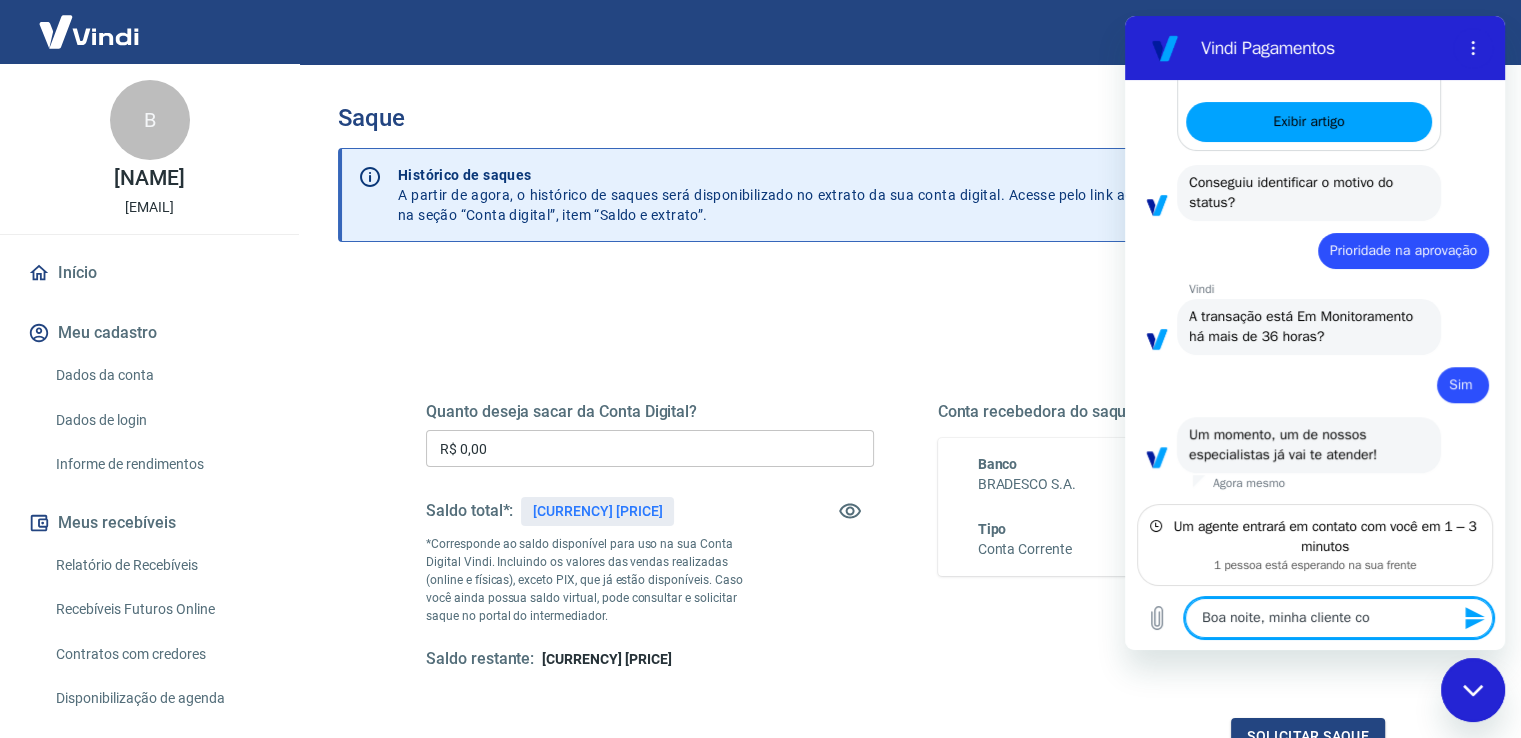 type on "Boa noite, minha cliente com" 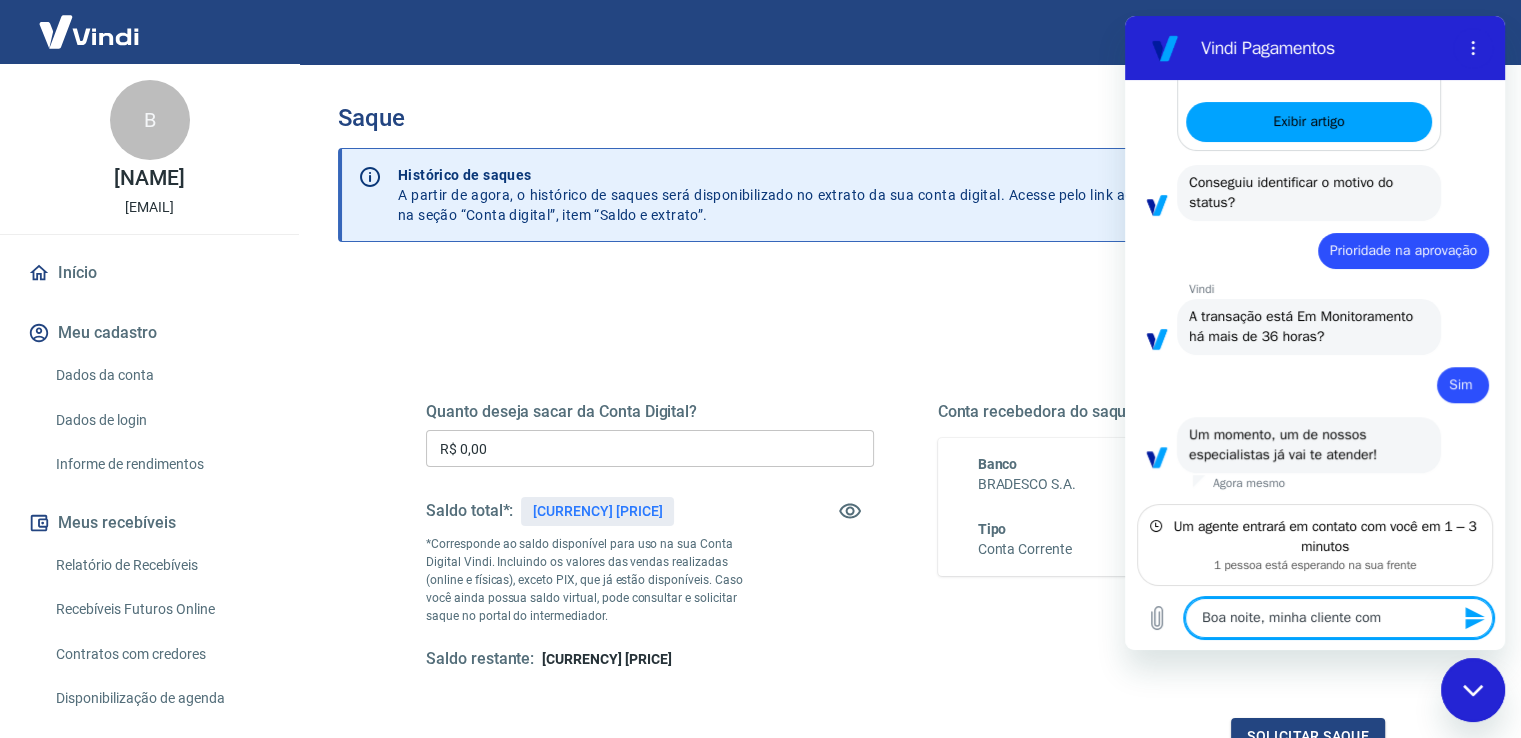 type on "Boa noite, minha cliente comp" 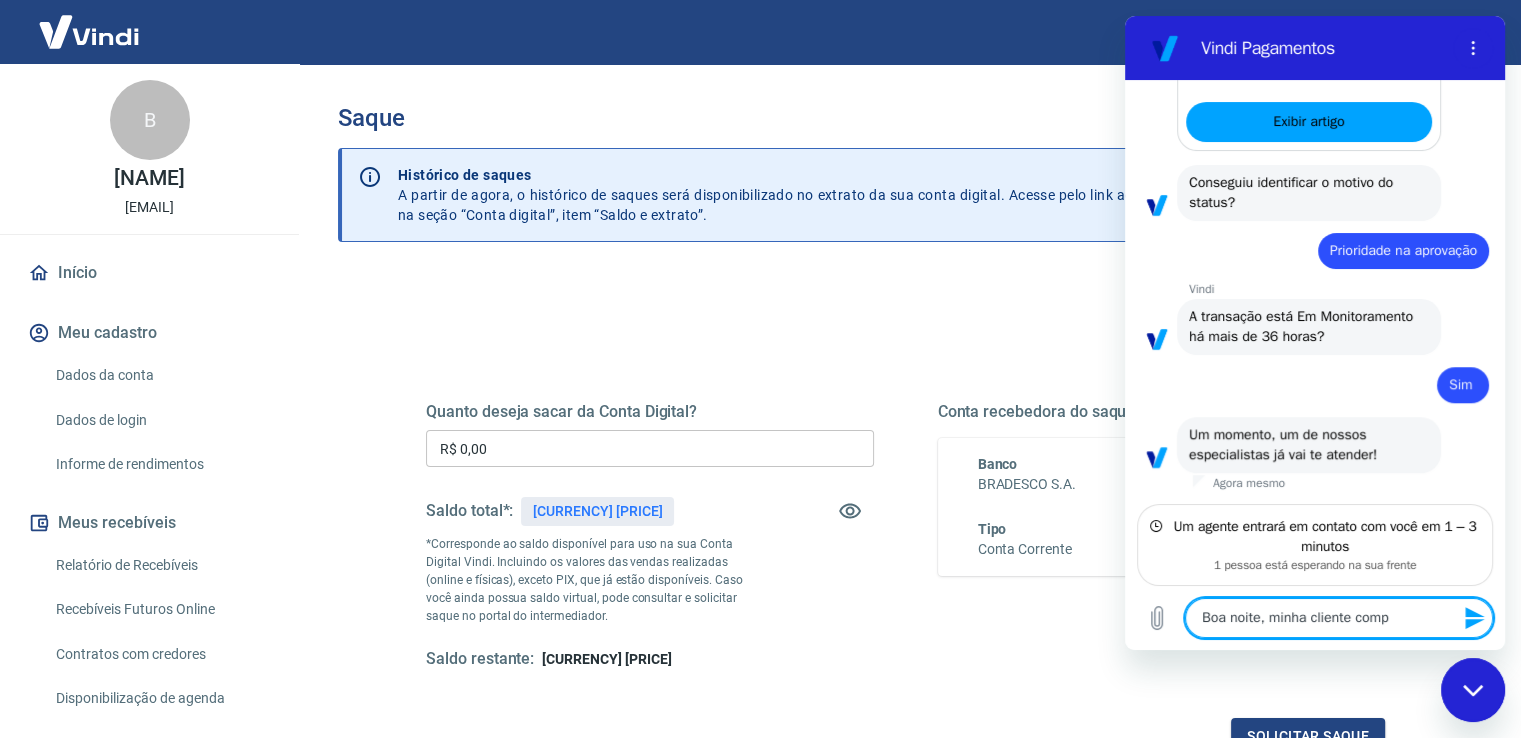 type on "Boa noite, minha cliente compr" 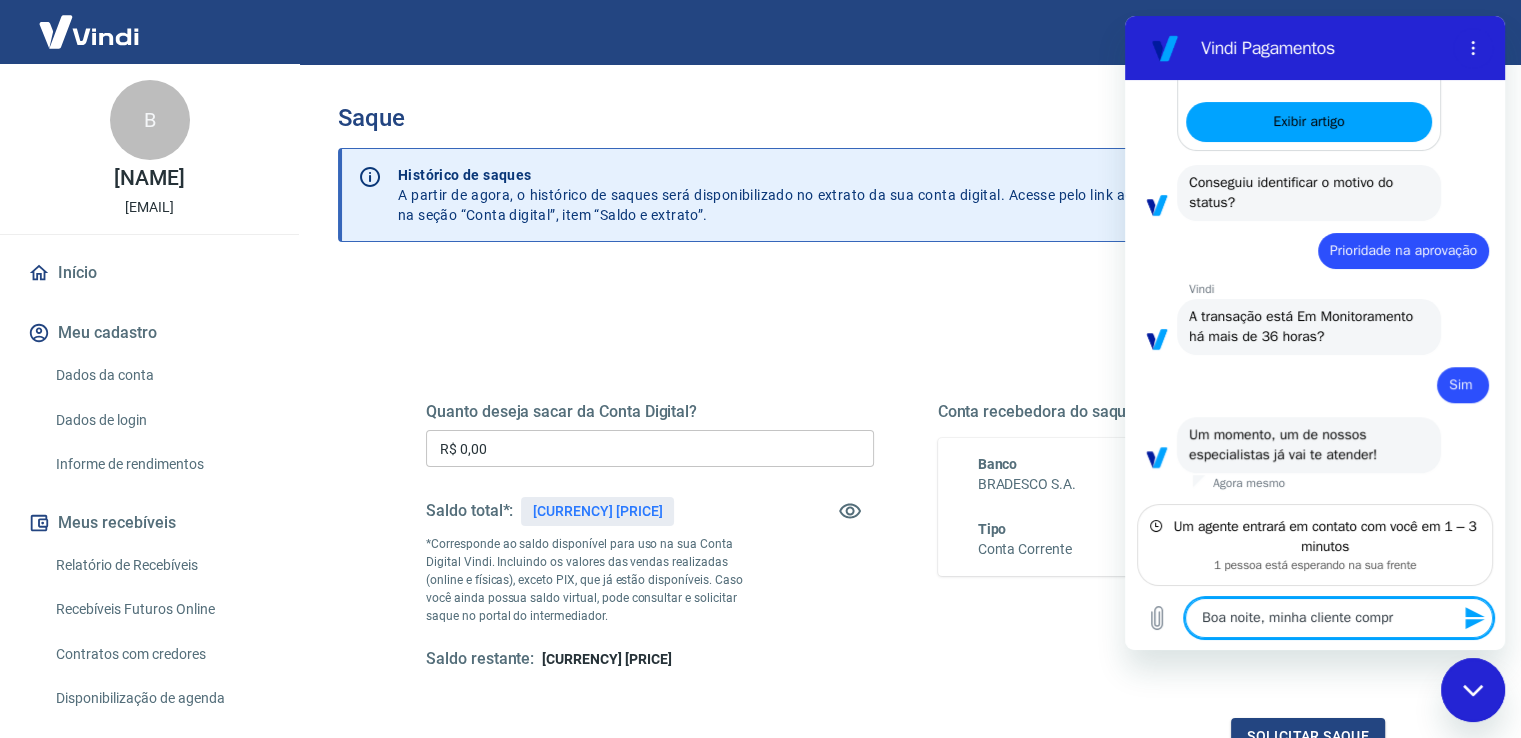 type on "Boa noite, minha cliente compro" 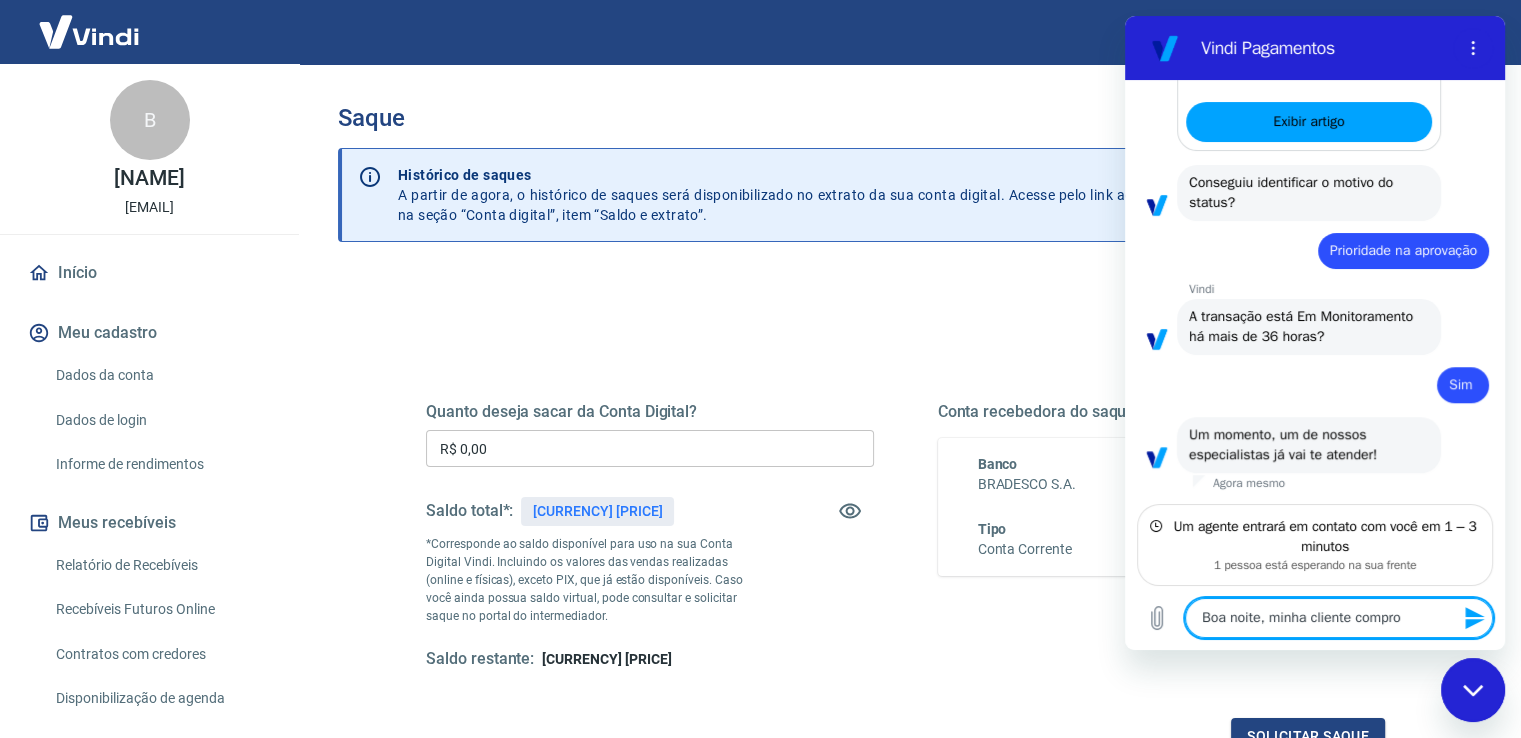 type on "Boa noite, minha cliente comprou" 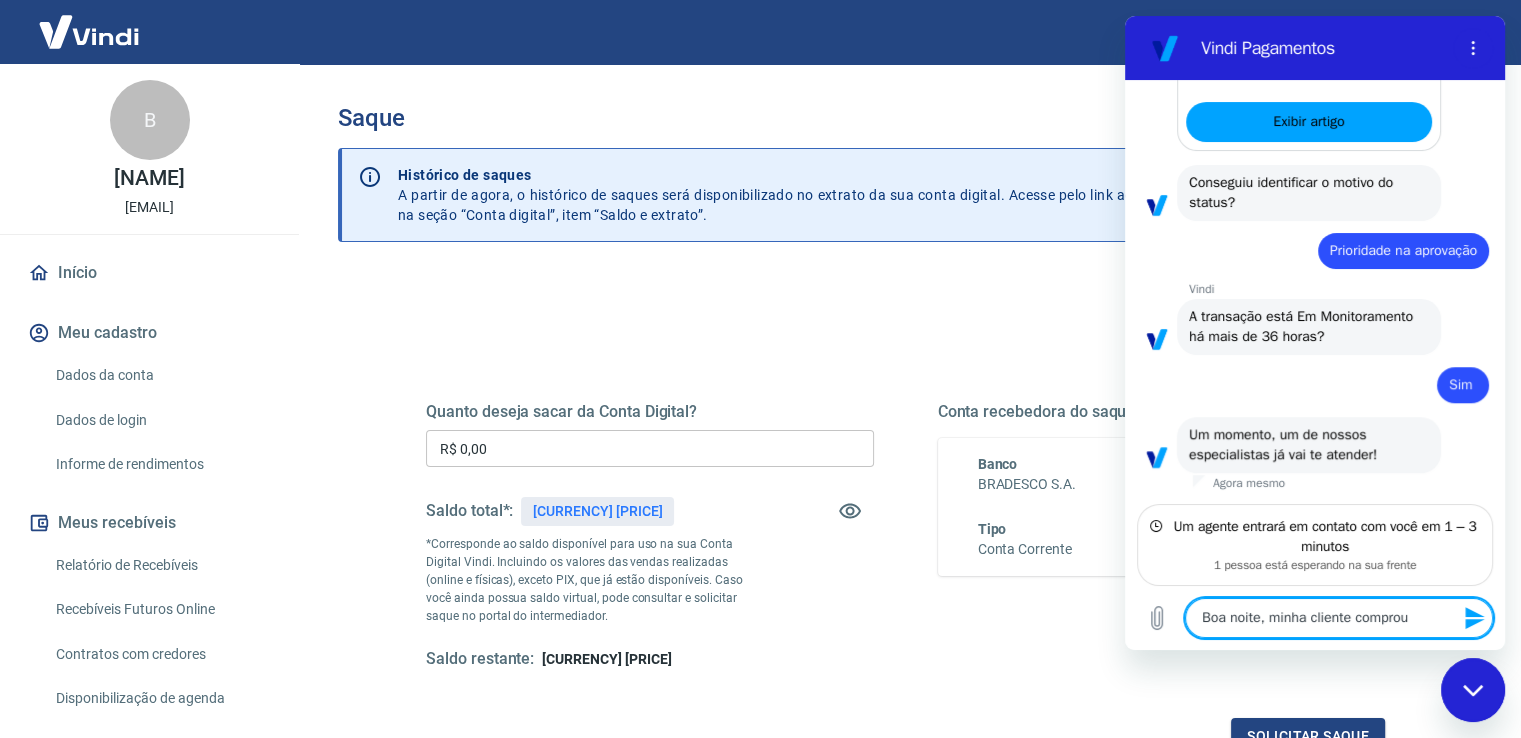 type on "Boa noite, minha cliente comprou" 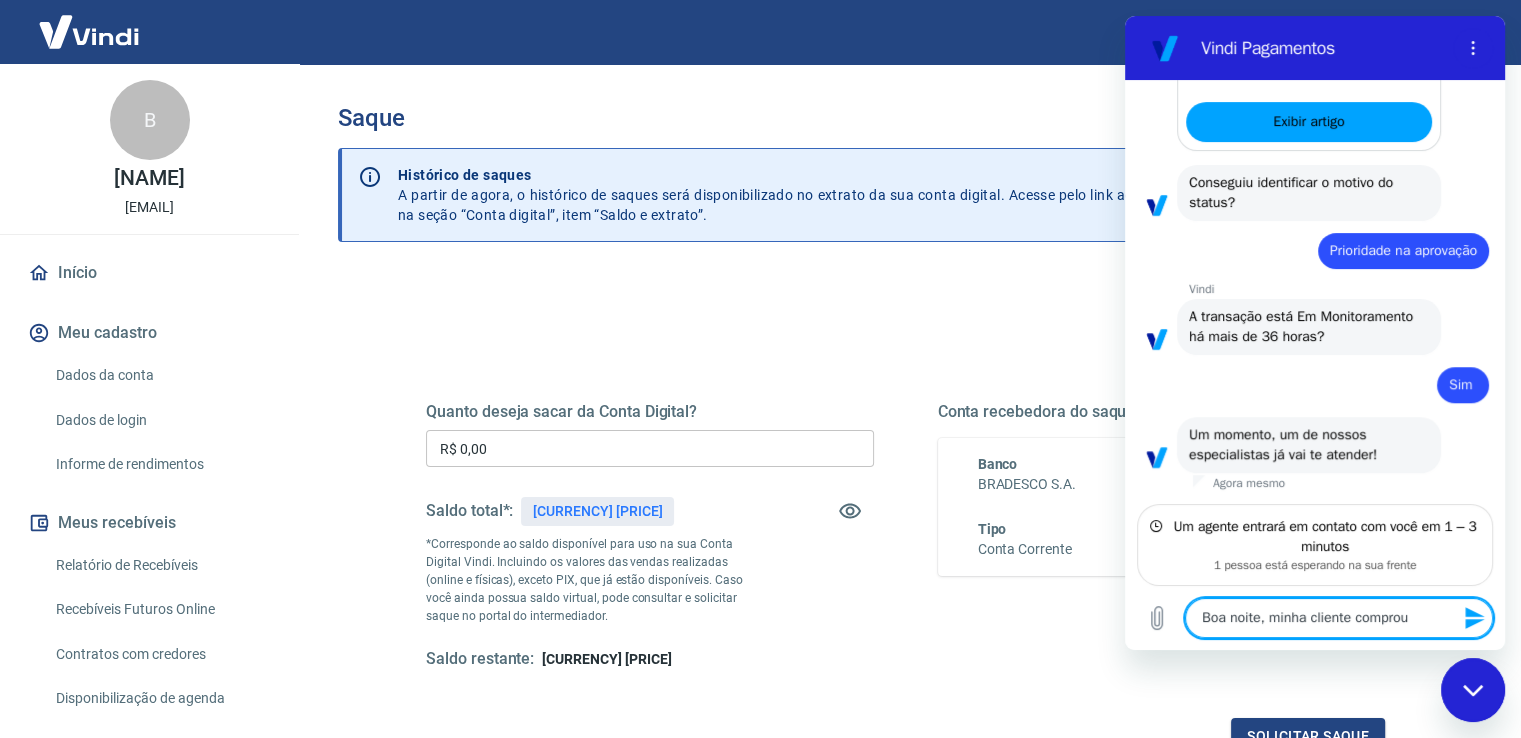 type on "Boa noite, minha cliente comprou" 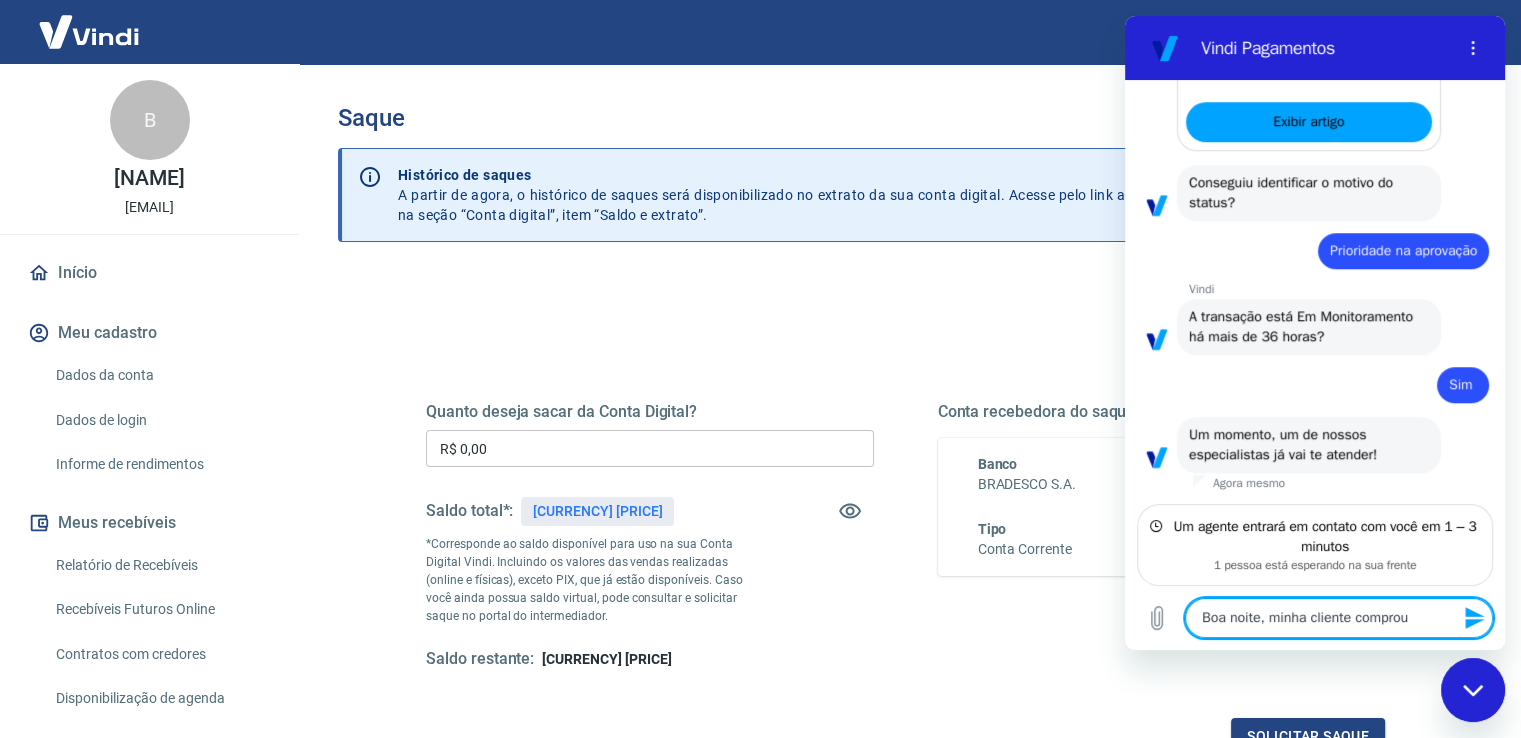 type on "x" 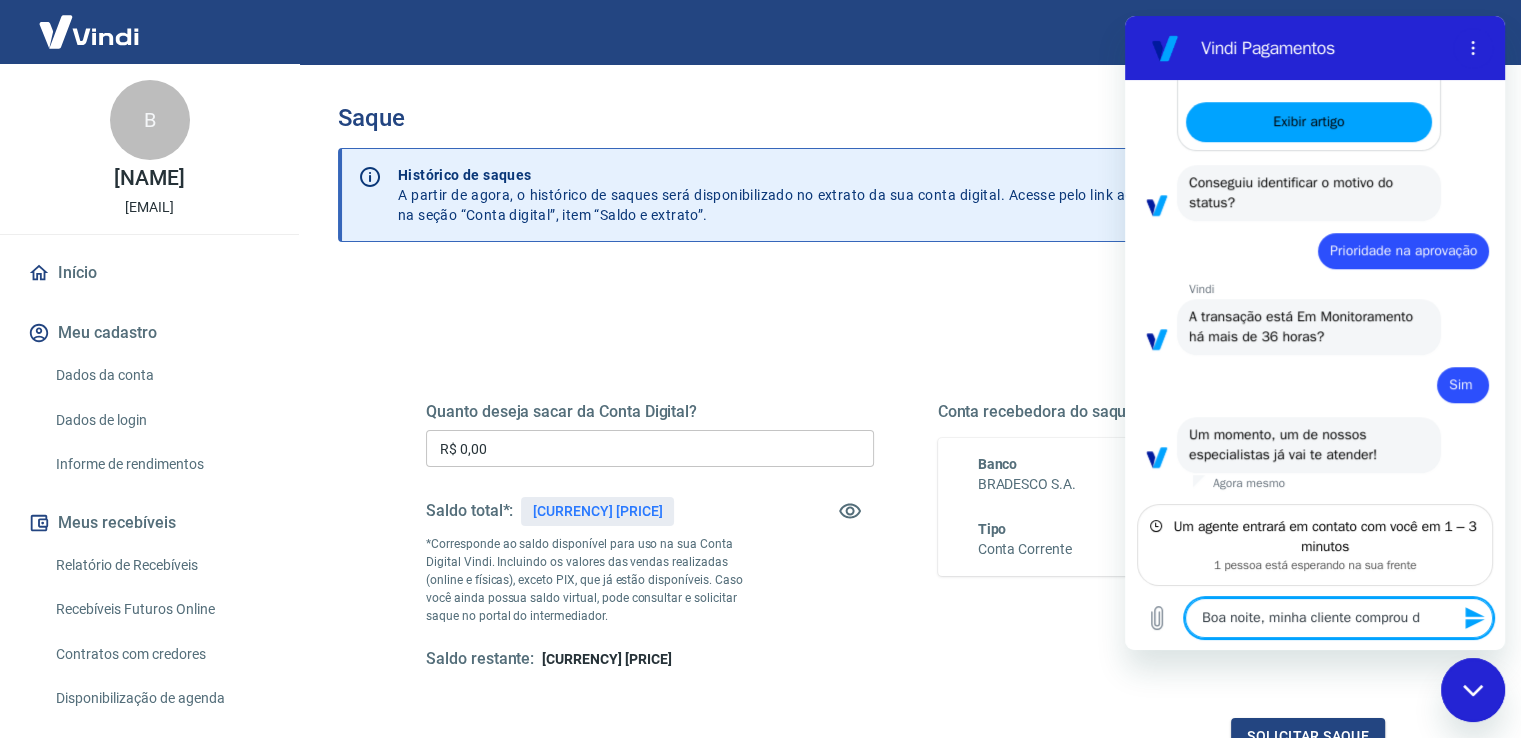 type on "Boa noite, minha cliente comprou di" 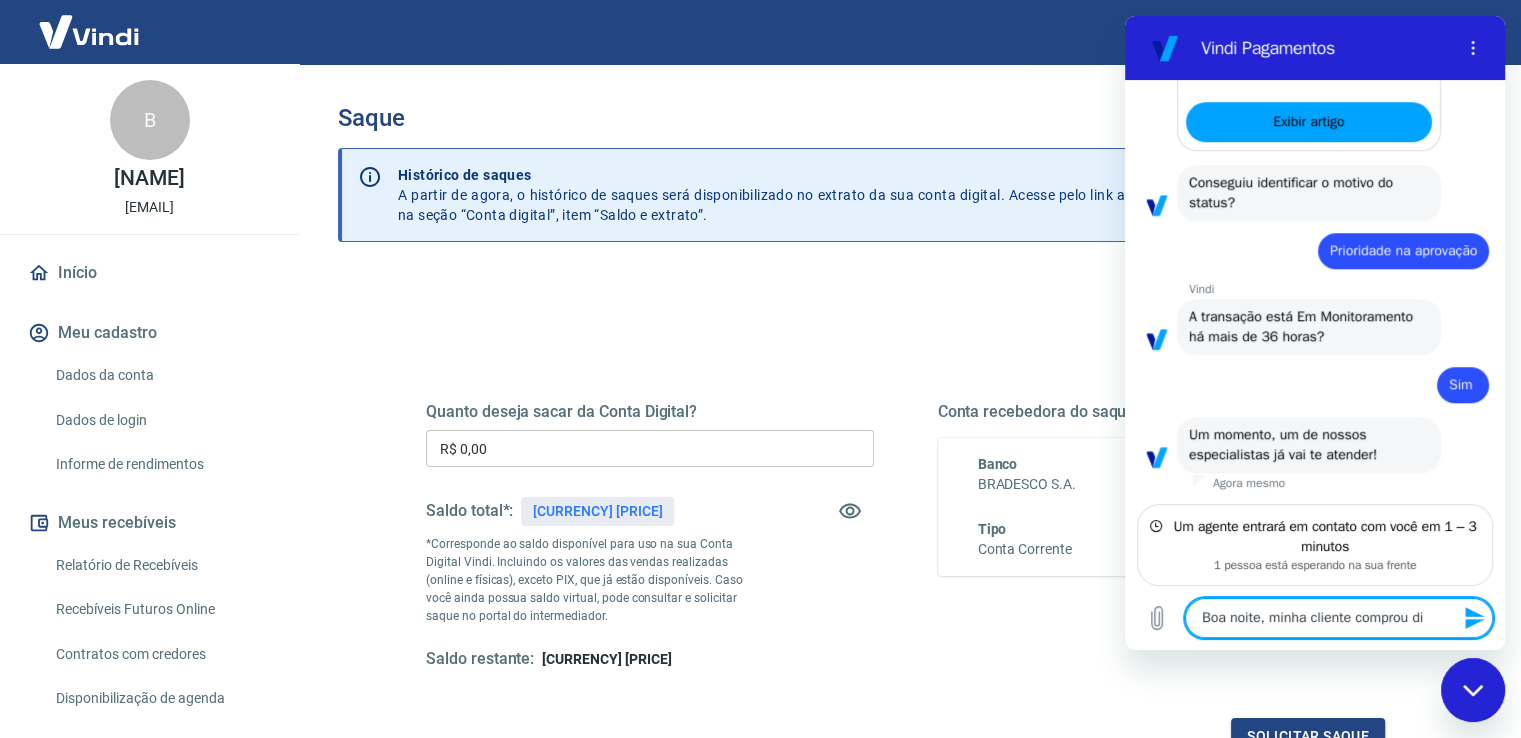 type on "Boa noite, minha cliente comprou dia 1/[DATE]" 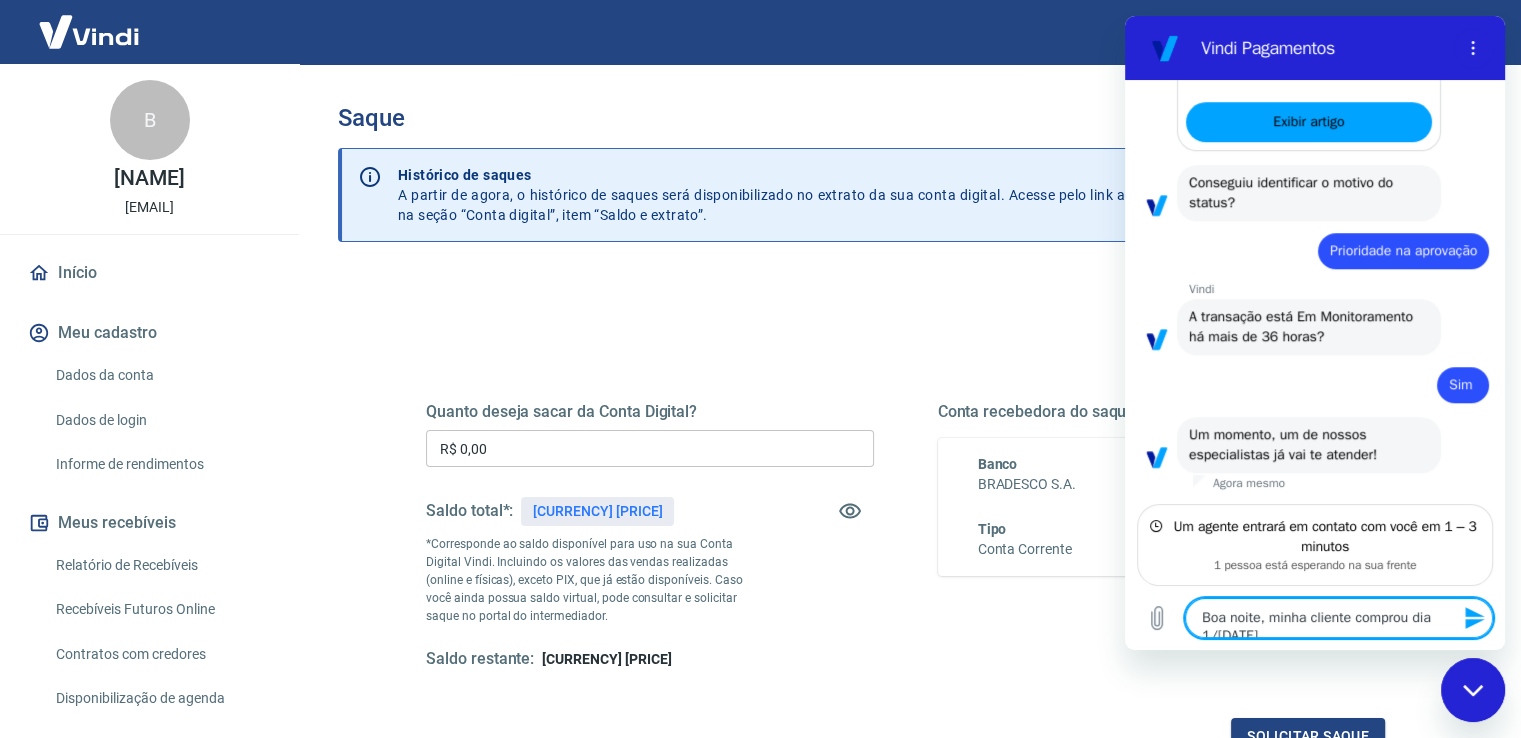 type on "x" 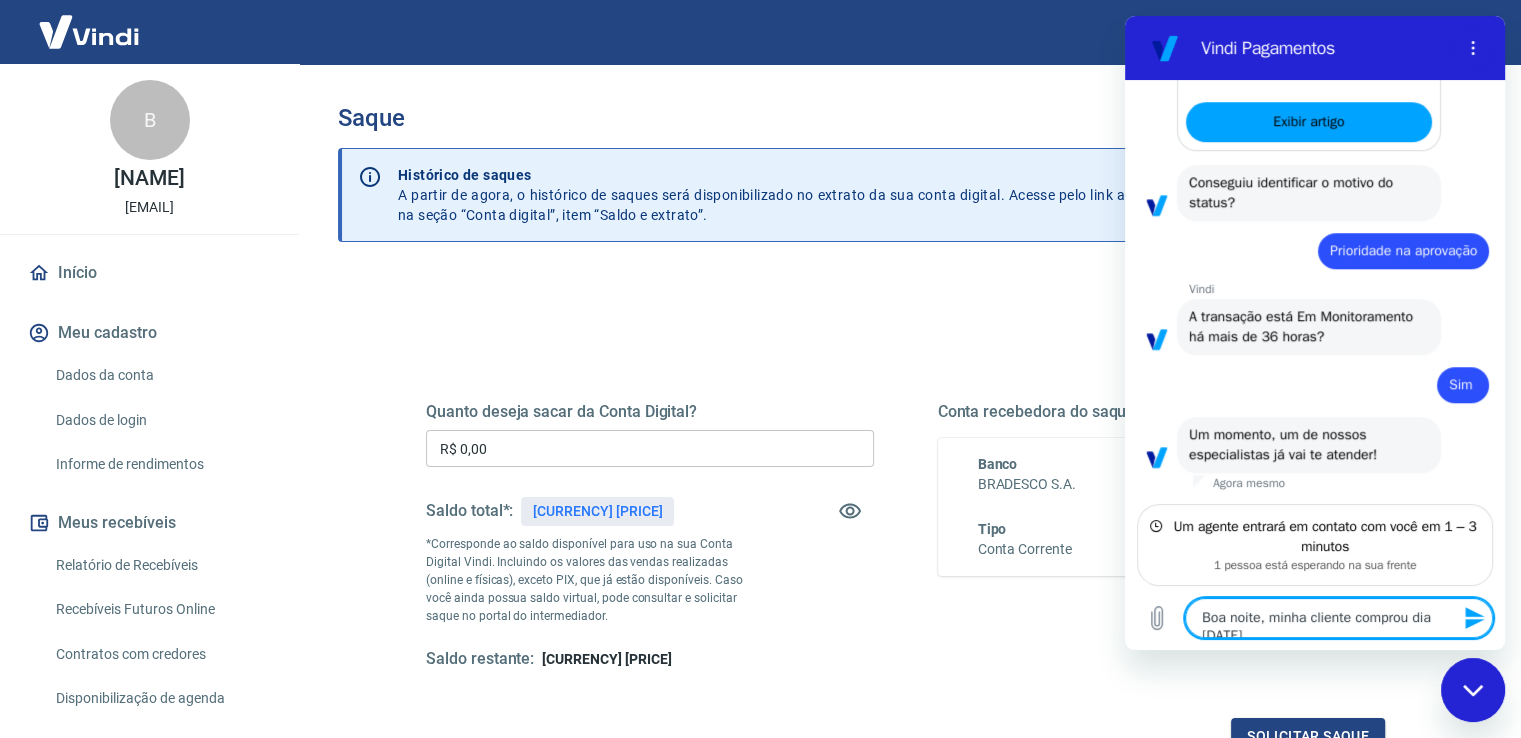 type on "Boa noite, minha cliente comprou dia [DATE]" 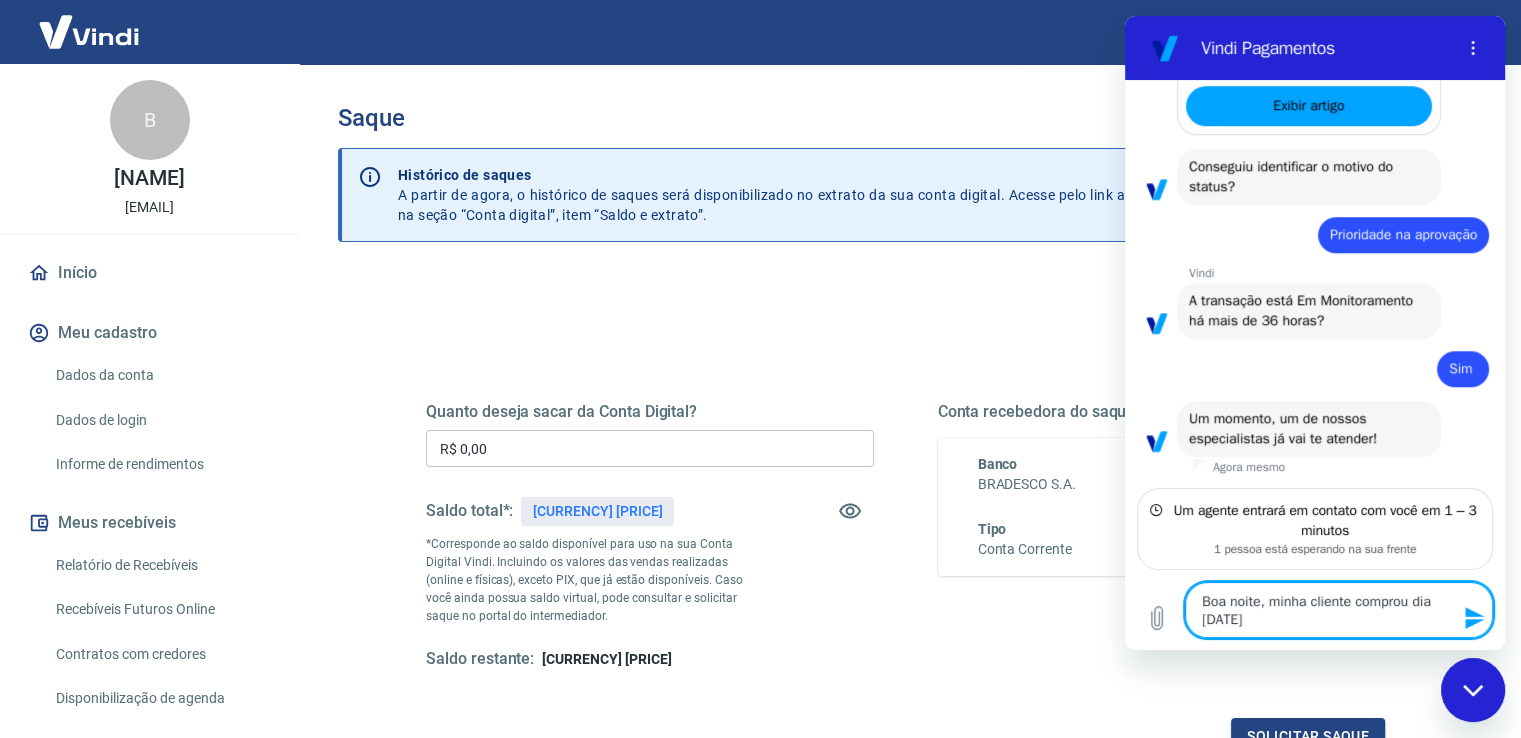 type on "Boa noite, minha cliente comprou dia [DATE]" 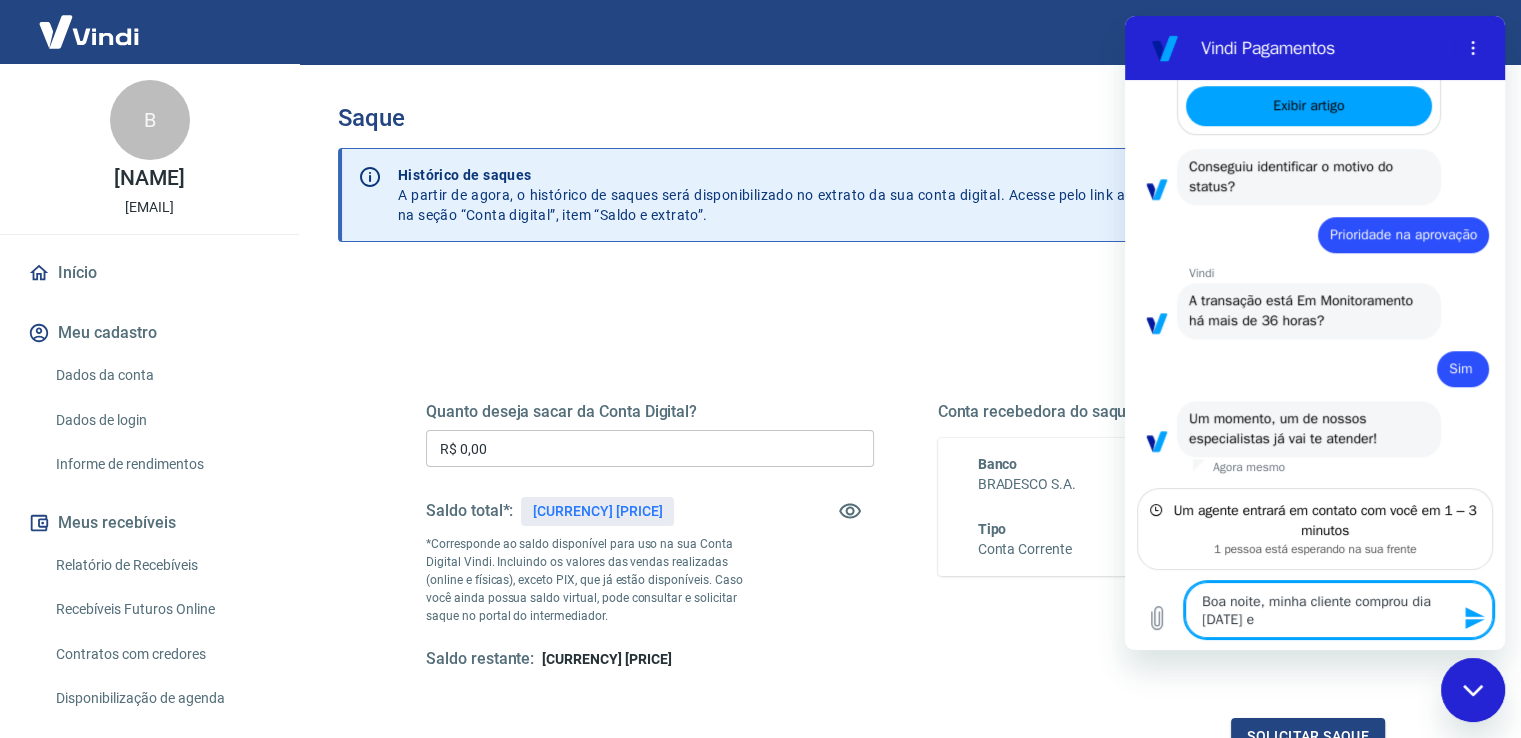 type on "Boa noite, minha cliente comprou dia [DATE] e" 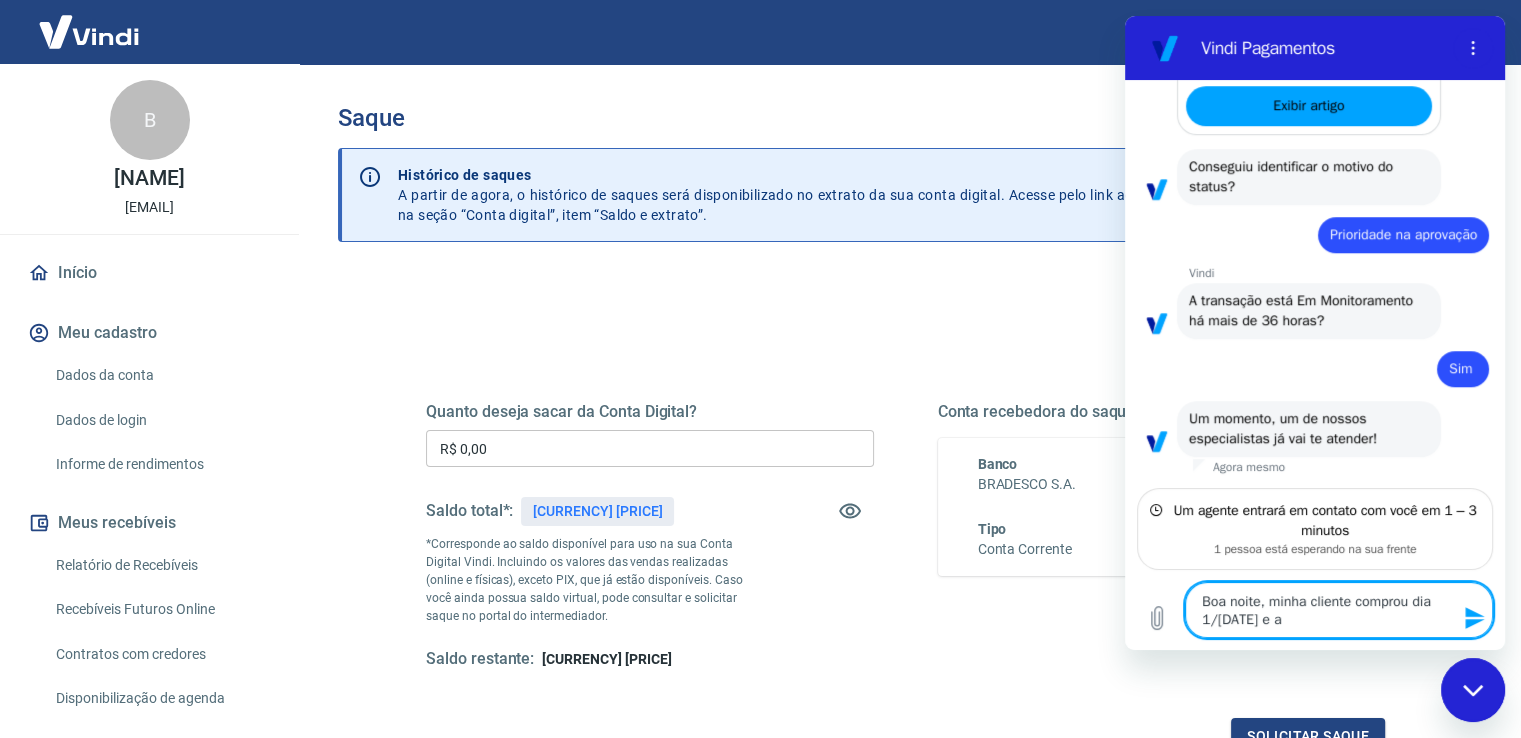 type on "Boa noite, minha cliente comprou dia 1/8 e at" 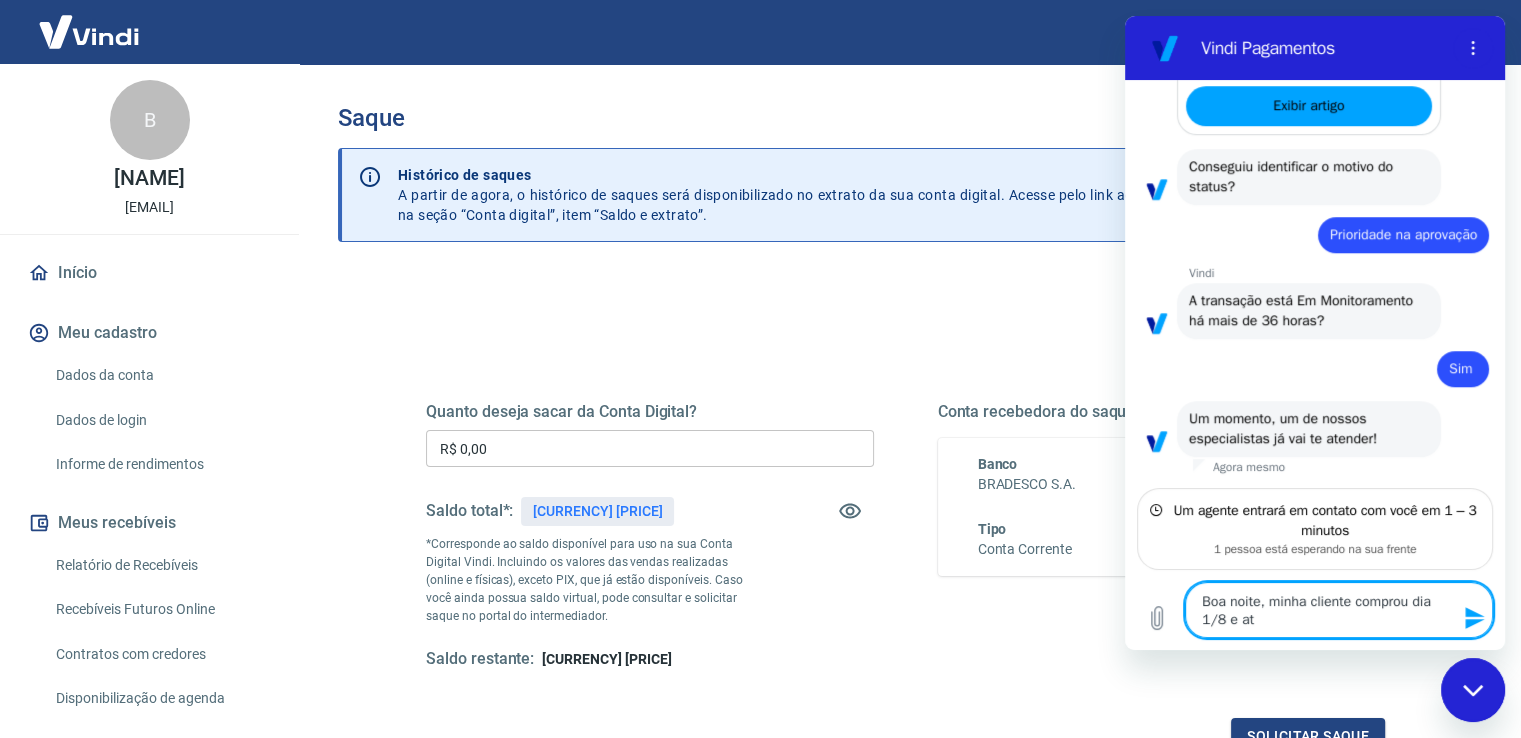 type on "x" 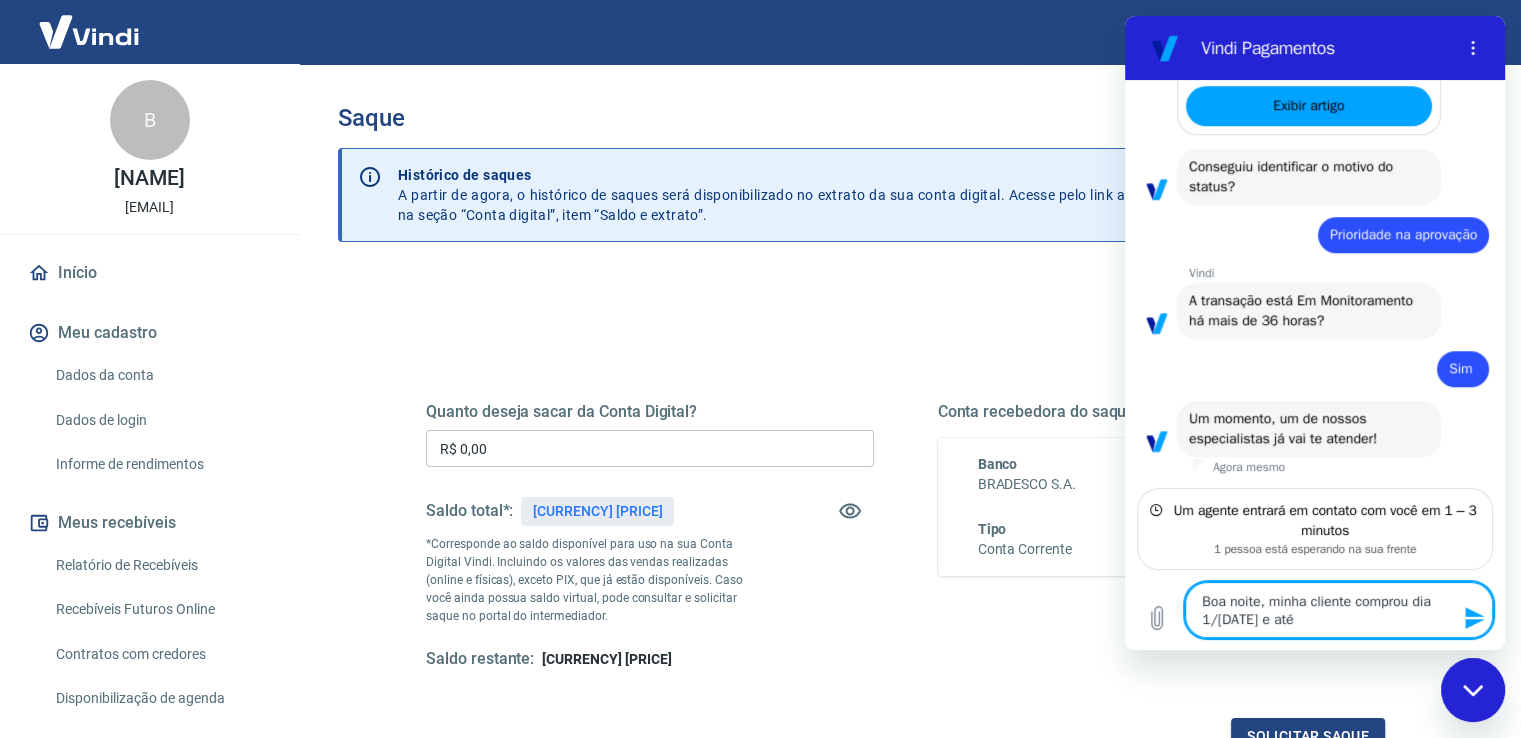 type on "x" 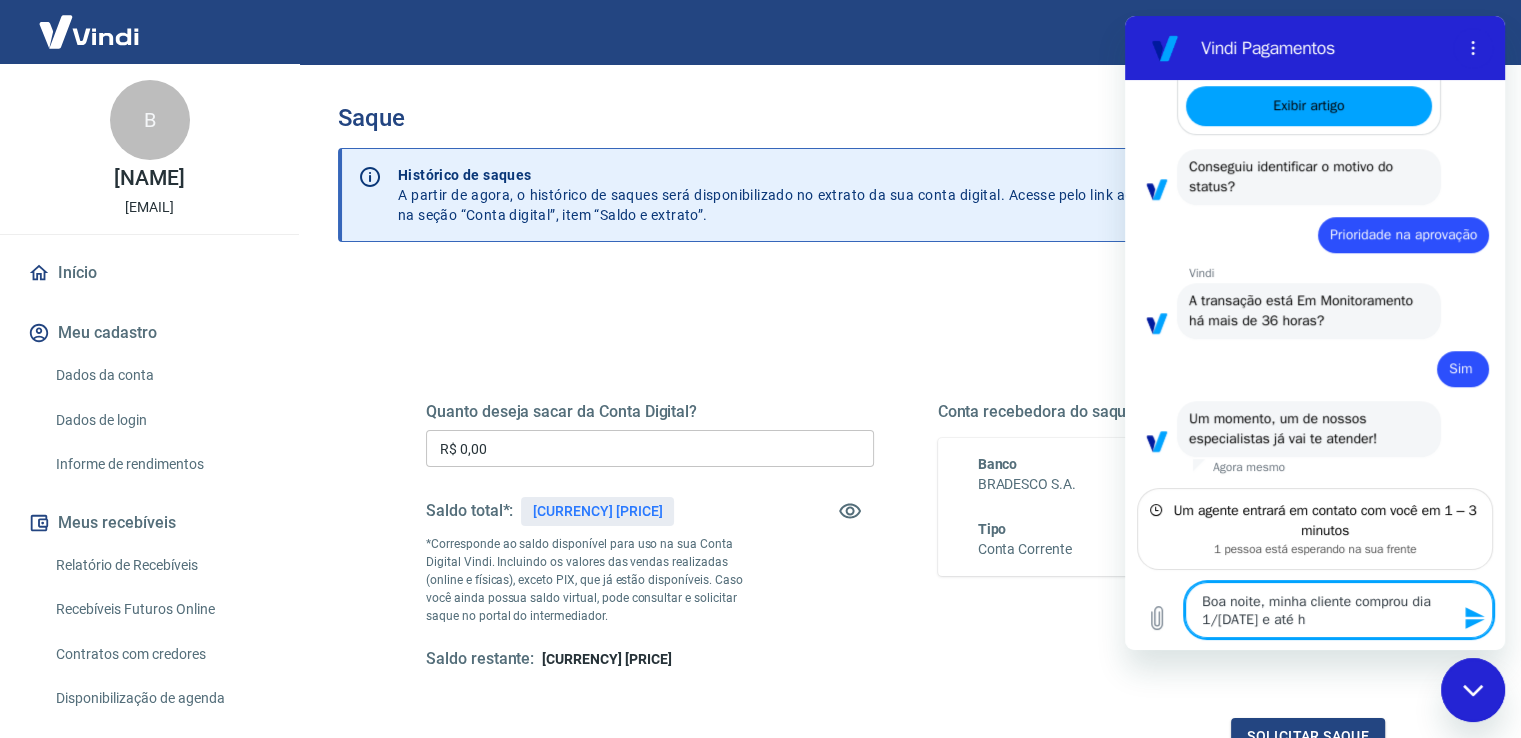 type on "Boa noite, minha cliente comprou dia 1/8 e até ho" 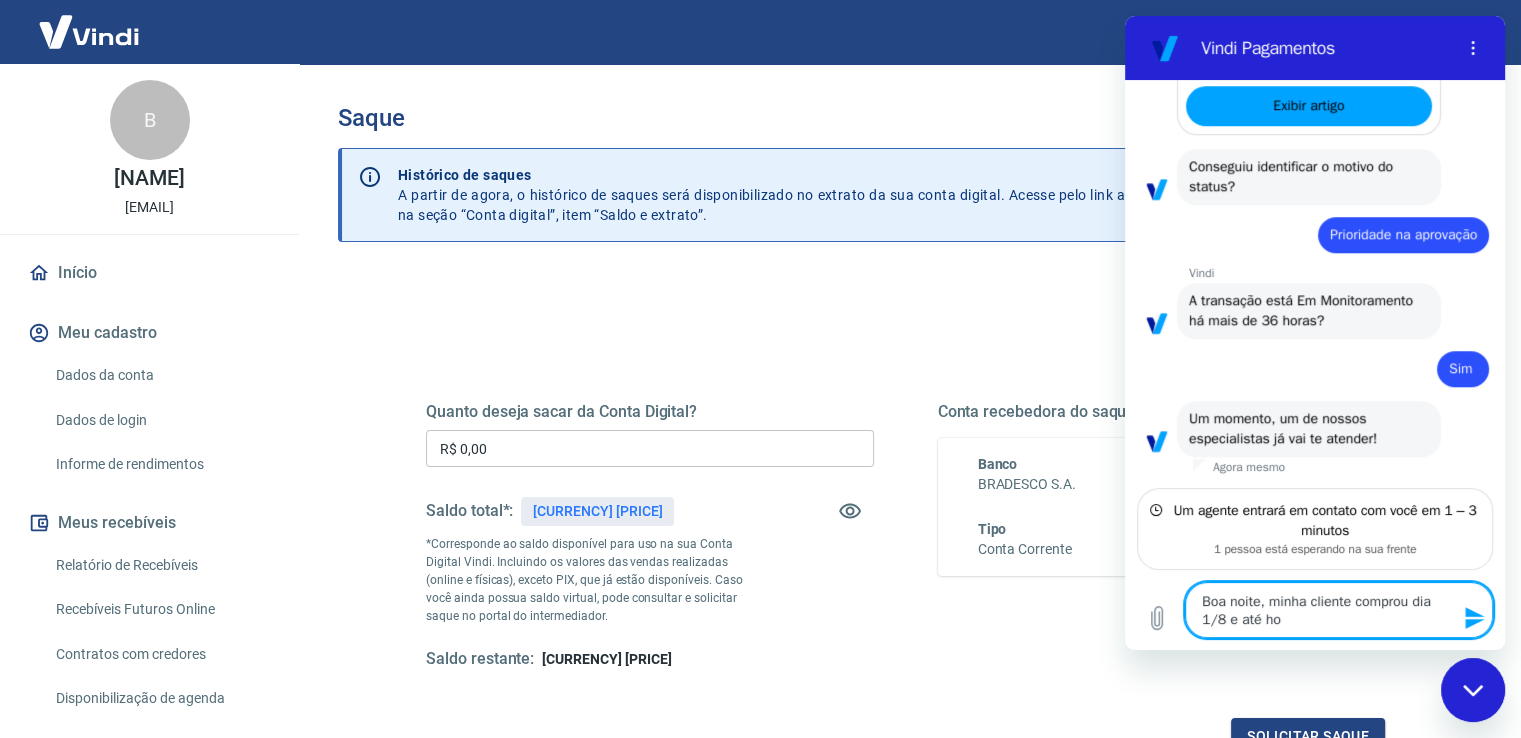 type on "Boa noite, minha cliente comprou dia 1/[DATE] e até hoj" 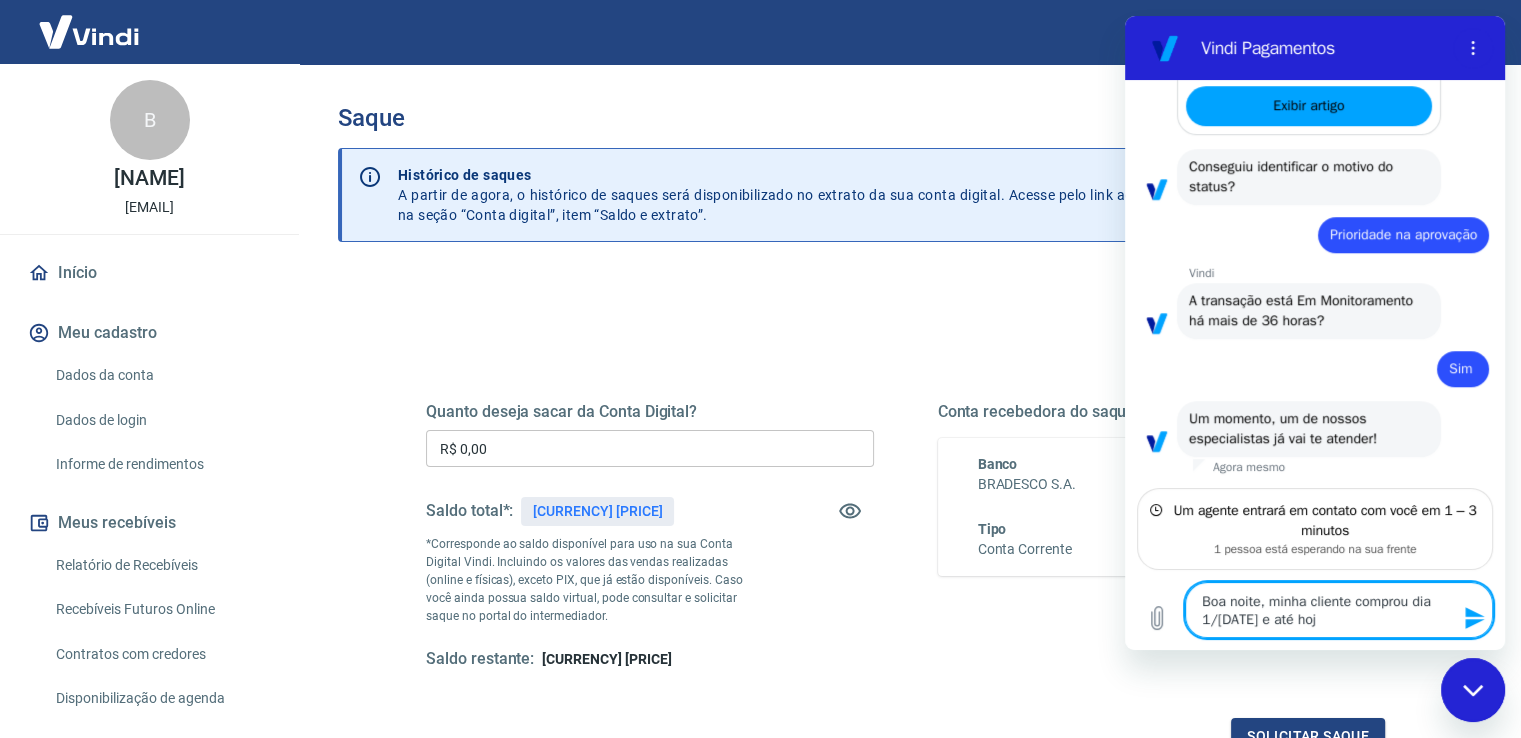 type on "Boa noite, minha cliente comprou dia 1/[DATE] e até hoje" 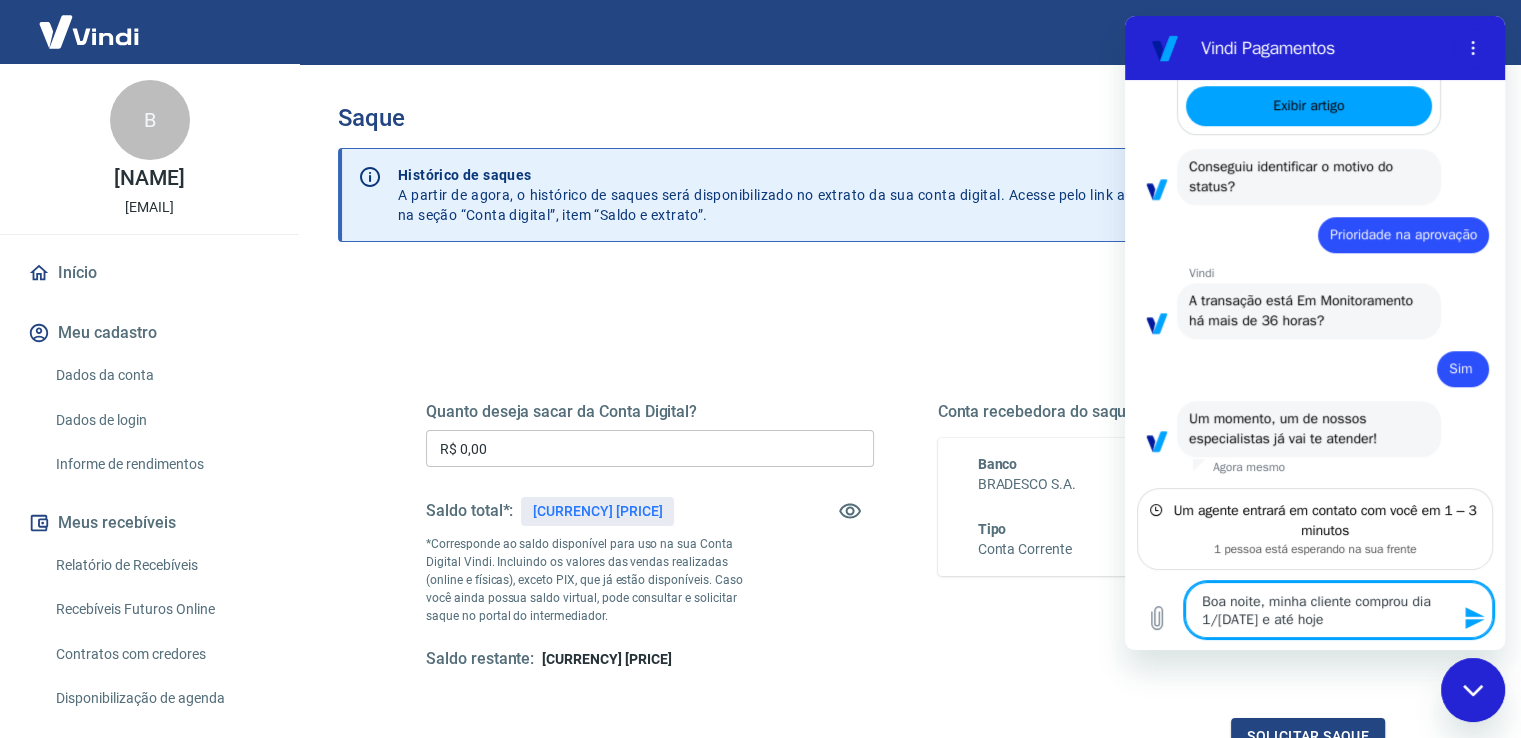 type on "Boa noite, minha cliente comprou dia 1/[DATE] e até hoje" 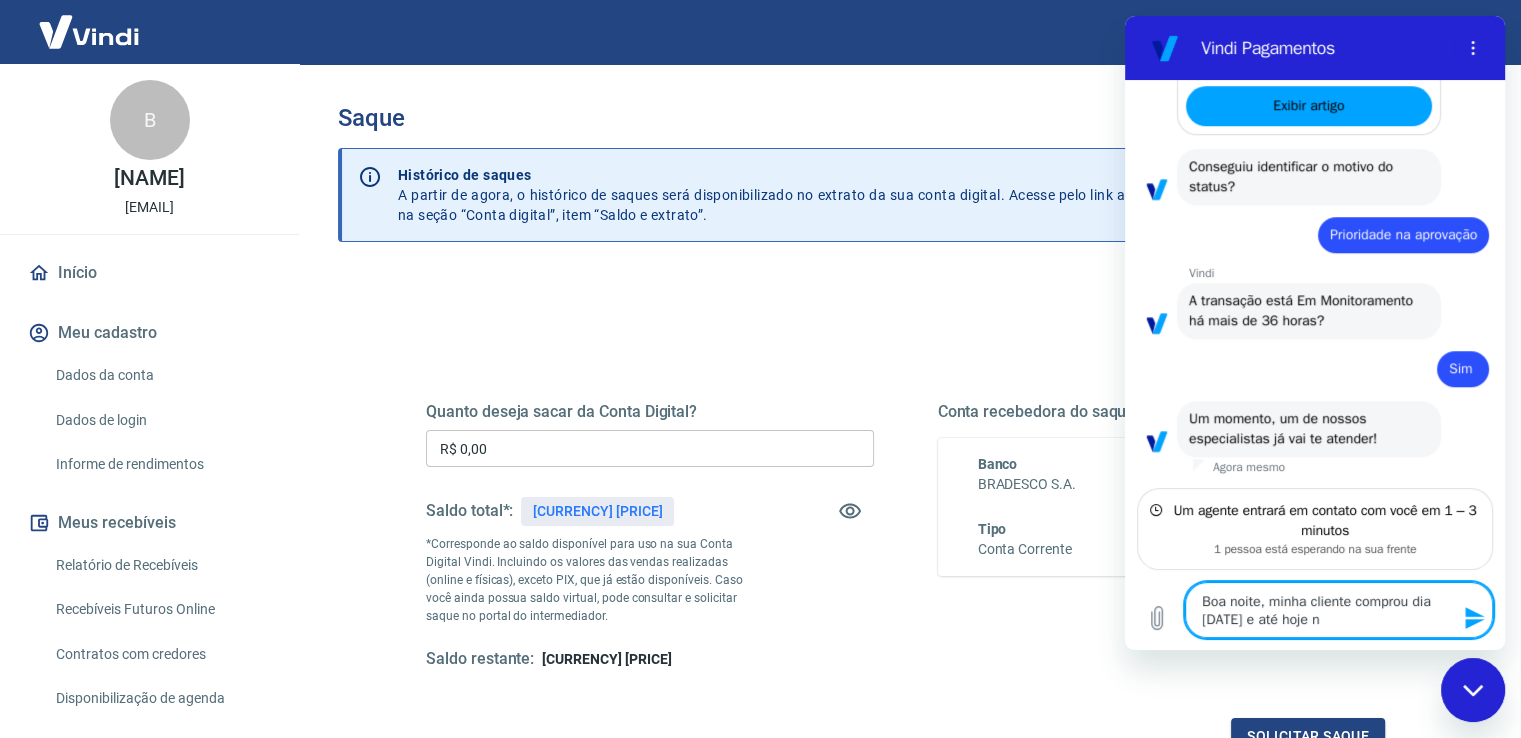 type on "Boa noite, minha cliente comprou dia 1/[DATE] e até hoje ni" 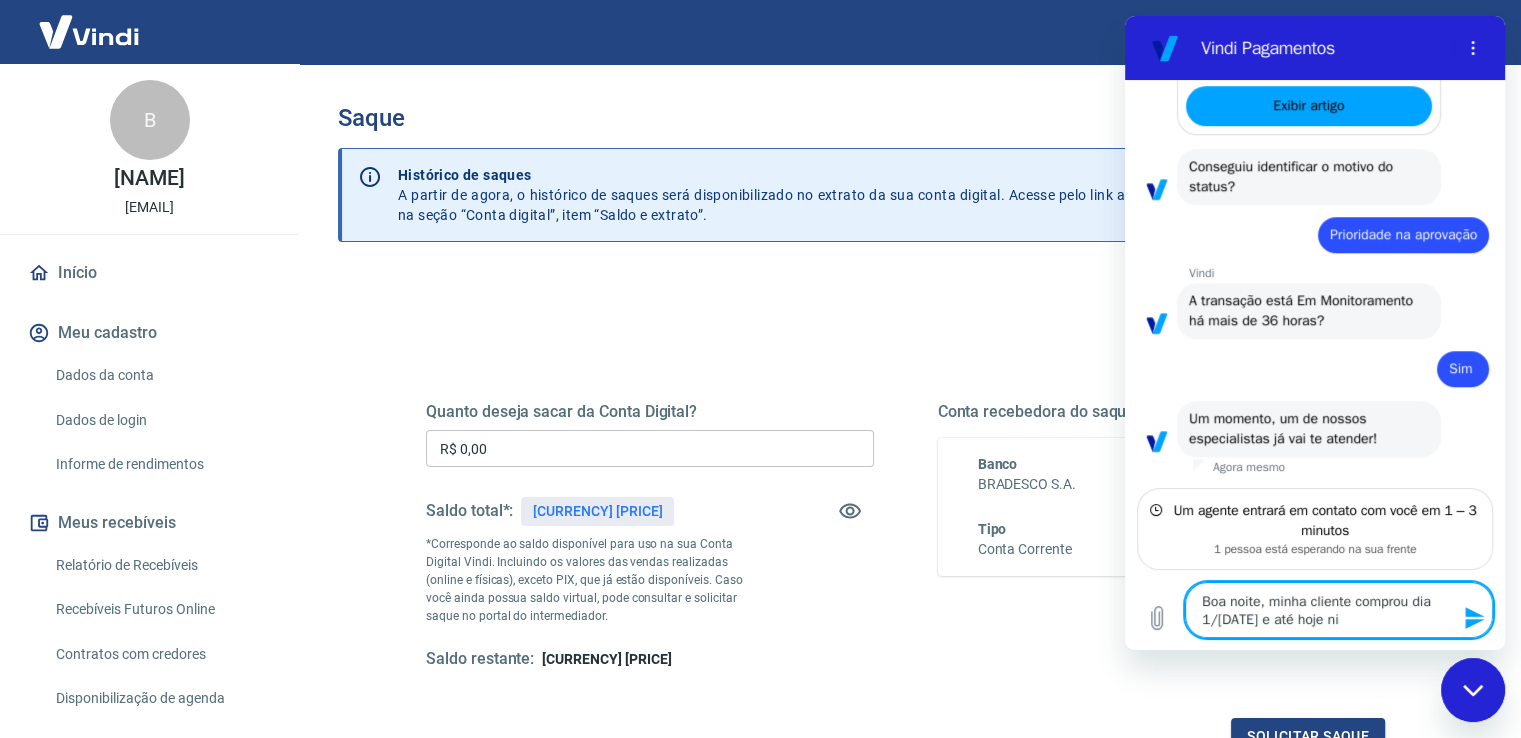type on "Boa noite, minha cliente comprou dia [DATE] e até hoje n" 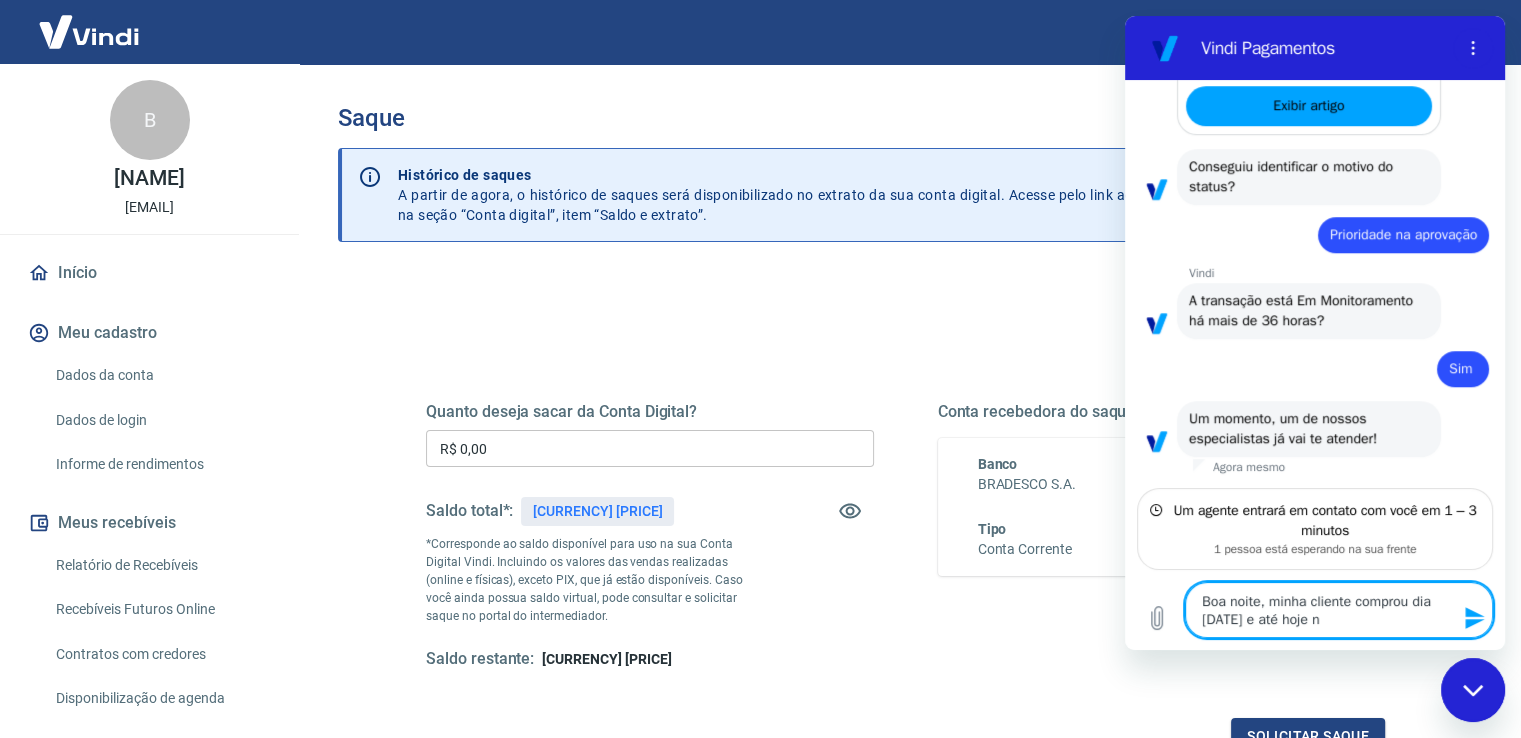 type on "Boa noite, minha cliente comprou dia 1/[DATE] e até hoje" 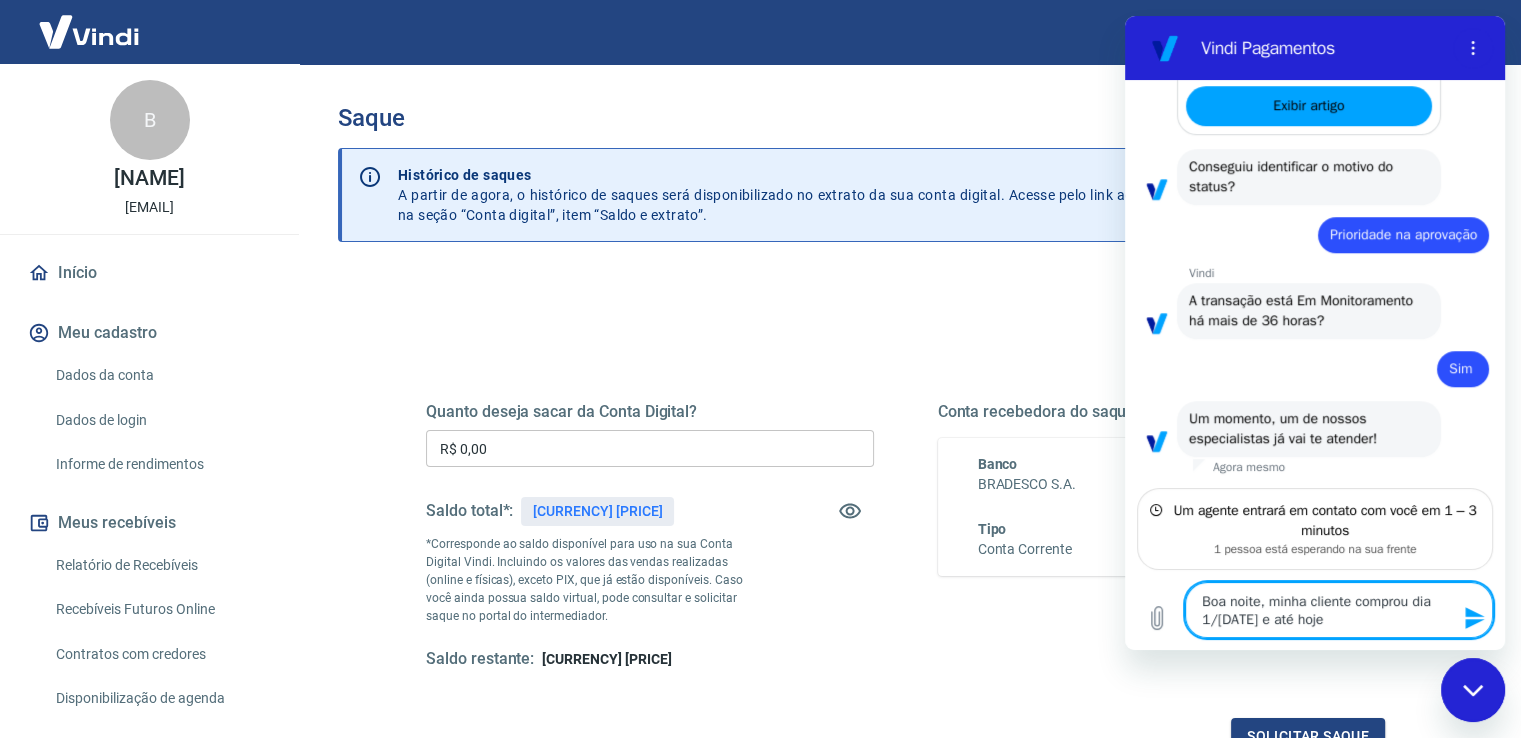 type on "Boa noite, minha cliente comprou dia 1/[DATE] e até hoje" 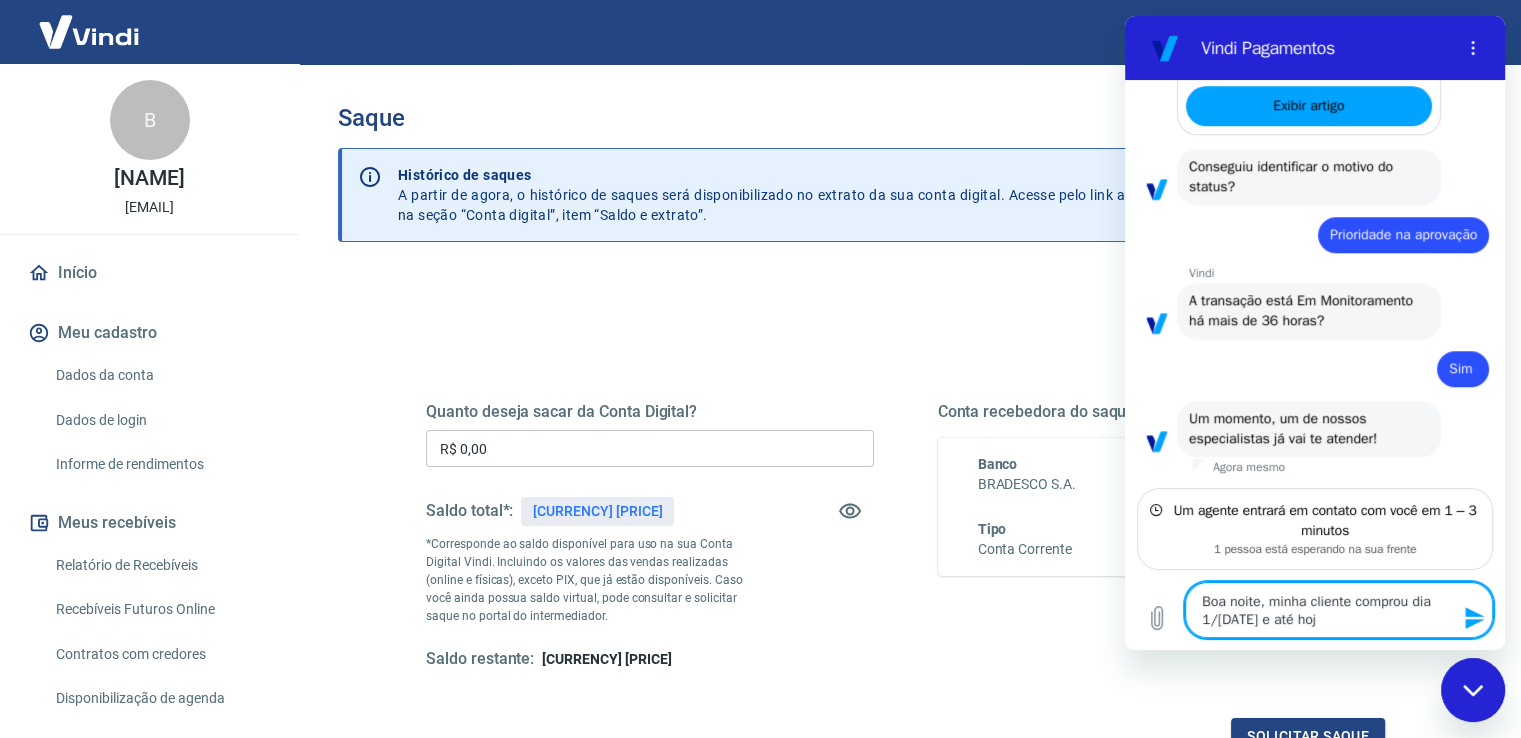 type on "x" 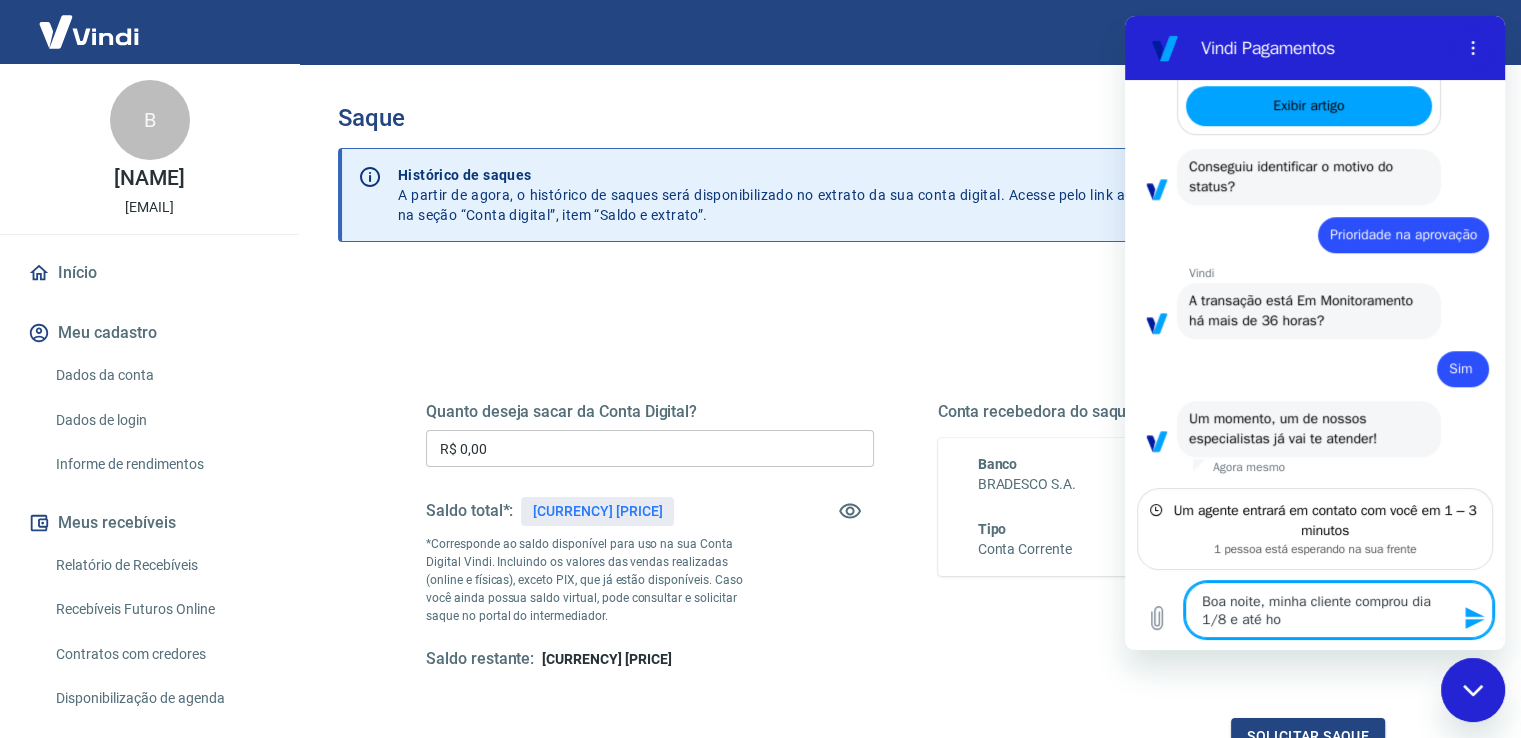type on "Boa noite, minha cliente comprou dia 1/[DATE] e até h" 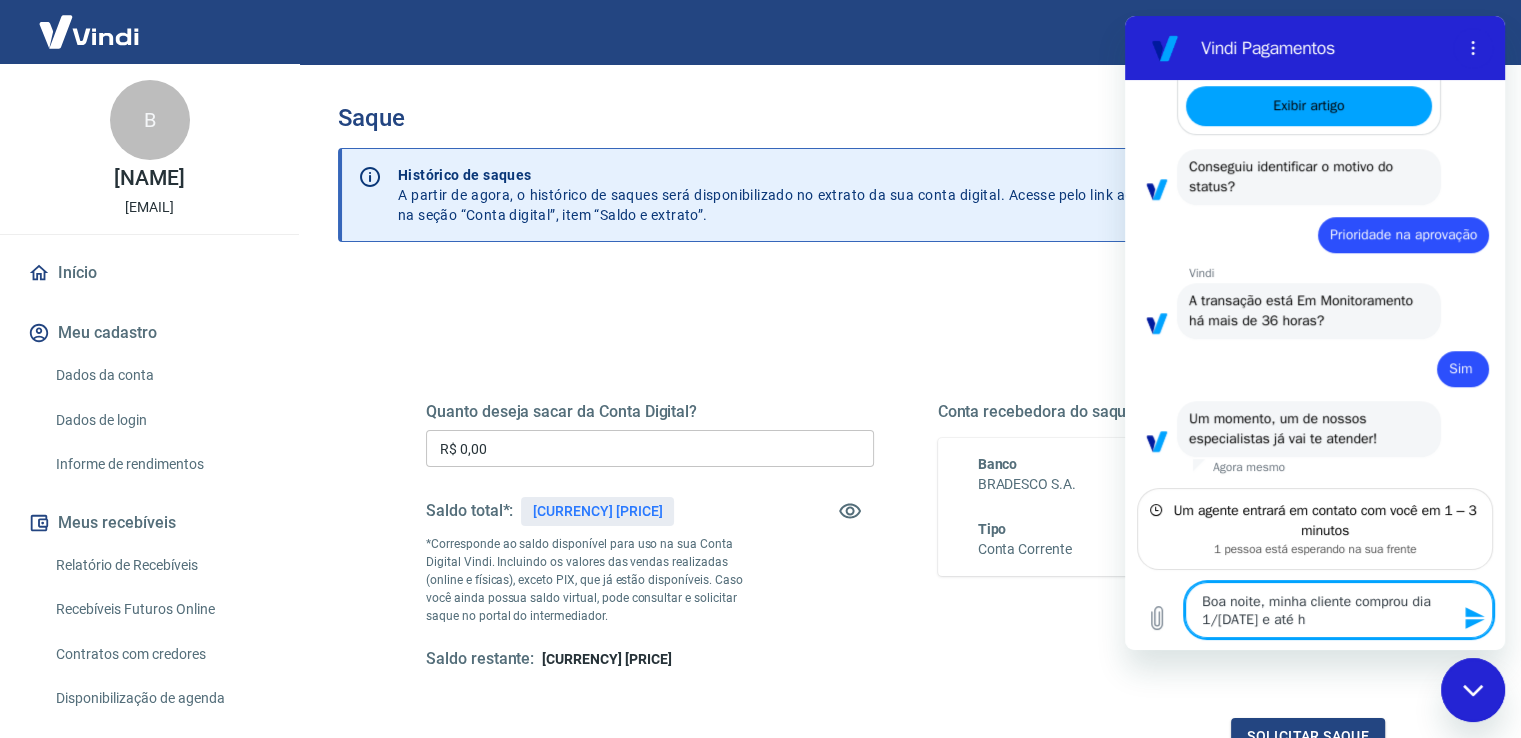 type on "Boa noite, minha cliente comprou dia 1/[DATE] e até" 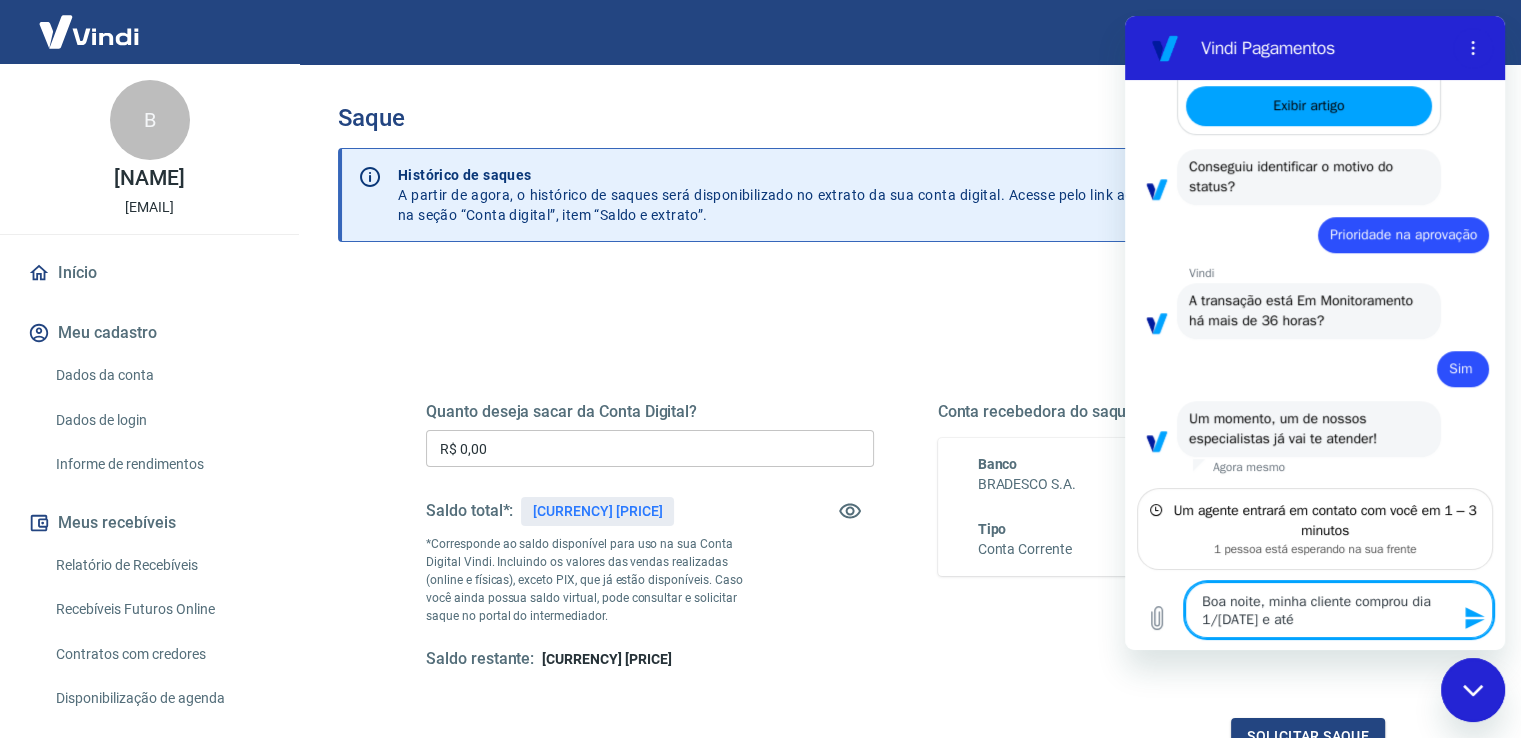 type on "Boa noite, minha cliente comprou dia 1/8 e até a" 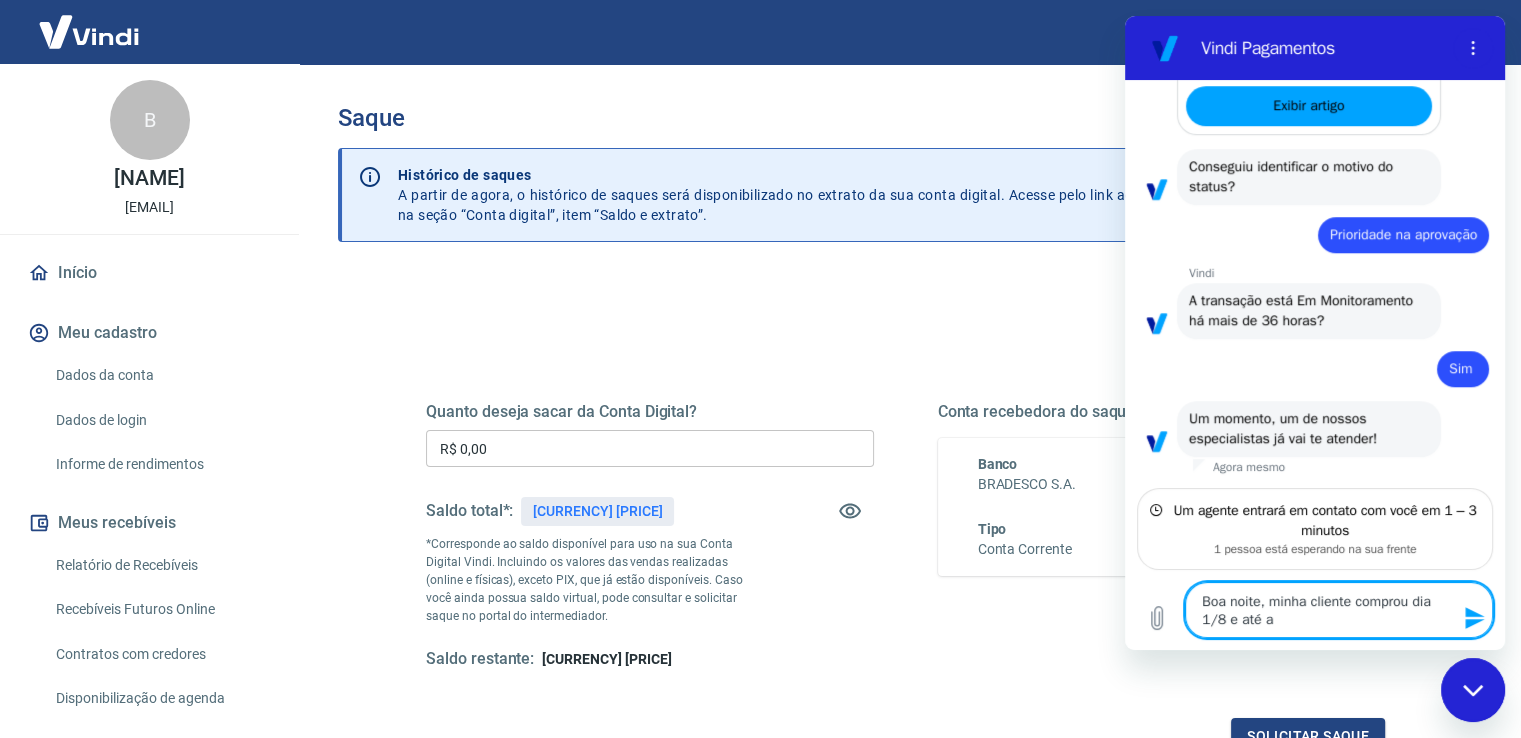 type on "Boa noite, minha cliente comprou dia 1/[DATE] e até ag" 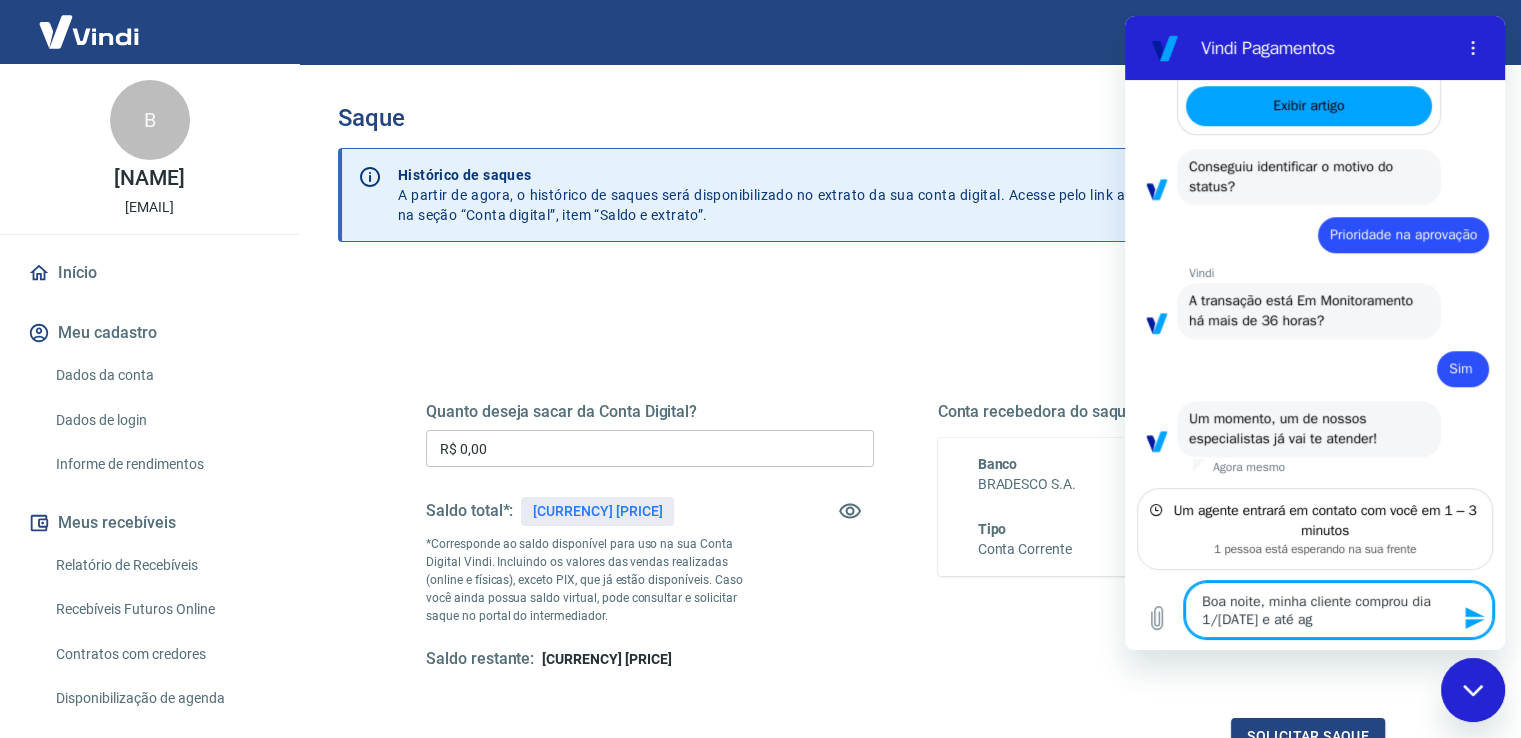 type on "Boa noite, minha cliente comprou dia 1/[DATE] e até ago" 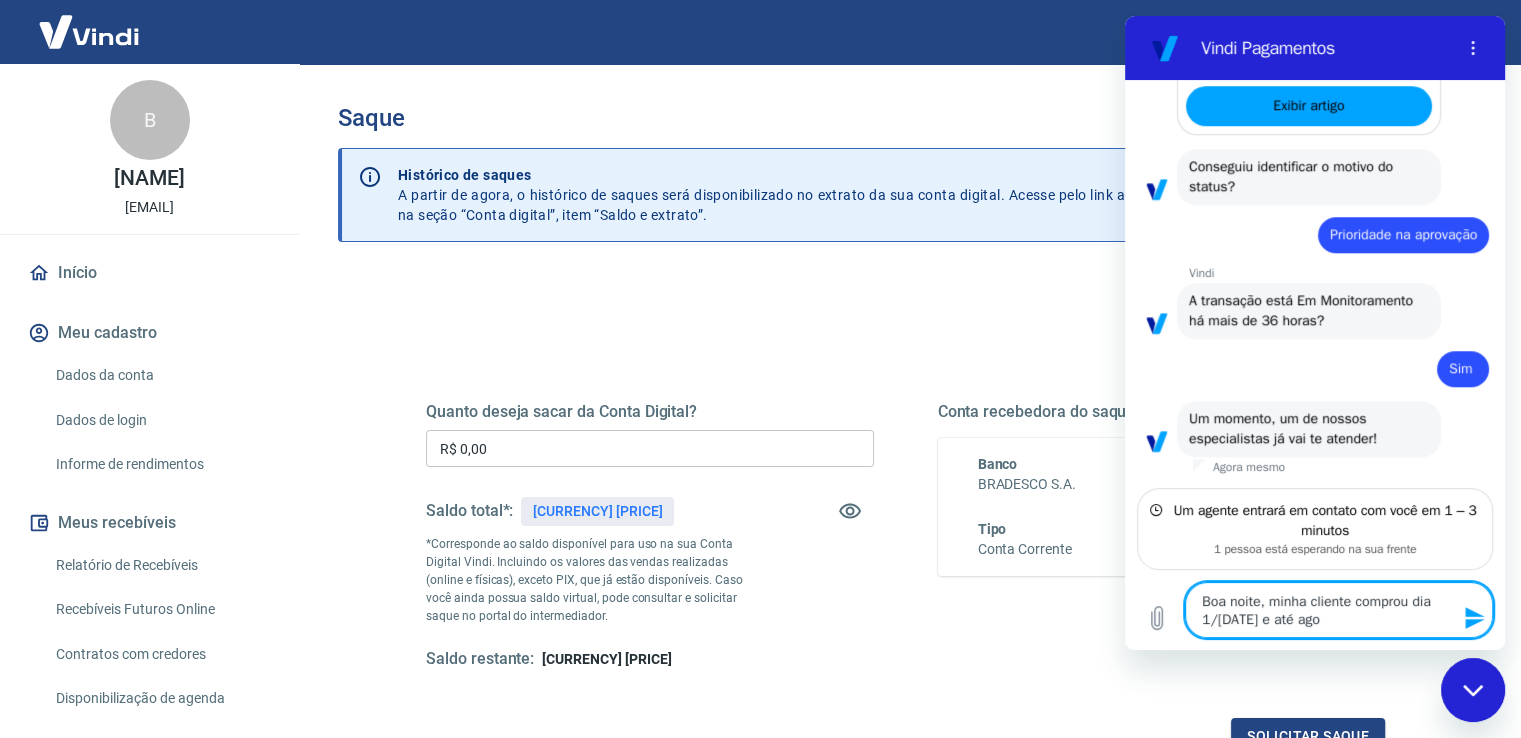 type on "Boa noite, minha cliente comprou dia 1/[DATE] e até agor" 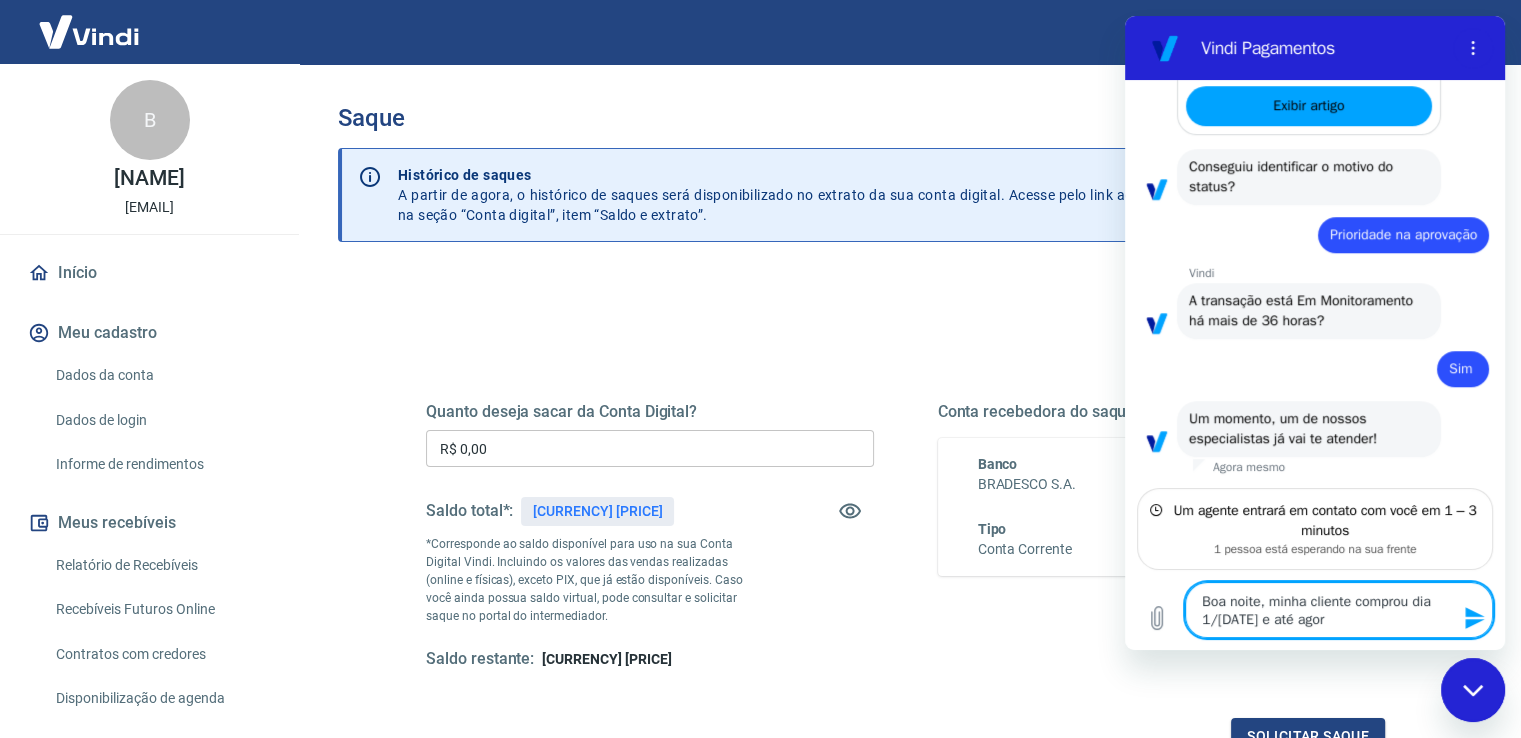 type on "Boa noite, minha cliente comprou dia 1/8 e até agora" 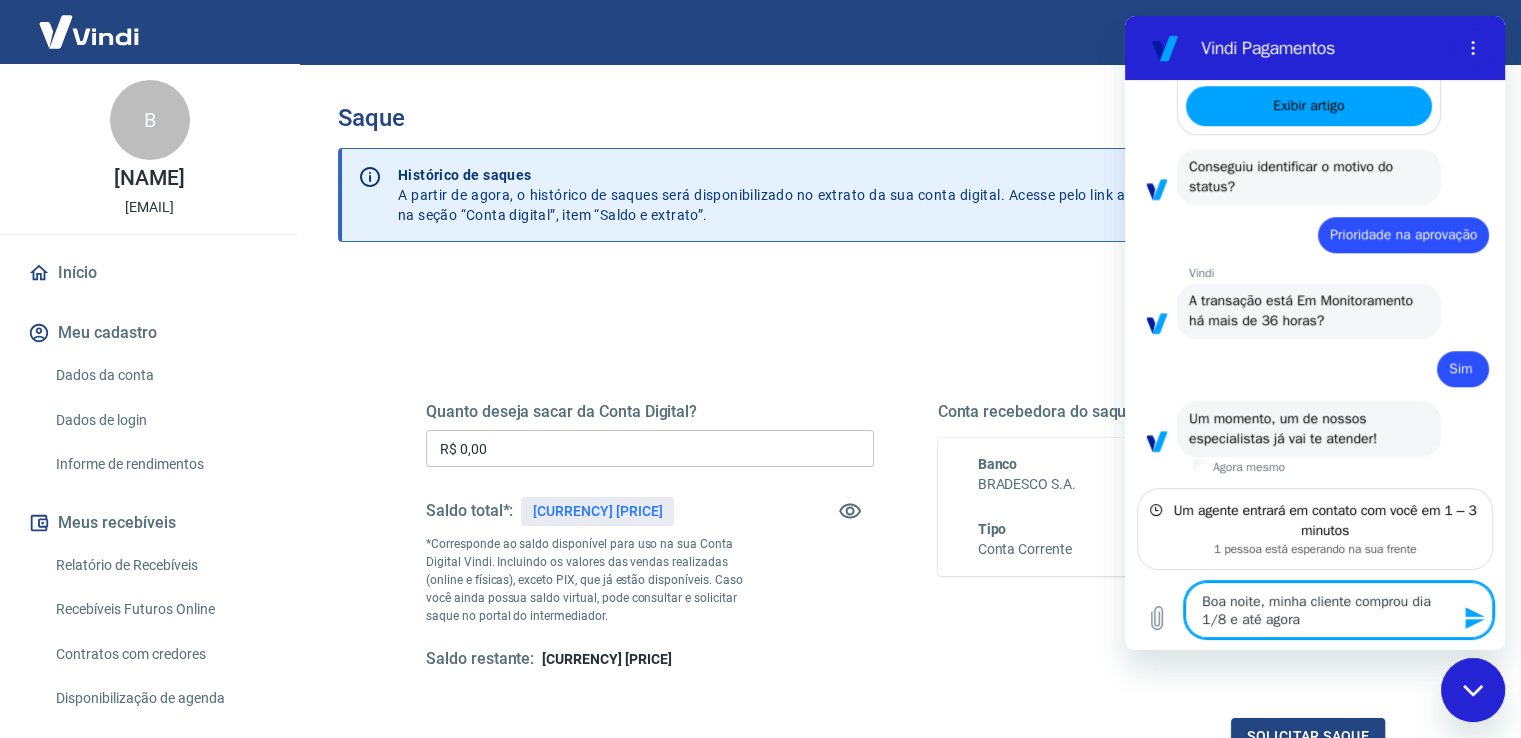 type on "Boa noite, minha cliente comprou dia 1/8 e até agora" 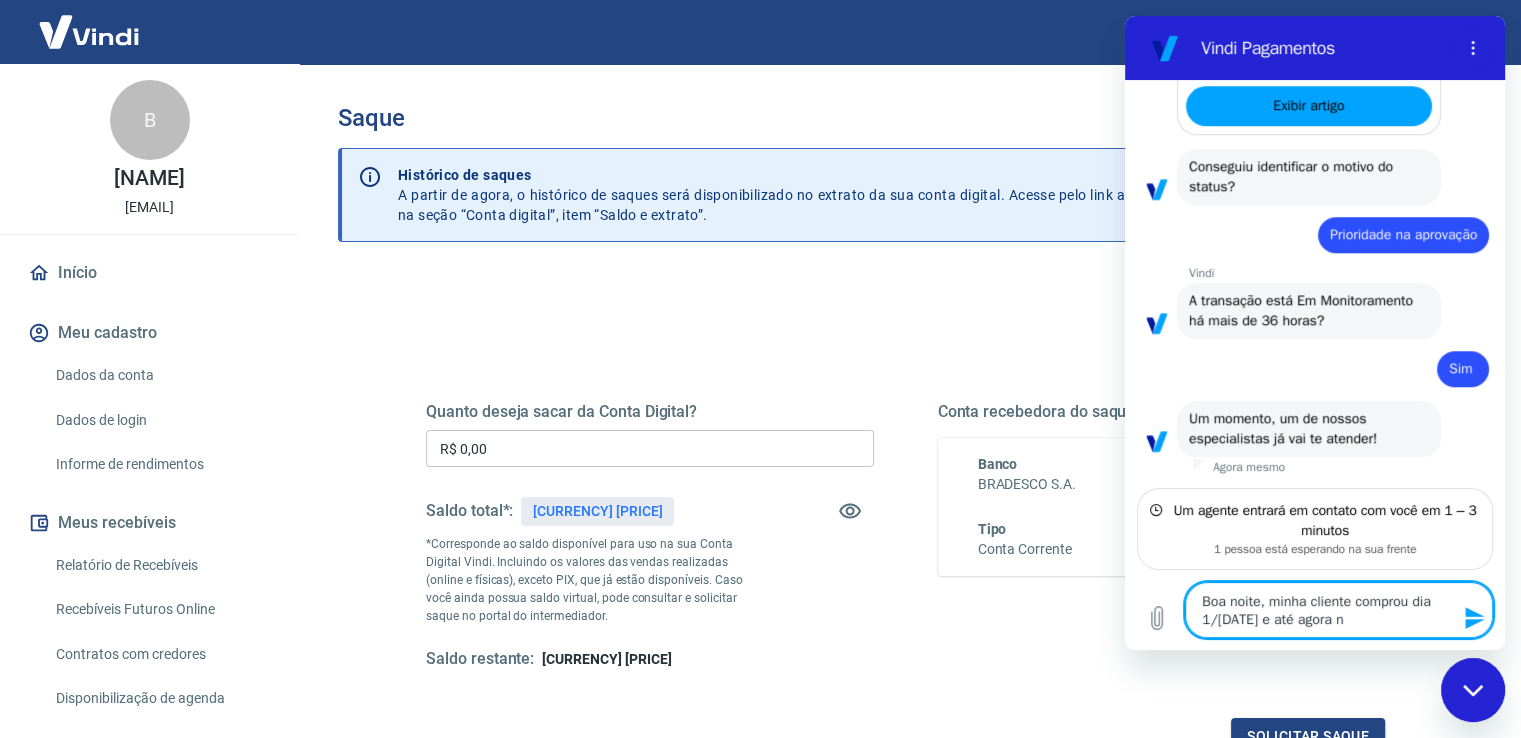 type on "Boa noite, minha cliente comprou dia 1/[DATE] e até hoje ni" 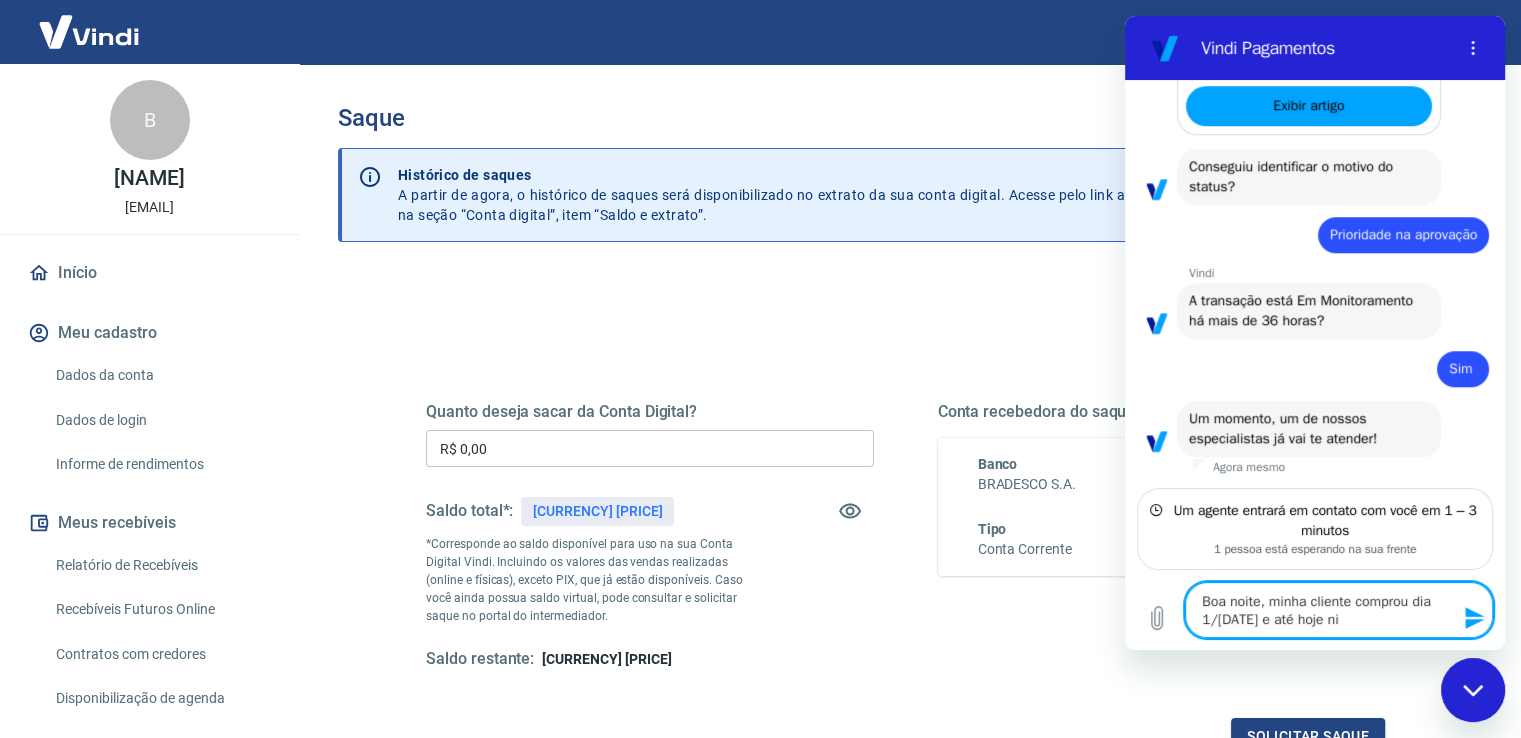 type on "x" 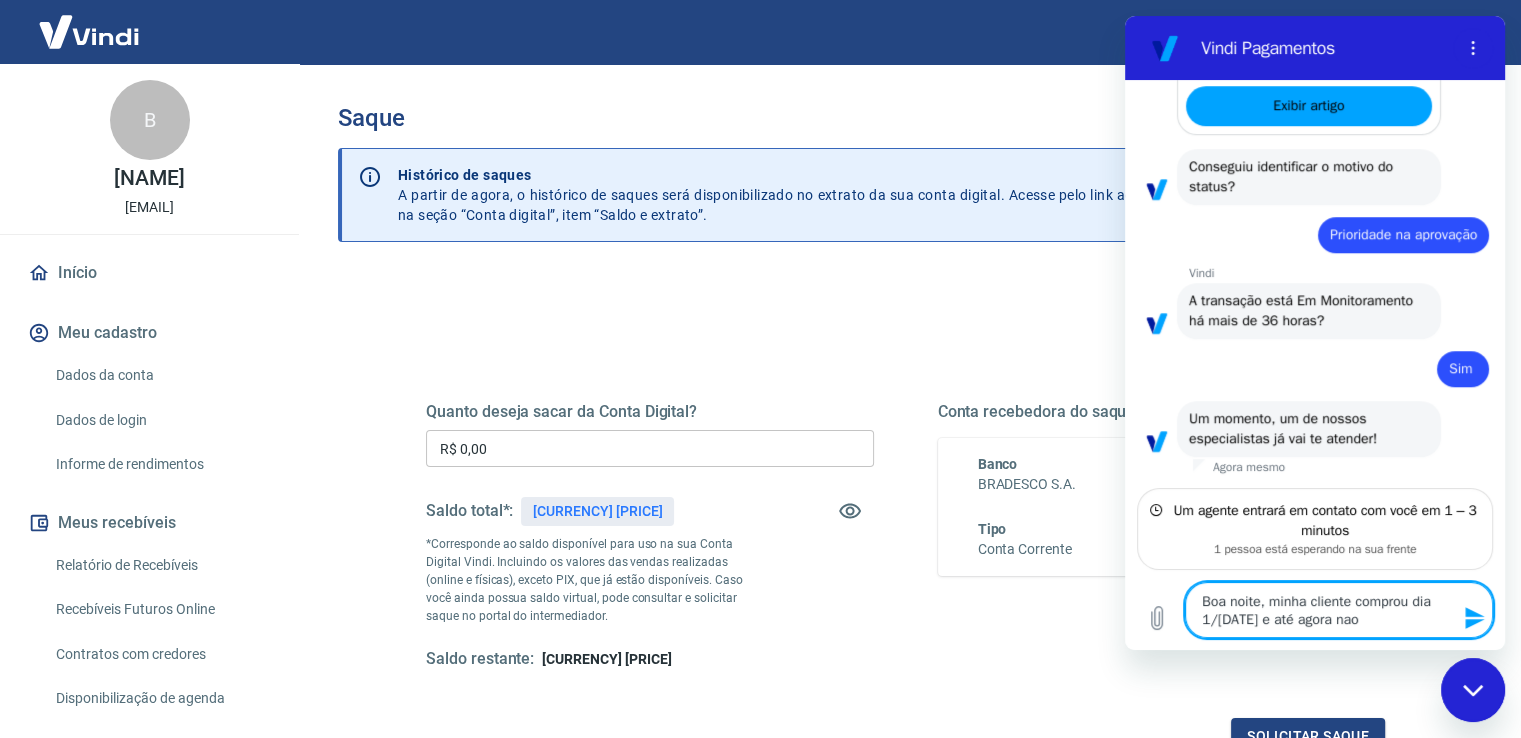 type on "Boa noite, minha cliente comprou dia 1/[DATE] e até agora nao" 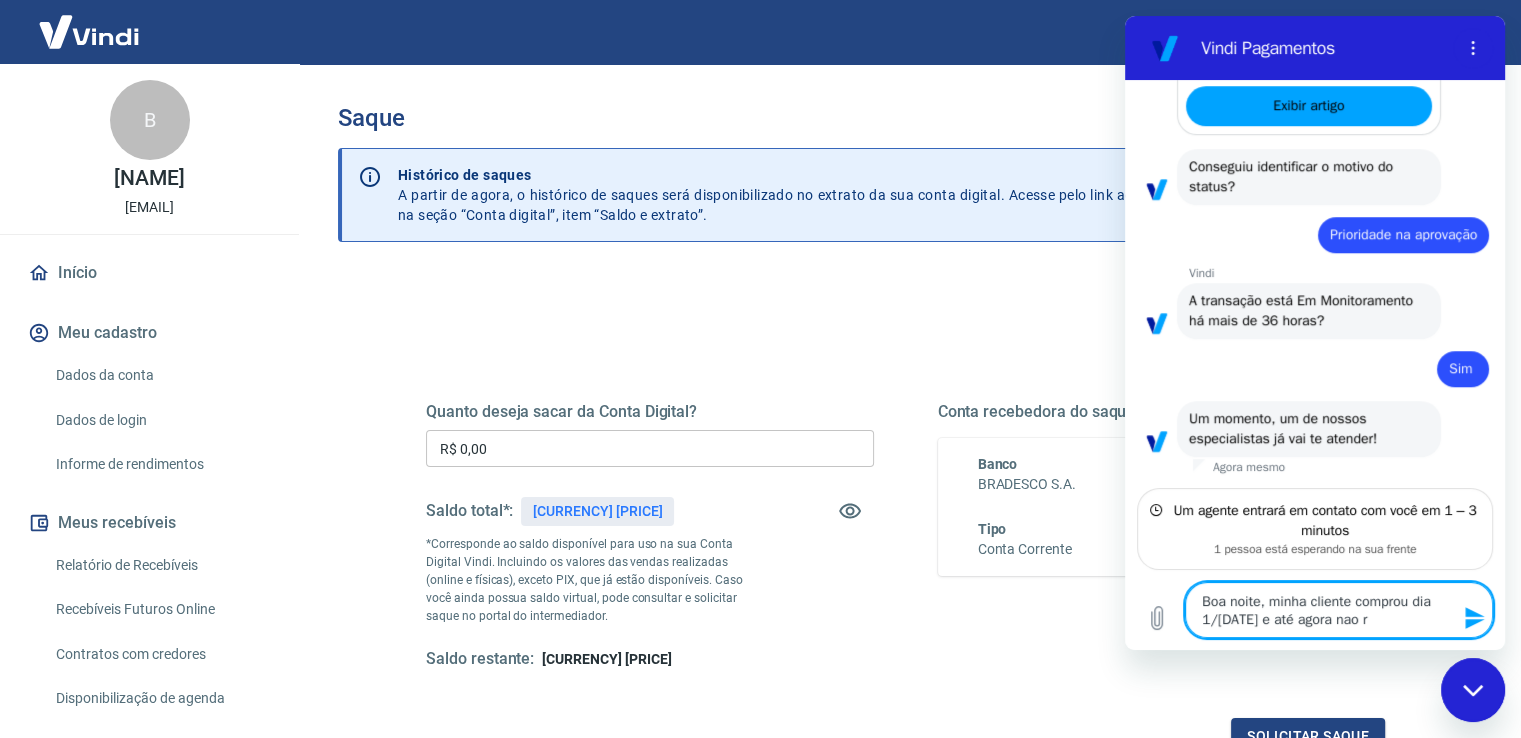 type on "Boa noite, minha cliente comprou dia 1/[DATE] e até agora nao re" 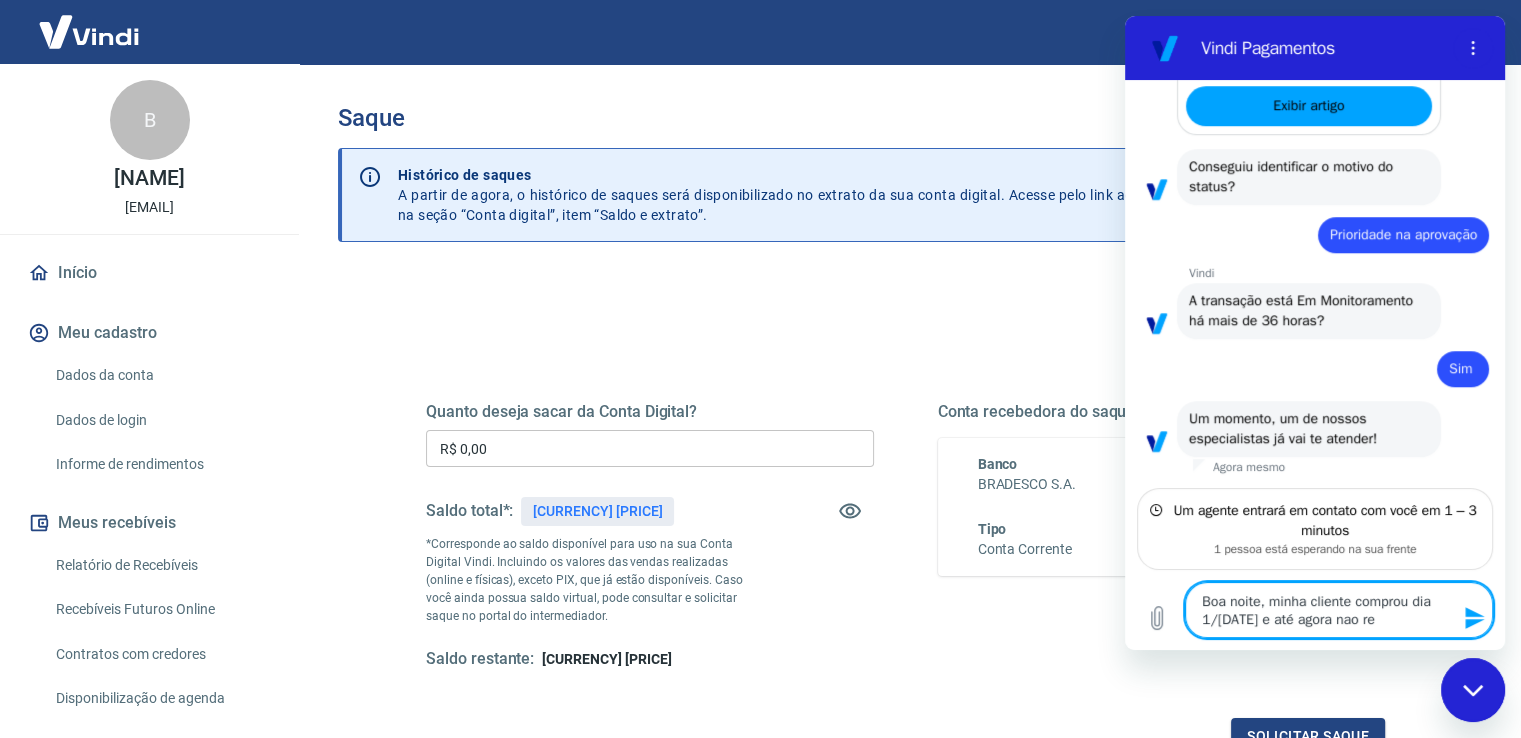 type on "Boa noite, minha cliente comprou dia 1/[DATE] e até agora nao rec" 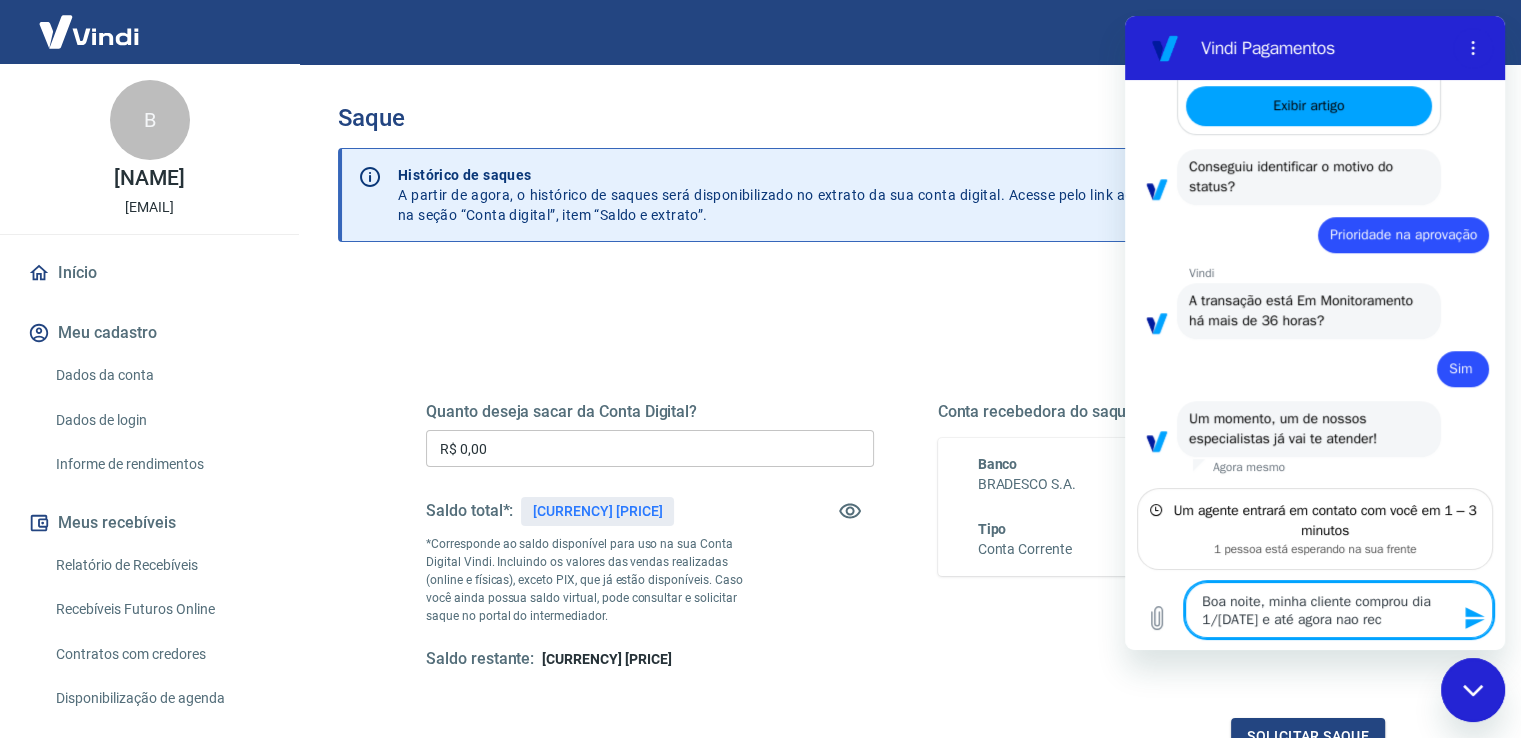 type on "Boa noite, minha cliente comprou dia 1/[DATE] e até agora nao rece" 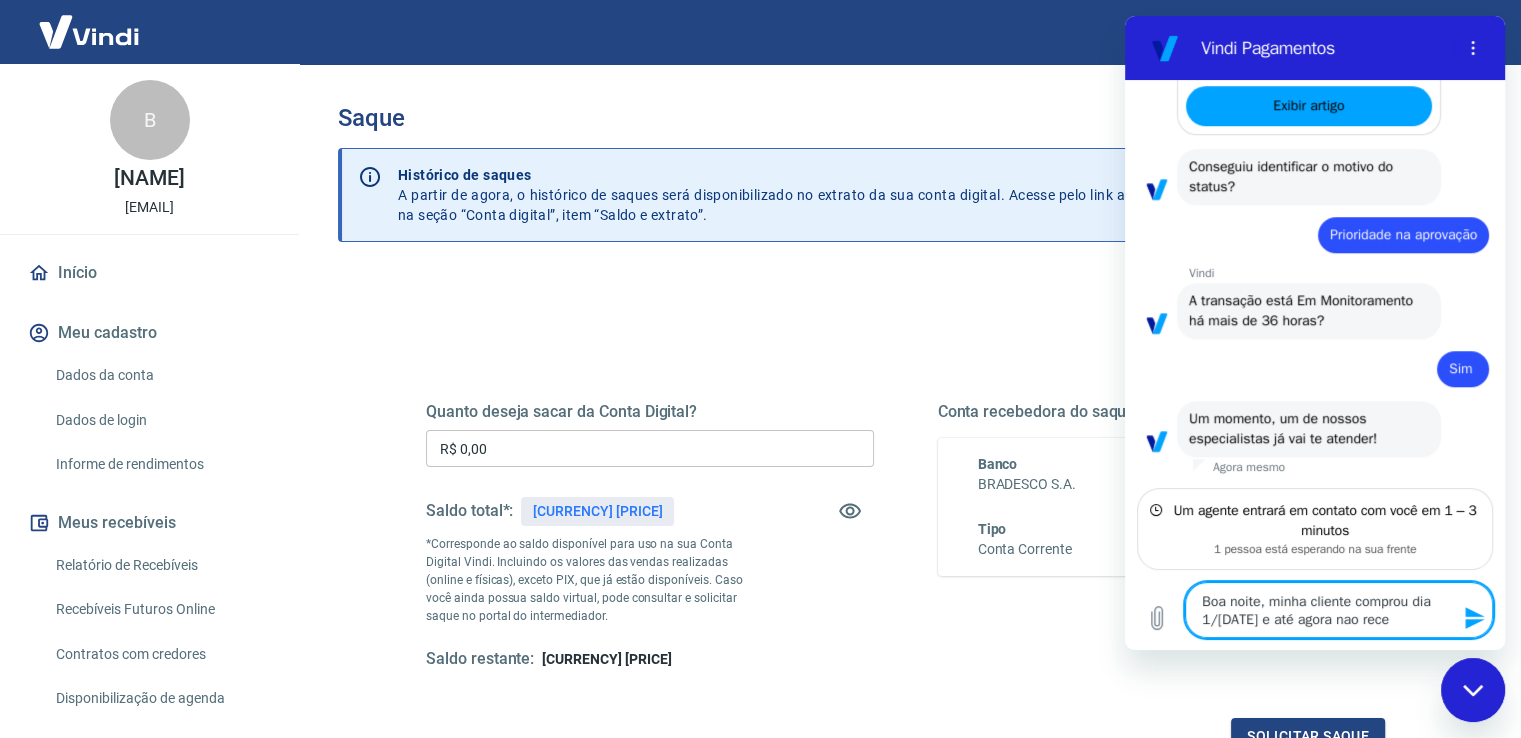 type on "Boa noite, minha cliente comprou dia 1/8 e até agora nao receb" 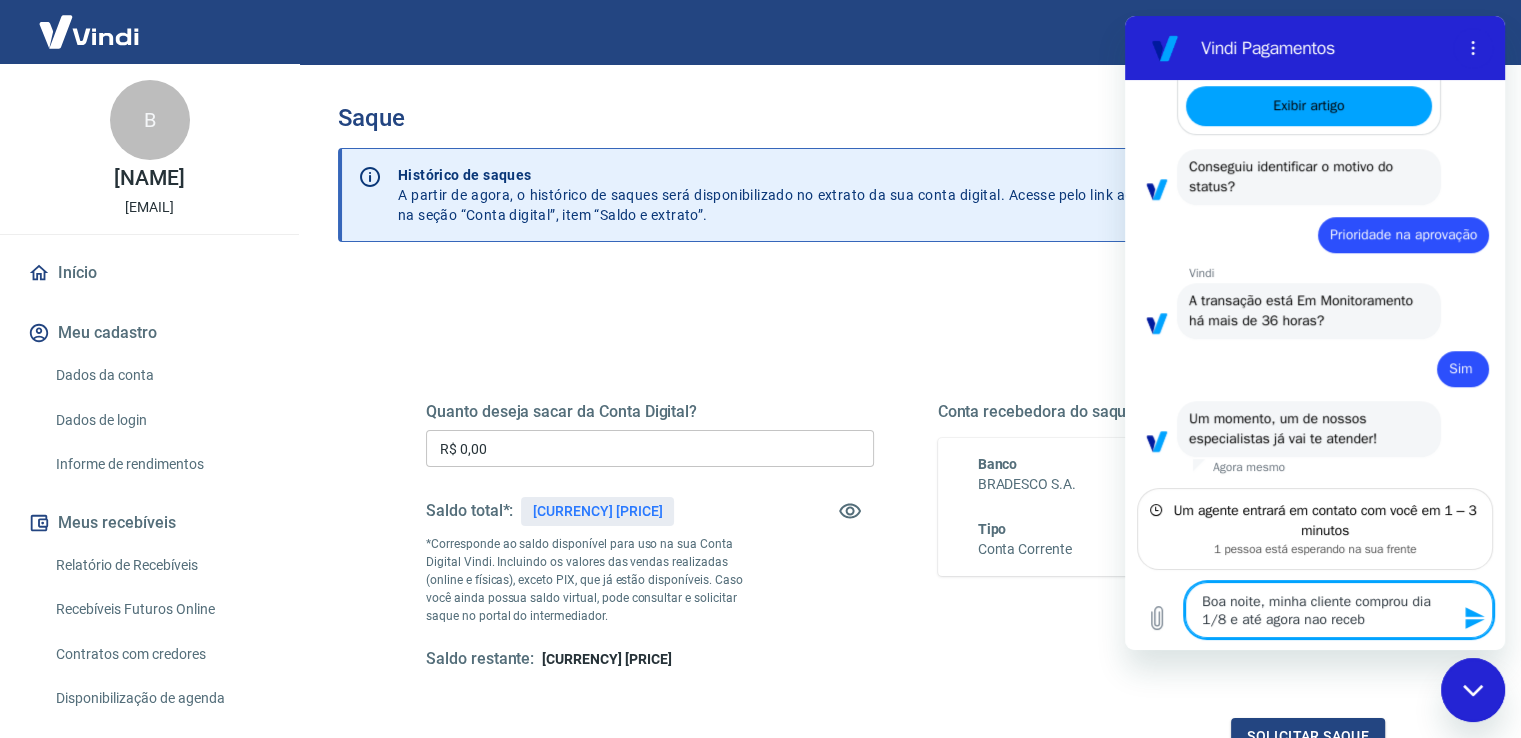 type on "Boa noite, minha cliente comprou dia 1/8 e até agora nao recebe" 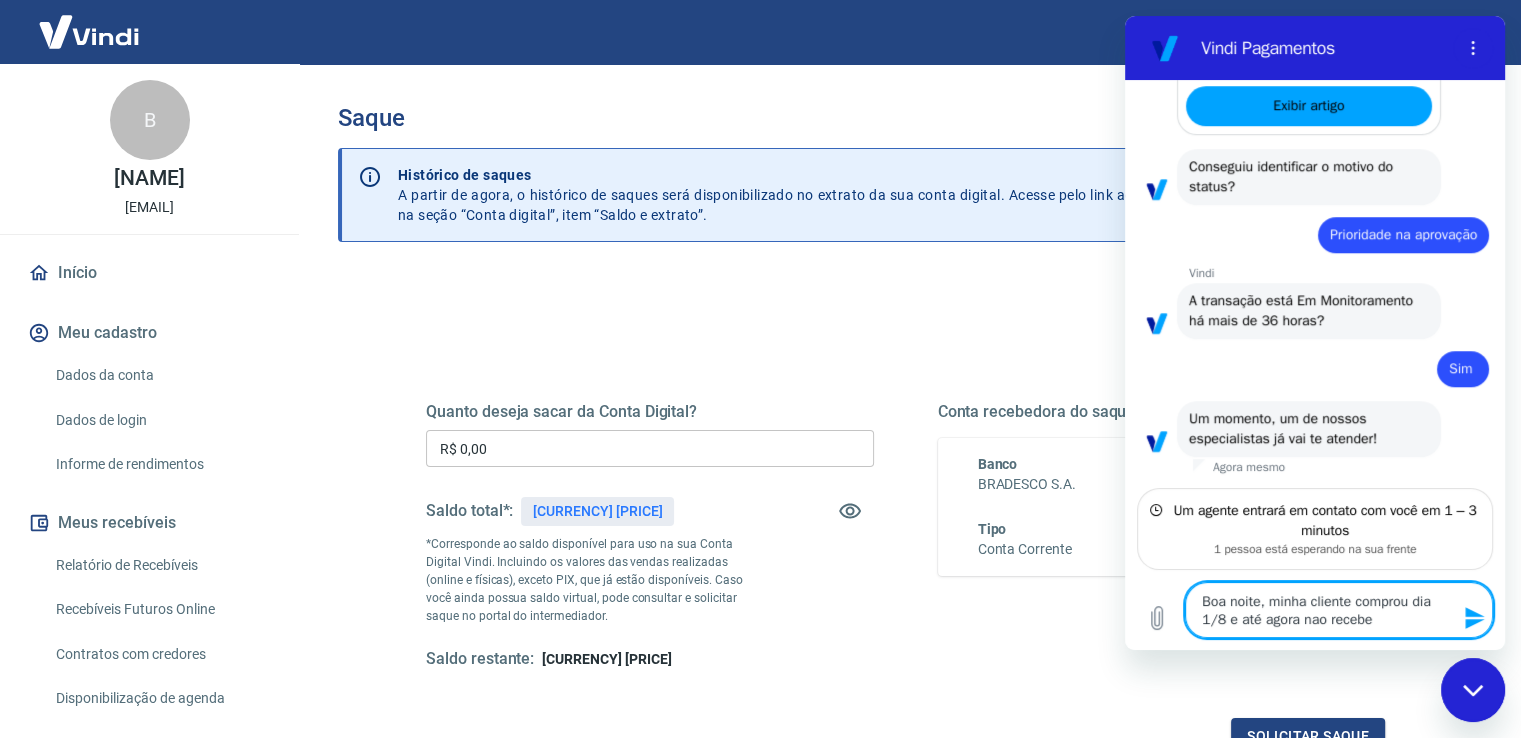 type on "Boa noite, minha cliente comprou dia 1/8 e até agora nao recebeu" 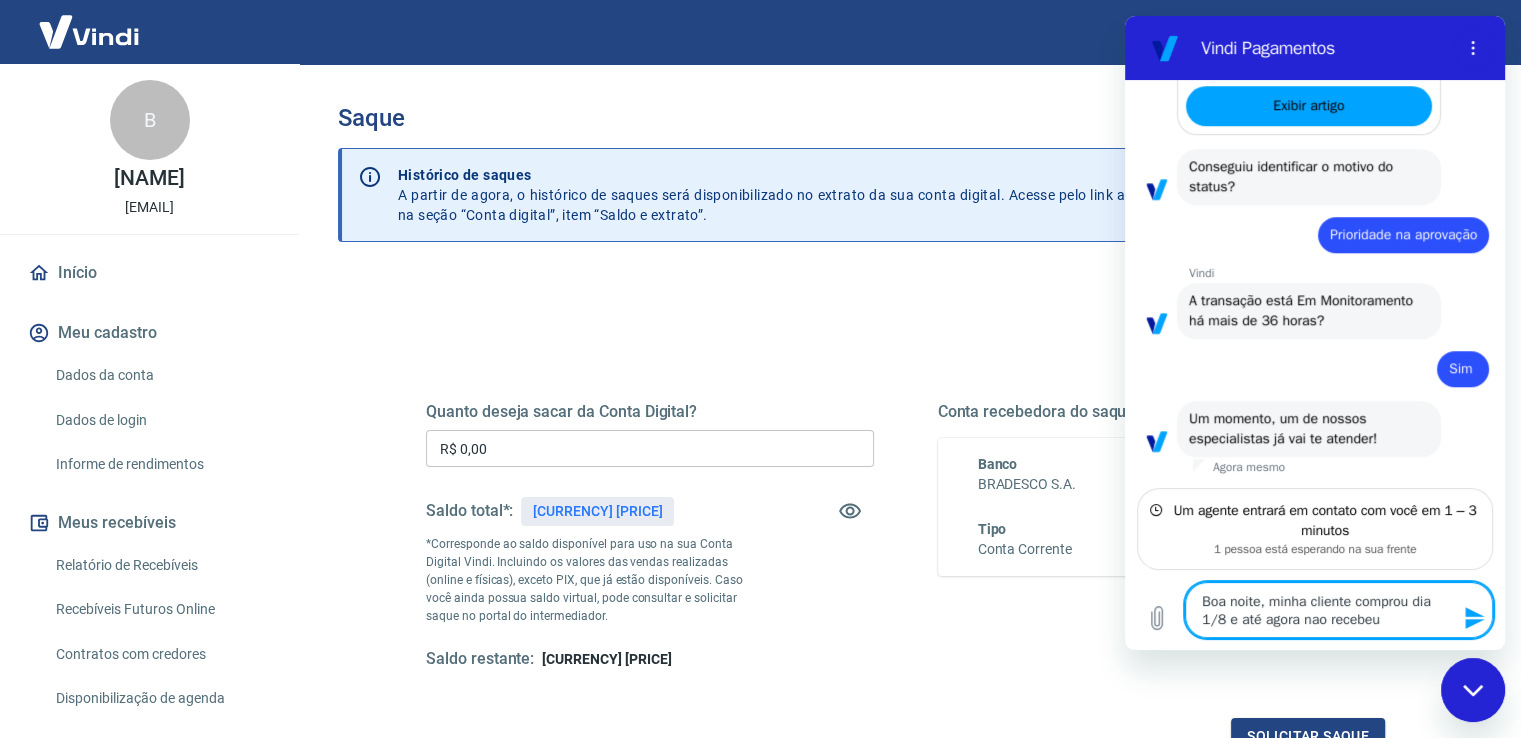 type on "Boa noite, minha cliente comprou dia 1/8 e até agora nao recebeu" 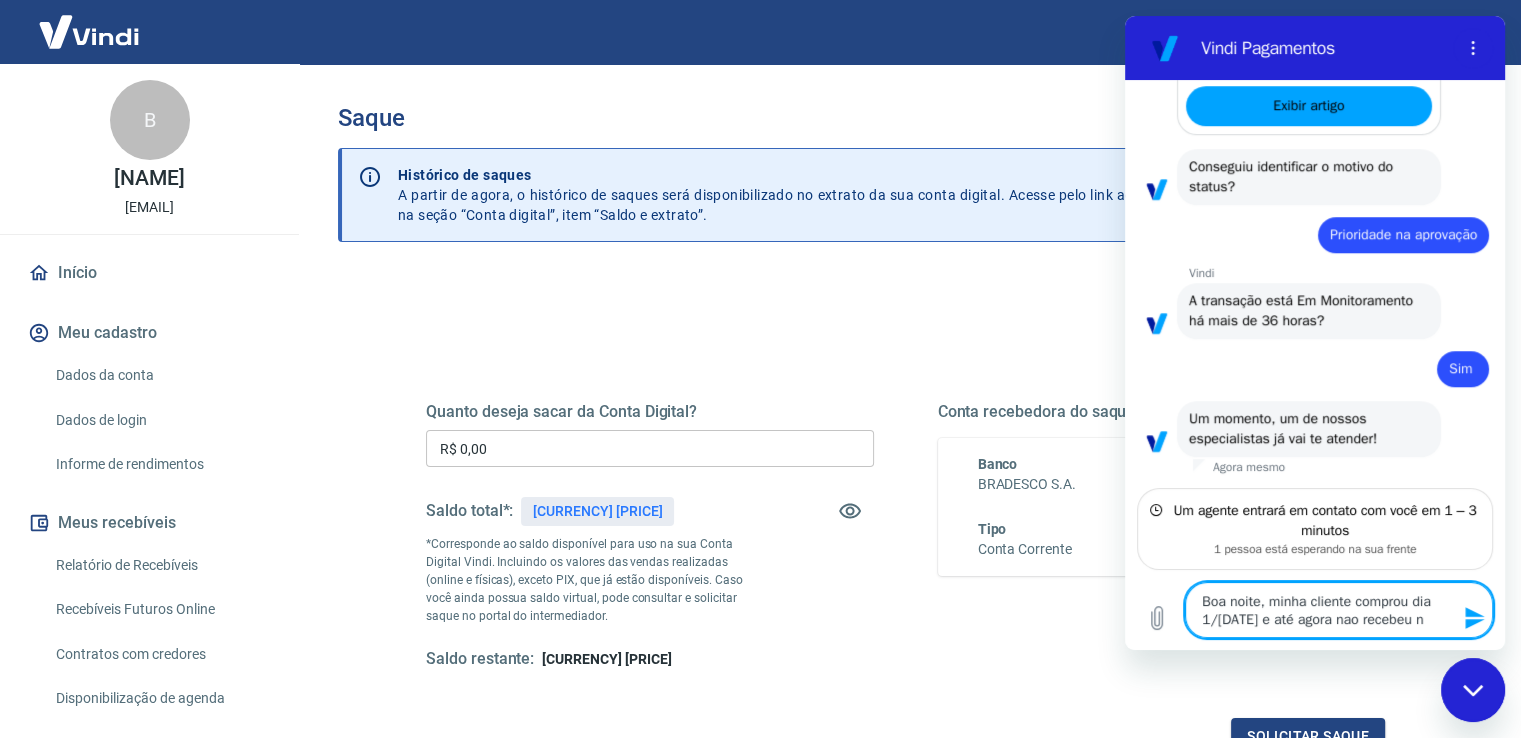 type on "Boa noite, minha cliente comprou dia 1/[DATE] e até agora nao recebeu ne" 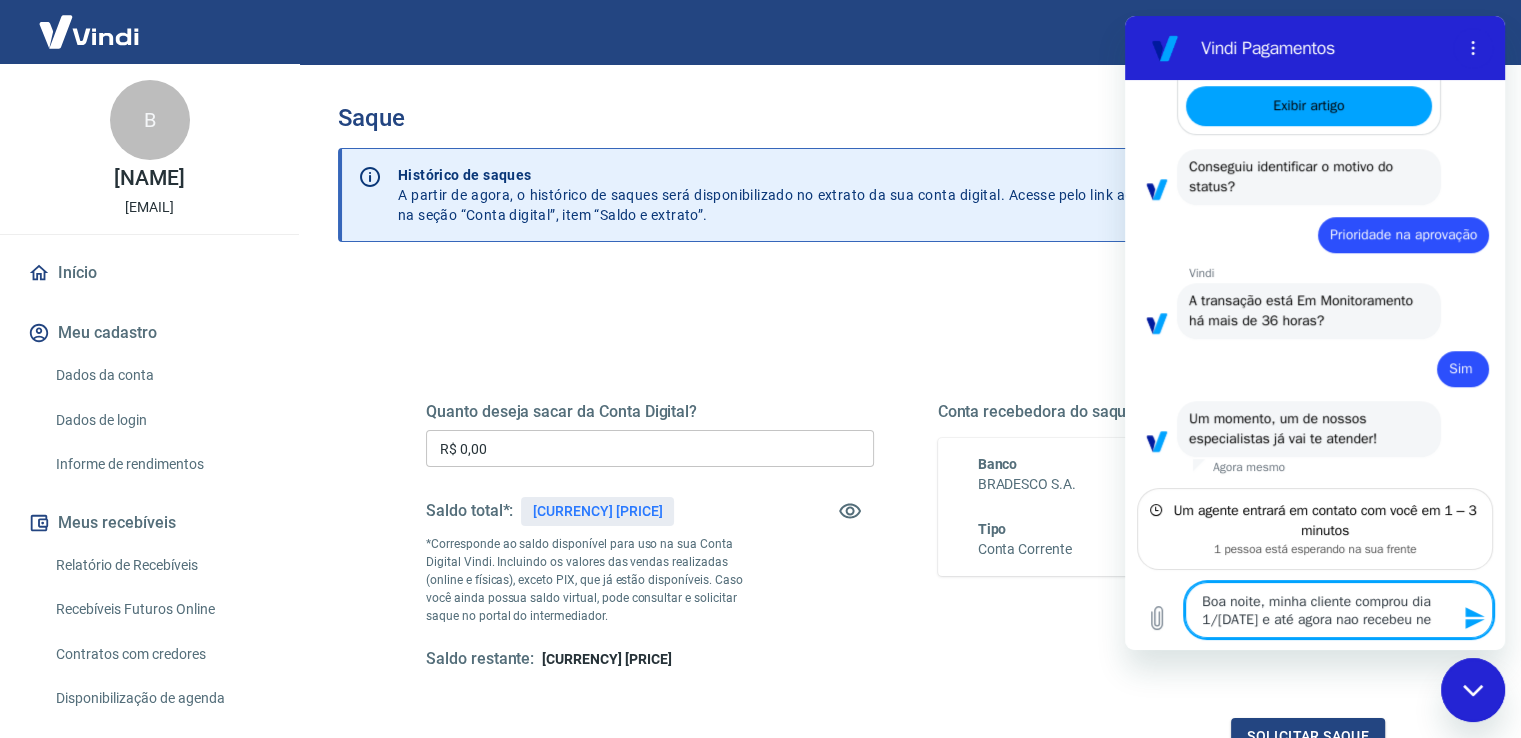 type on "Boa noite, minha cliente comprou dia 1/[DATE] e até agora nao recebeu nen" 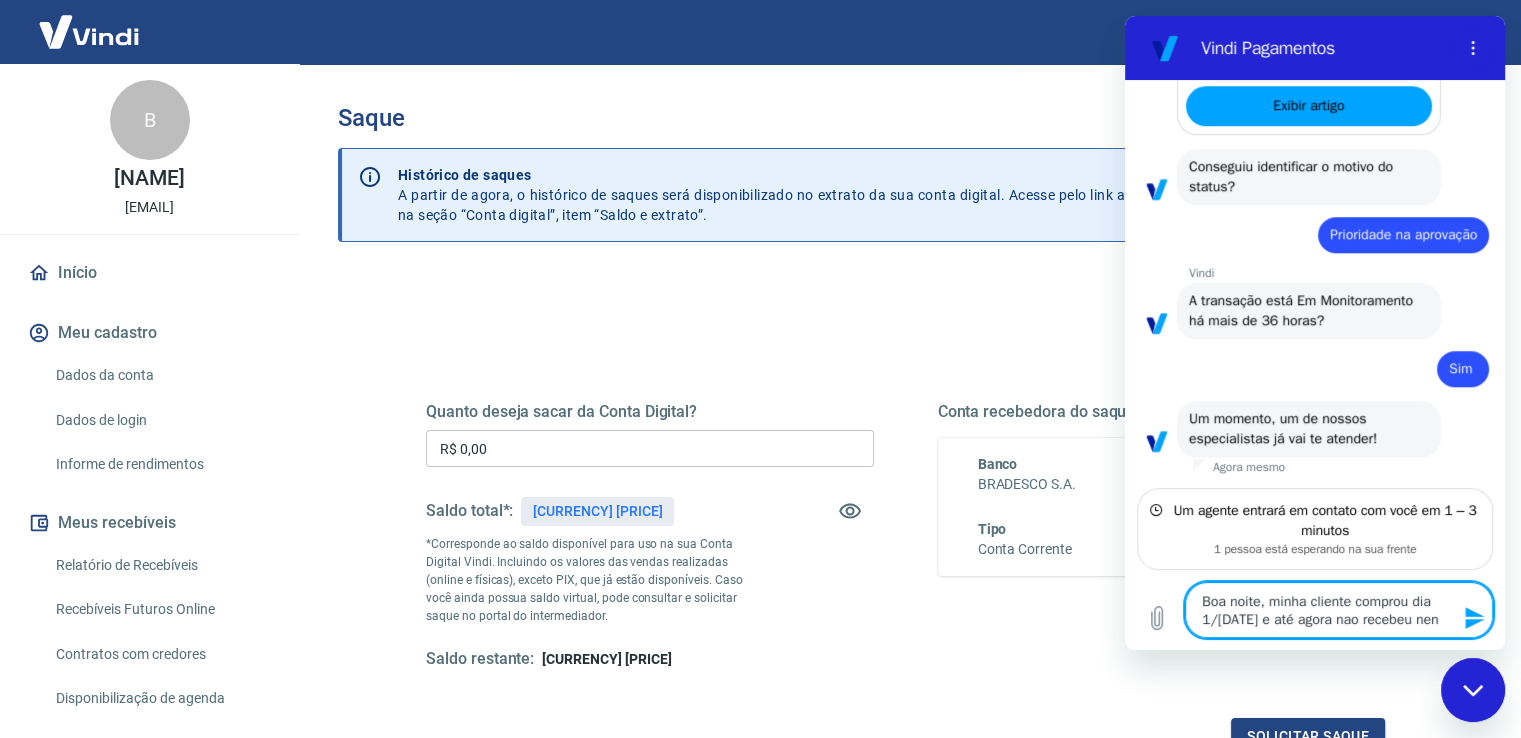 type on "Boa noite, minha cliente comprou dia 1/[DATE] e até agora nao recebeu nenh" 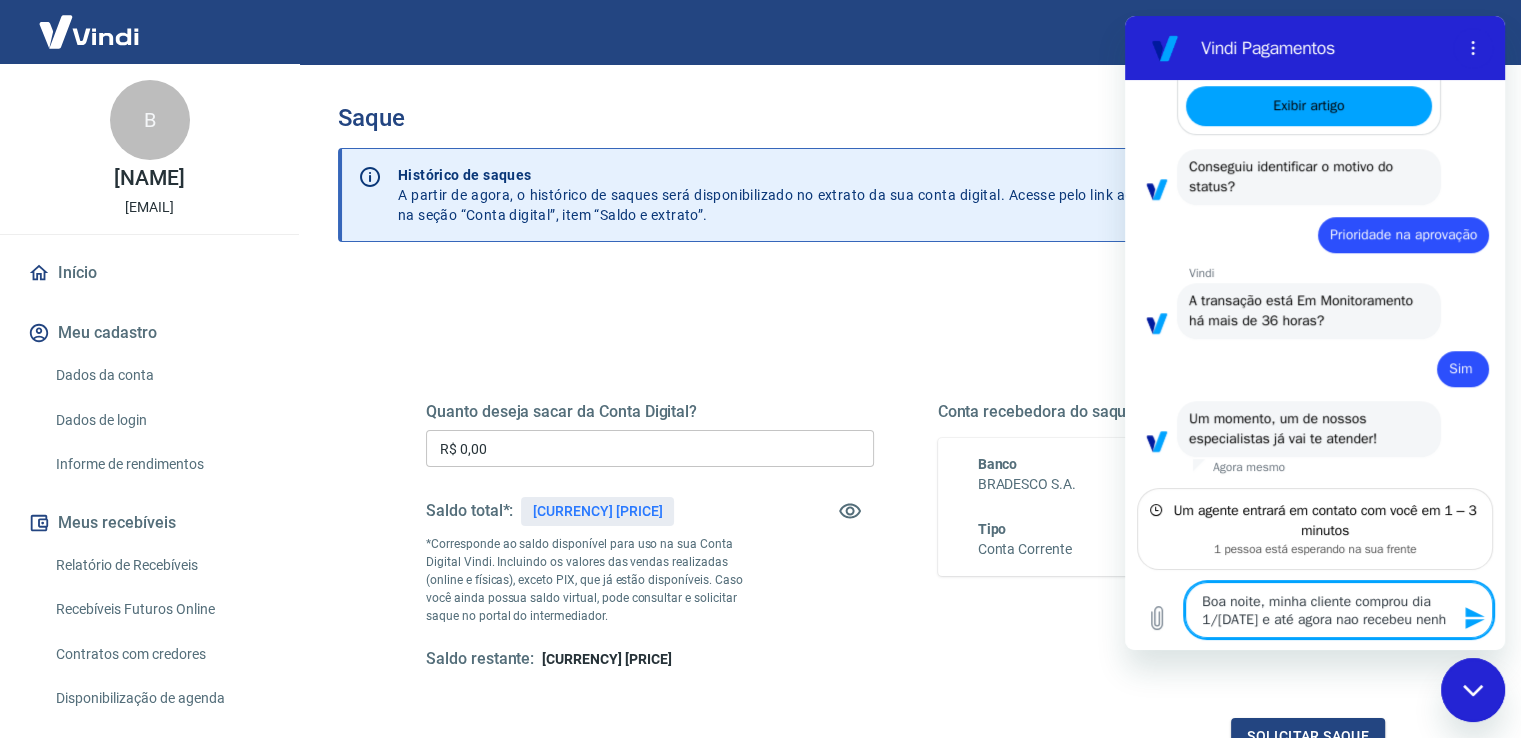 type on "Boa noite, minha cliente comprou dia 1/8 e até agora nao recebeu nenhu" 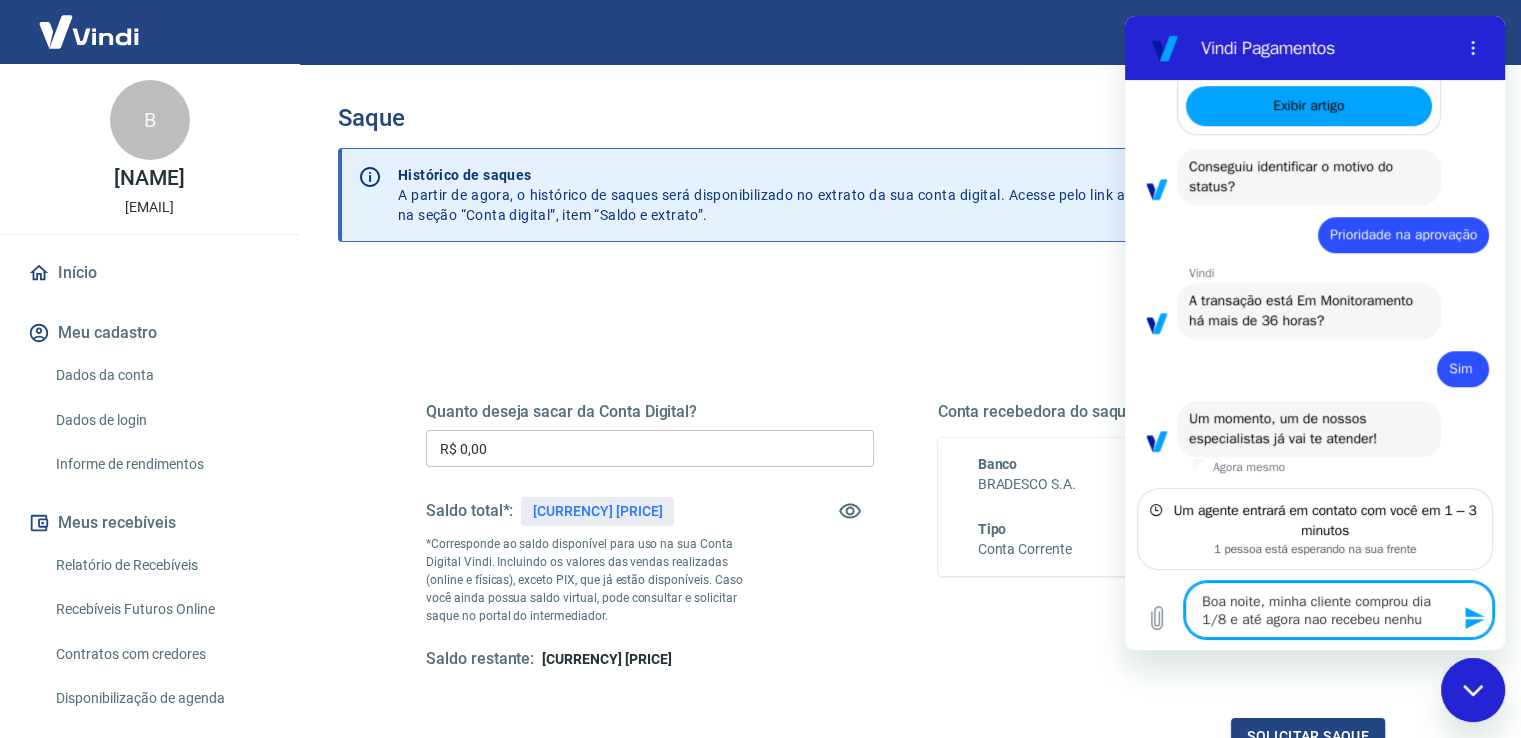 type on "Boa noite, minha cliente comprou dia 1/[DATE] e até agora nao recebeu nenhum" 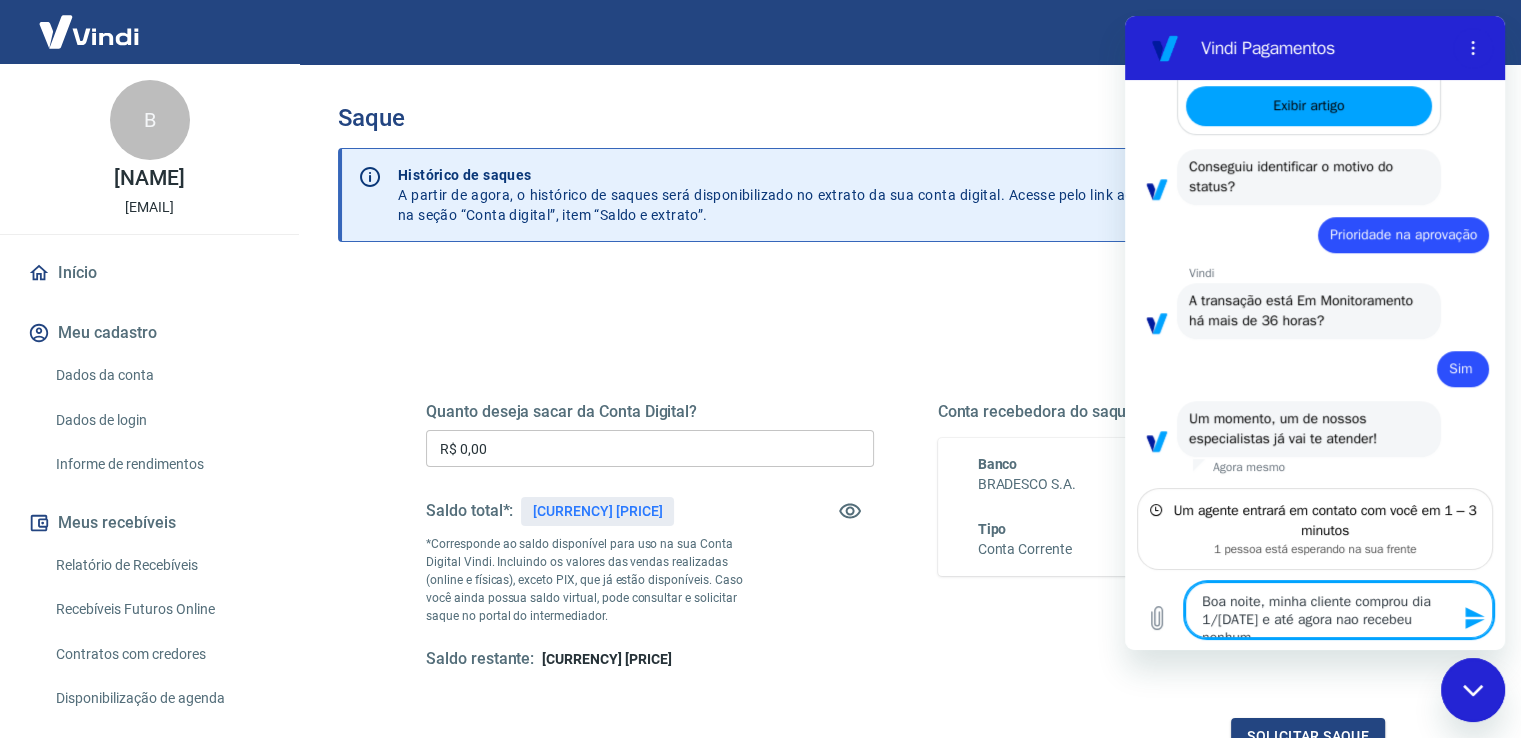 type on "Boa noite, minha cliente comprou dia 1/[DATE] e até agora nao recebeu nenhuma" 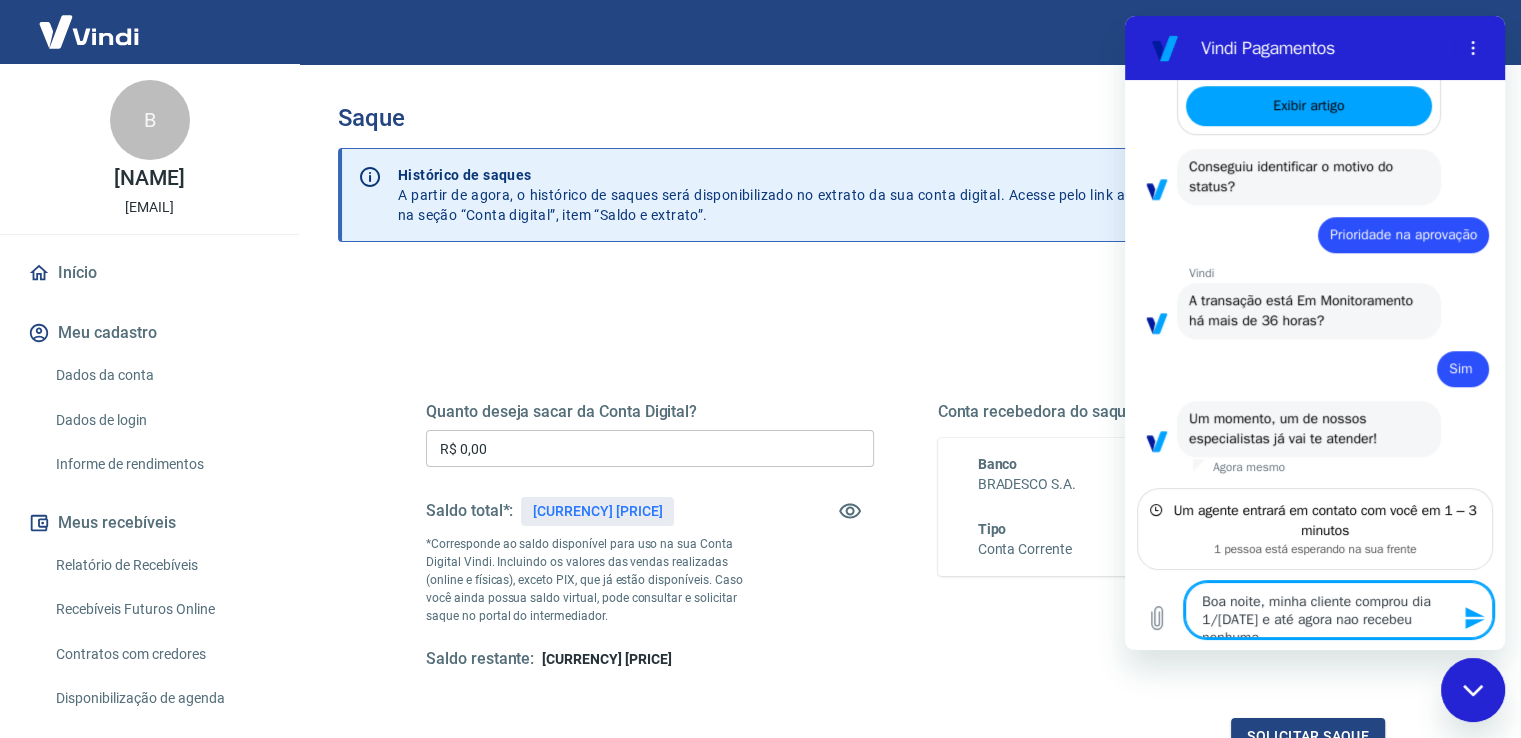 type on "x" 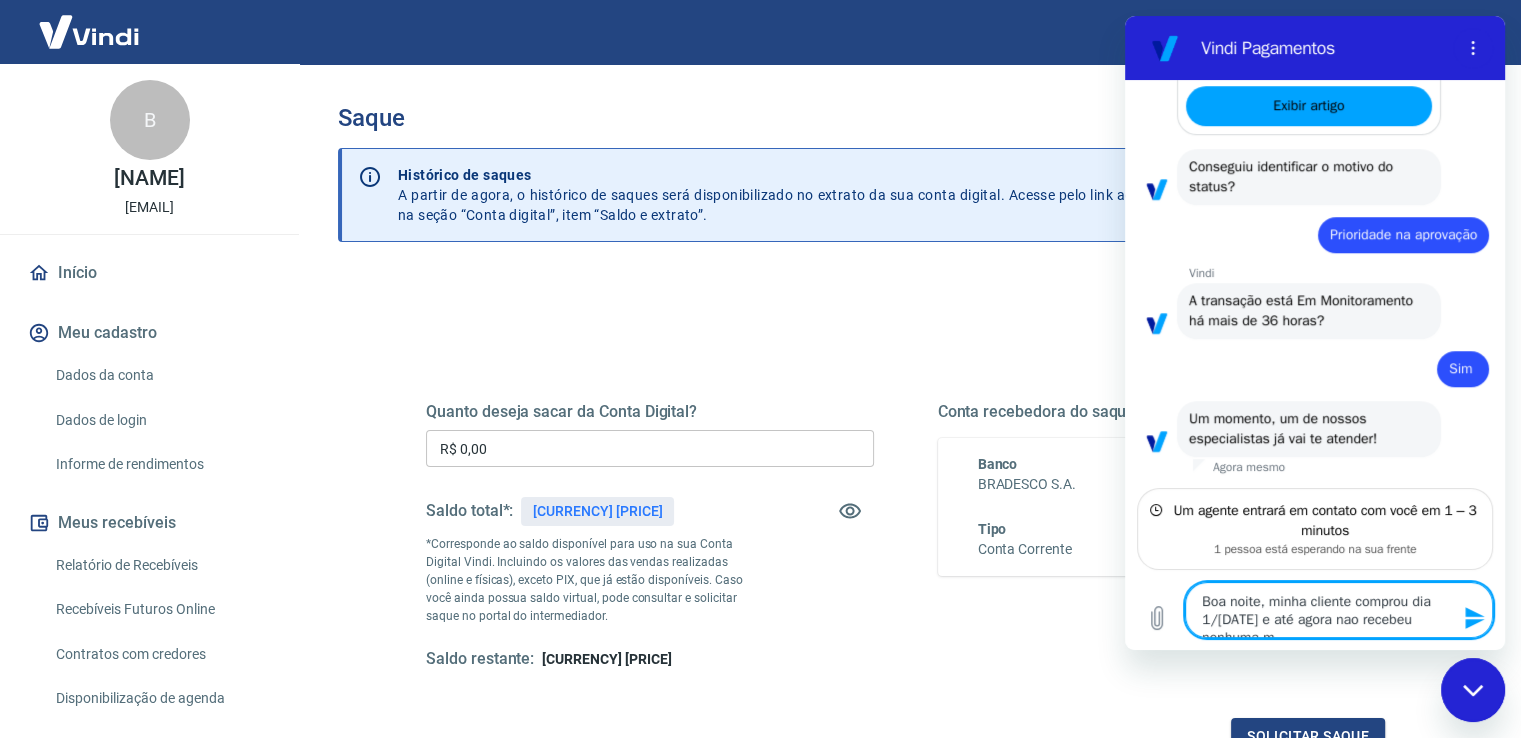 type on "Boa noite, minha cliente comprou dia 1/8 e até agora nao recebeu nenhuma me" 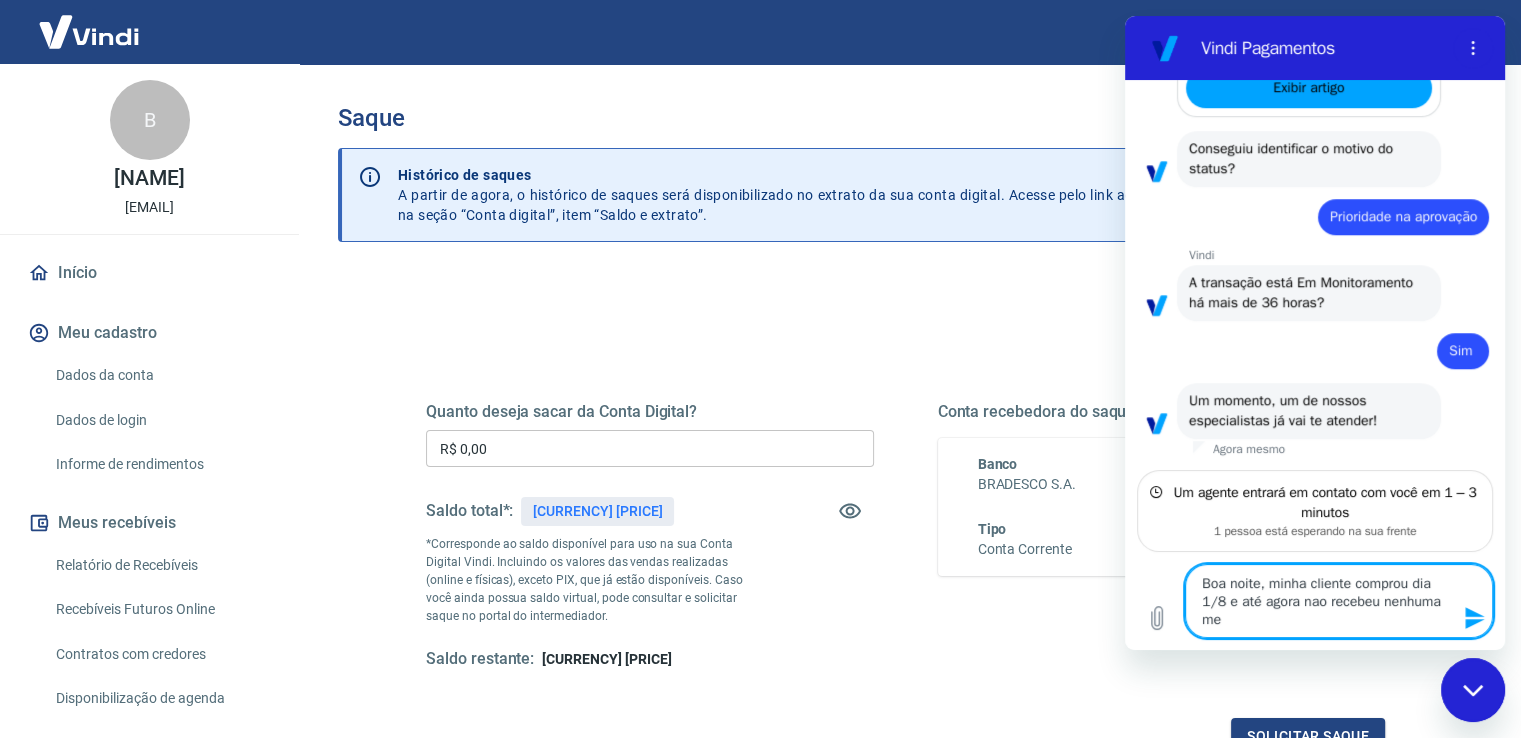 type on "Boa noite, minha cliente comprou dia 1/8 e até agora nao recebeu nenhuma men" 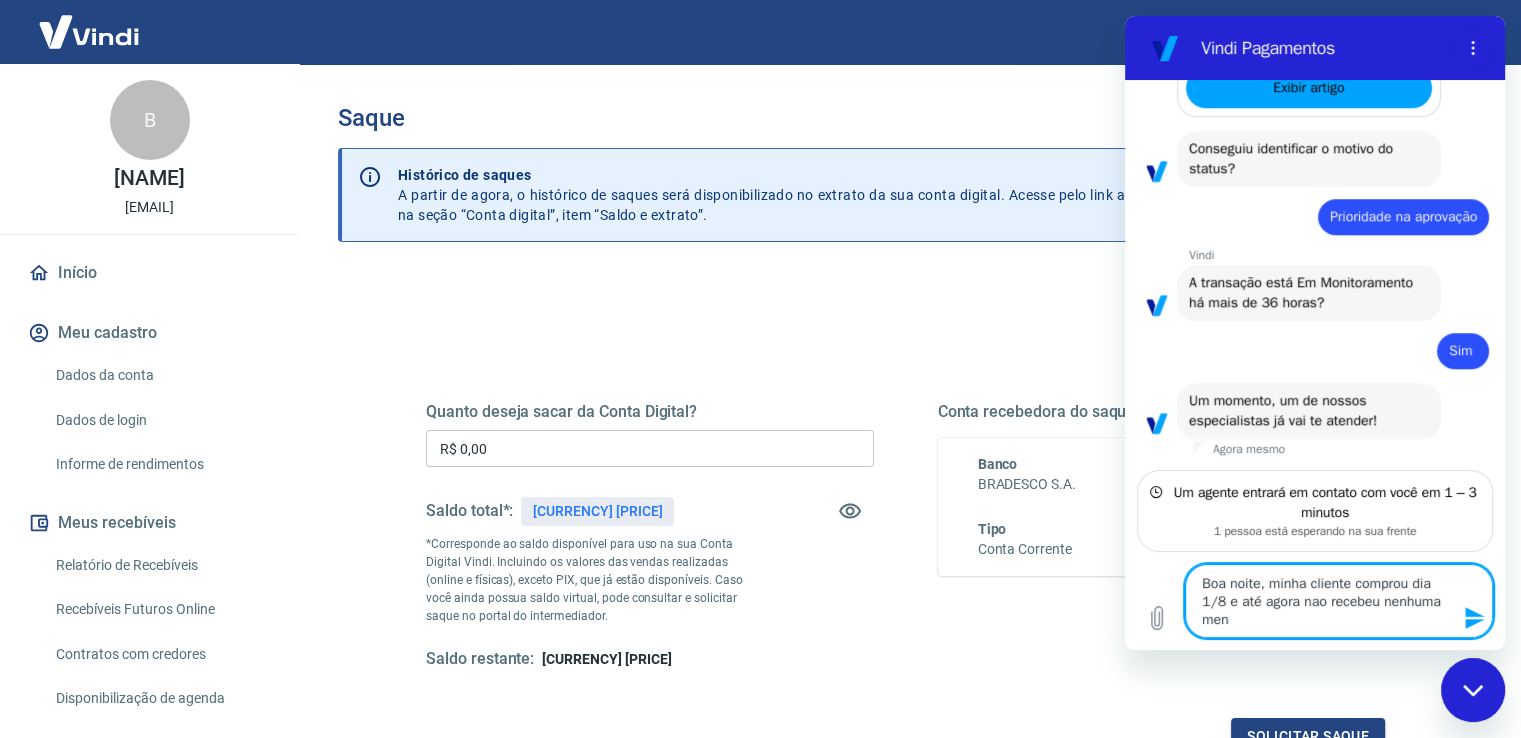 type on "Boa noite, minha cliente comprou dia 1/8 e até agora nao recebeu nenhuma mens" 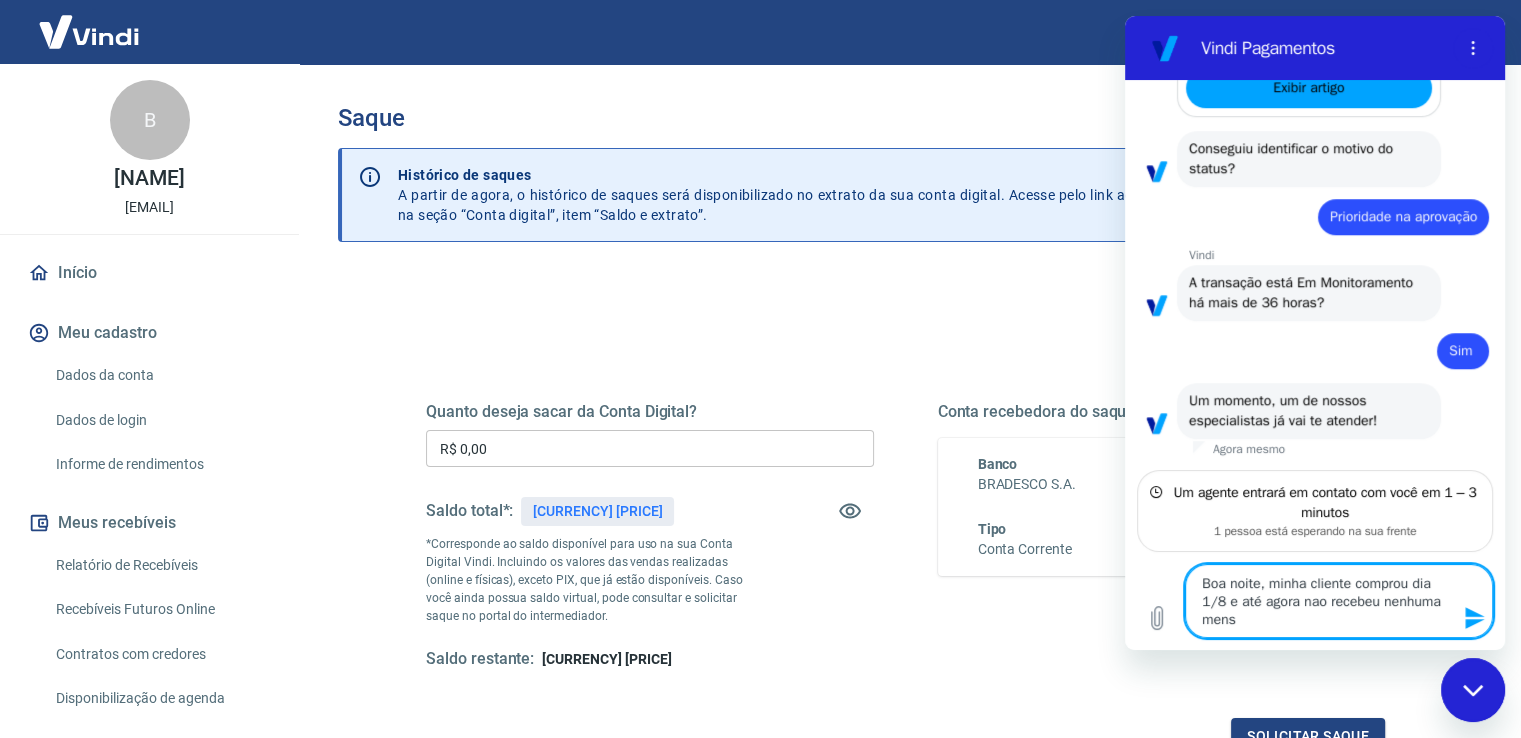 type on "Boa noite, minha cliente comprou dia 1/[DATE] e até agora nao recebeu nenhuma mensa" 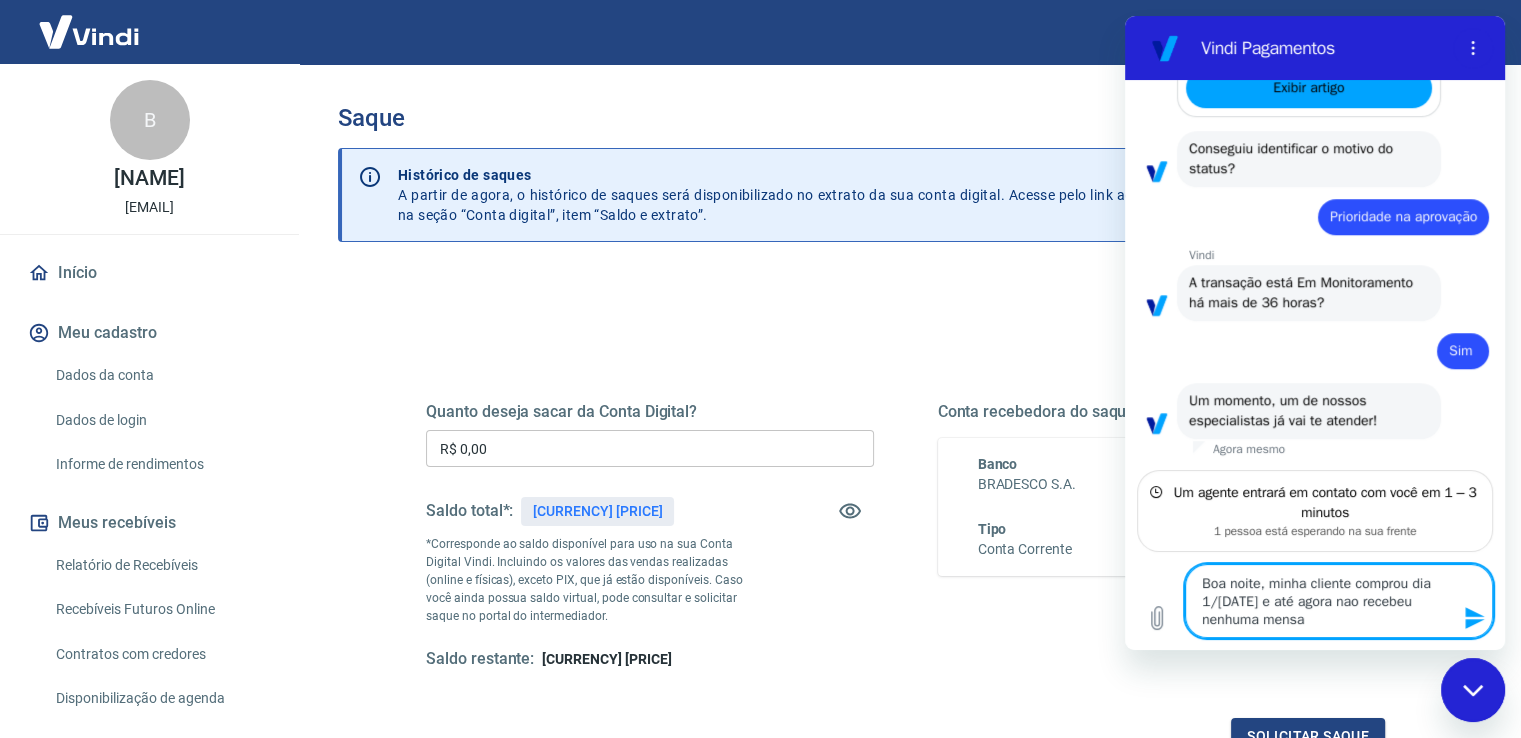 type on "Boa noite, minha cliente comprou dia 1/8 e até agora nao recebeu nenhuma mensag" 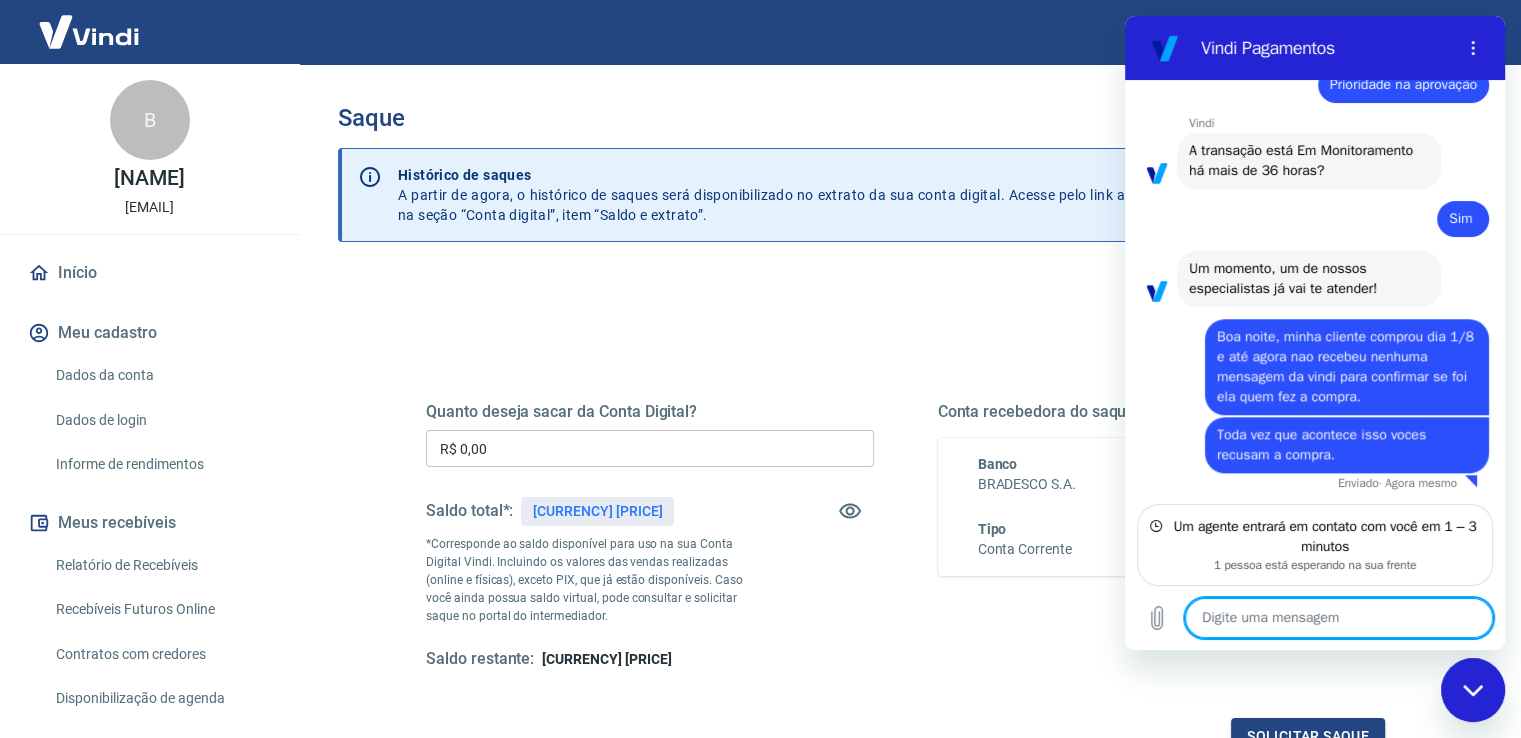 scroll, scrollTop: 1732, scrollLeft: 0, axis: vertical 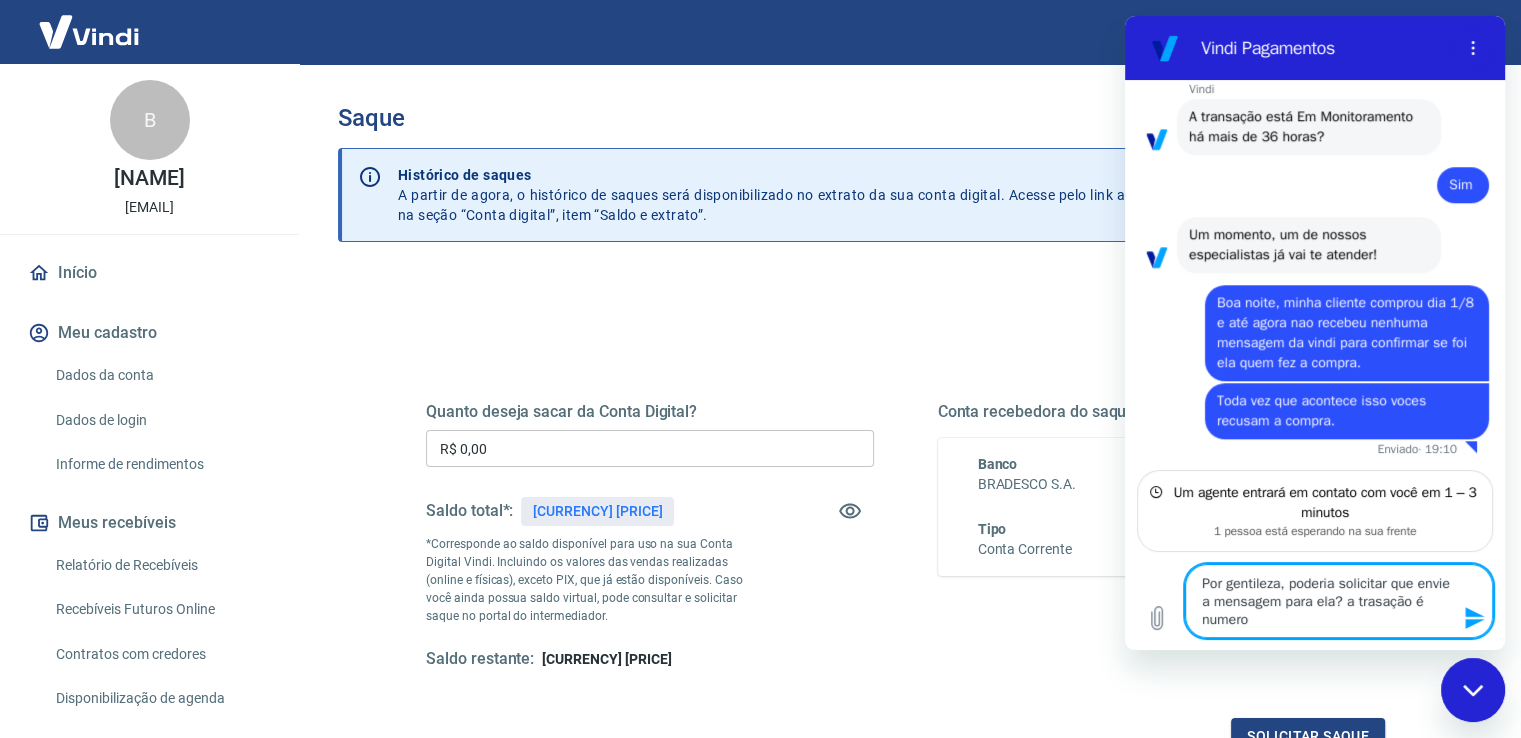 paste on "[NUMBER]" 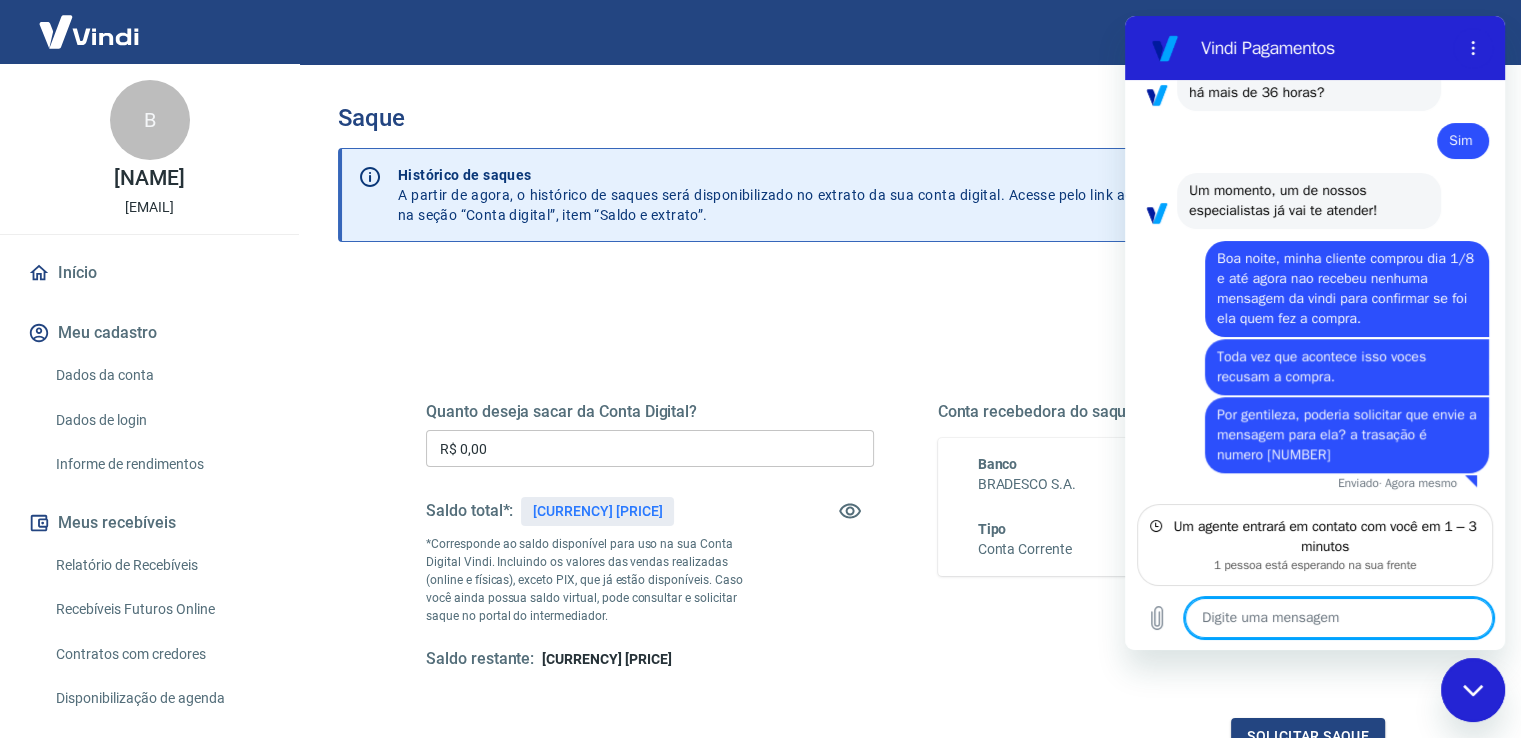 scroll, scrollTop: 1810, scrollLeft: 0, axis: vertical 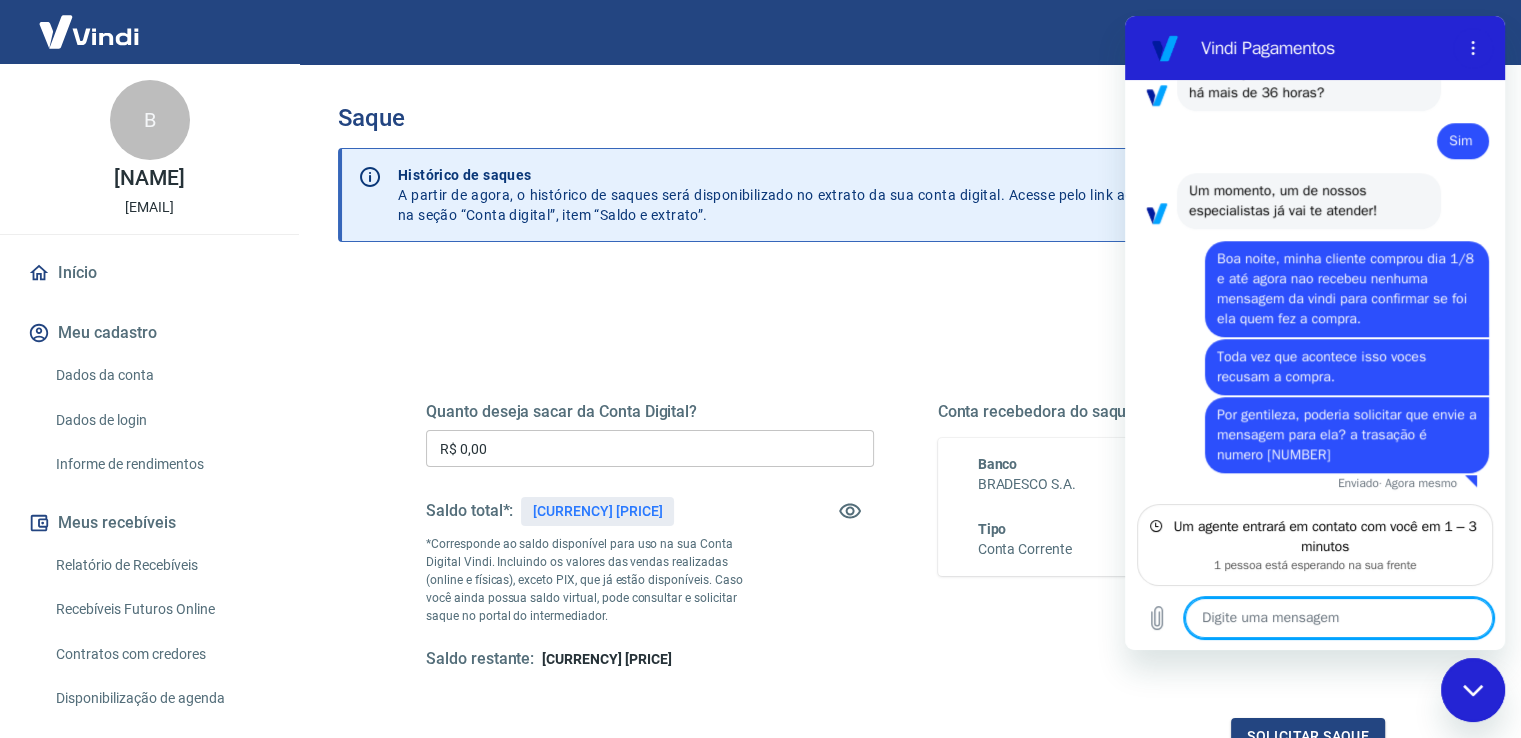 click at bounding box center (1339, 618) 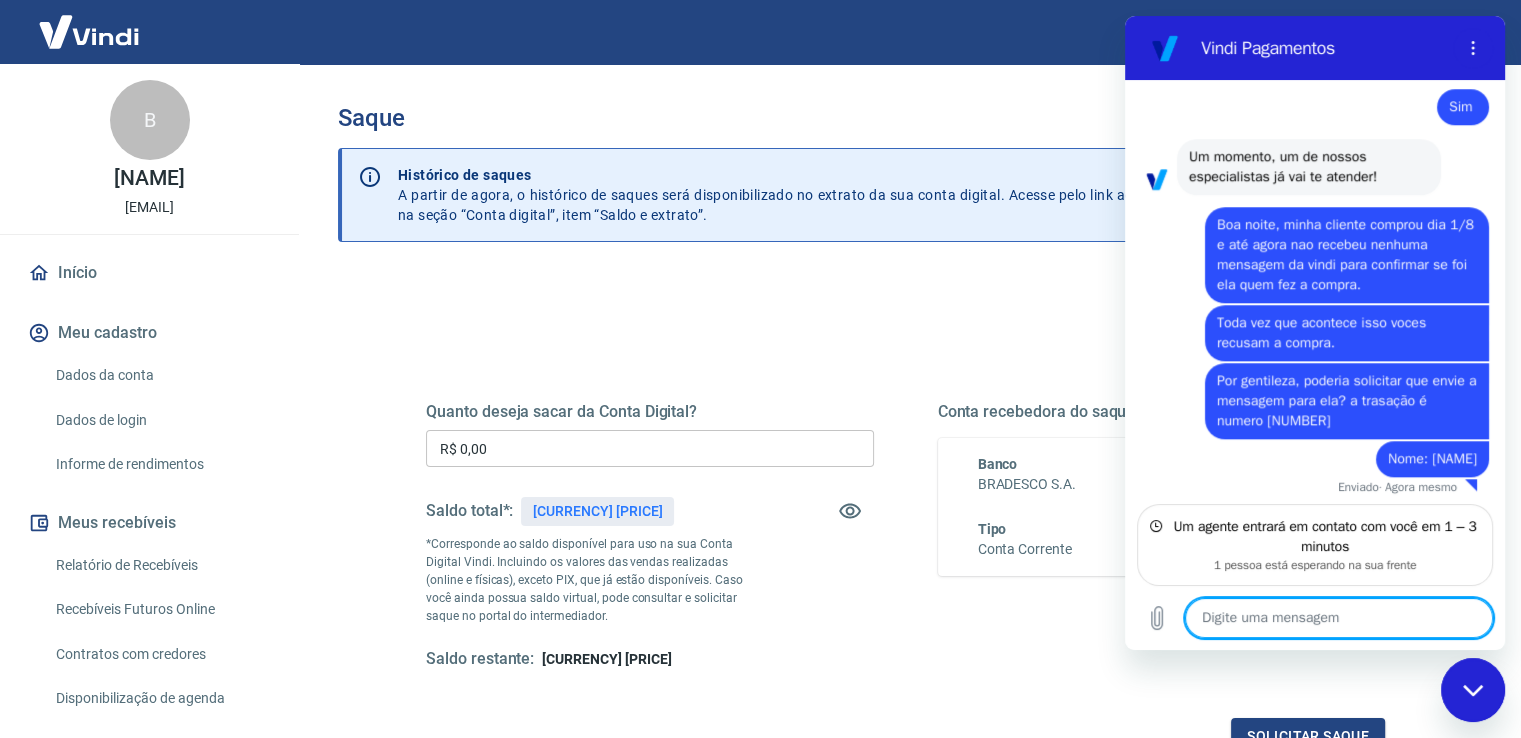 scroll, scrollTop: 1848, scrollLeft: 0, axis: vertical 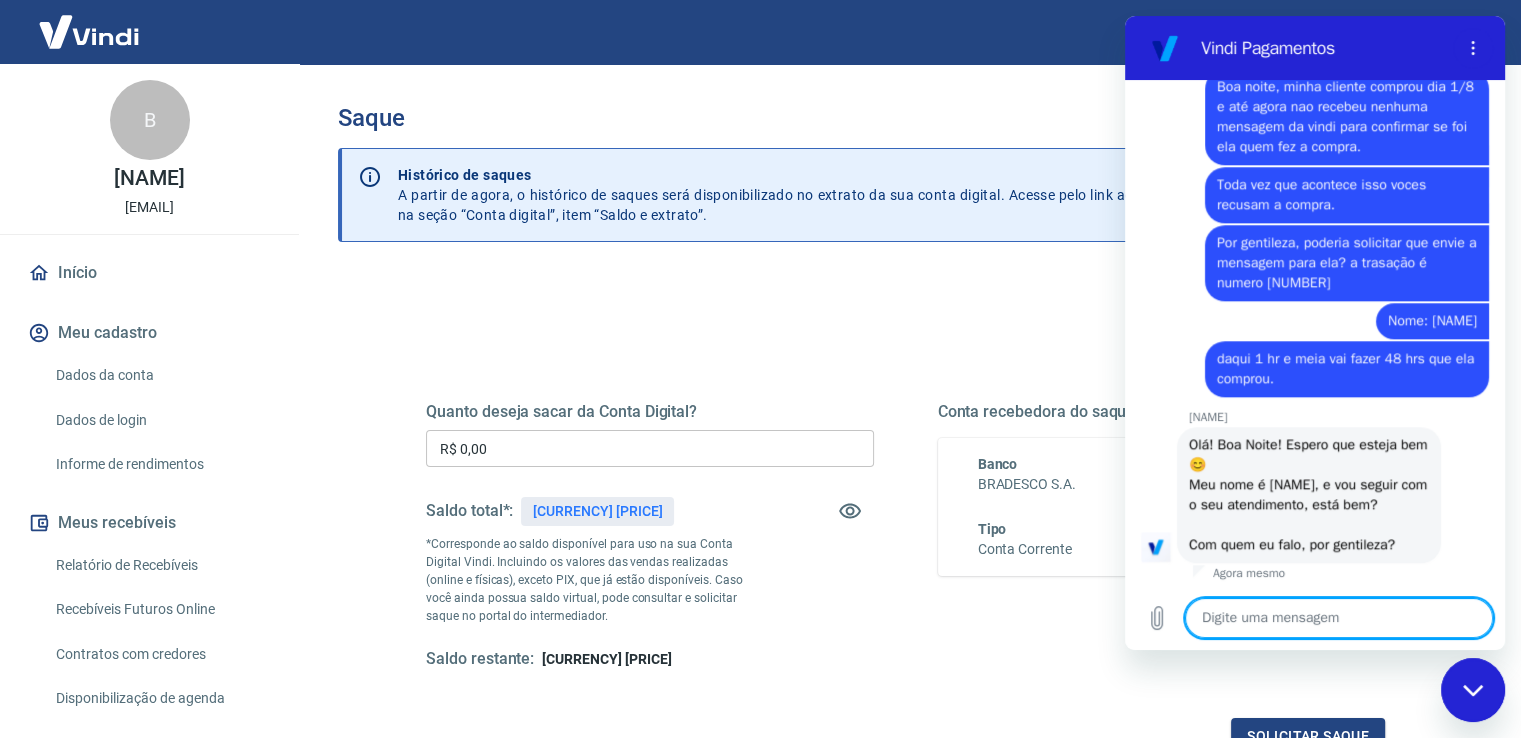 click at bounding box center (1339, 618) 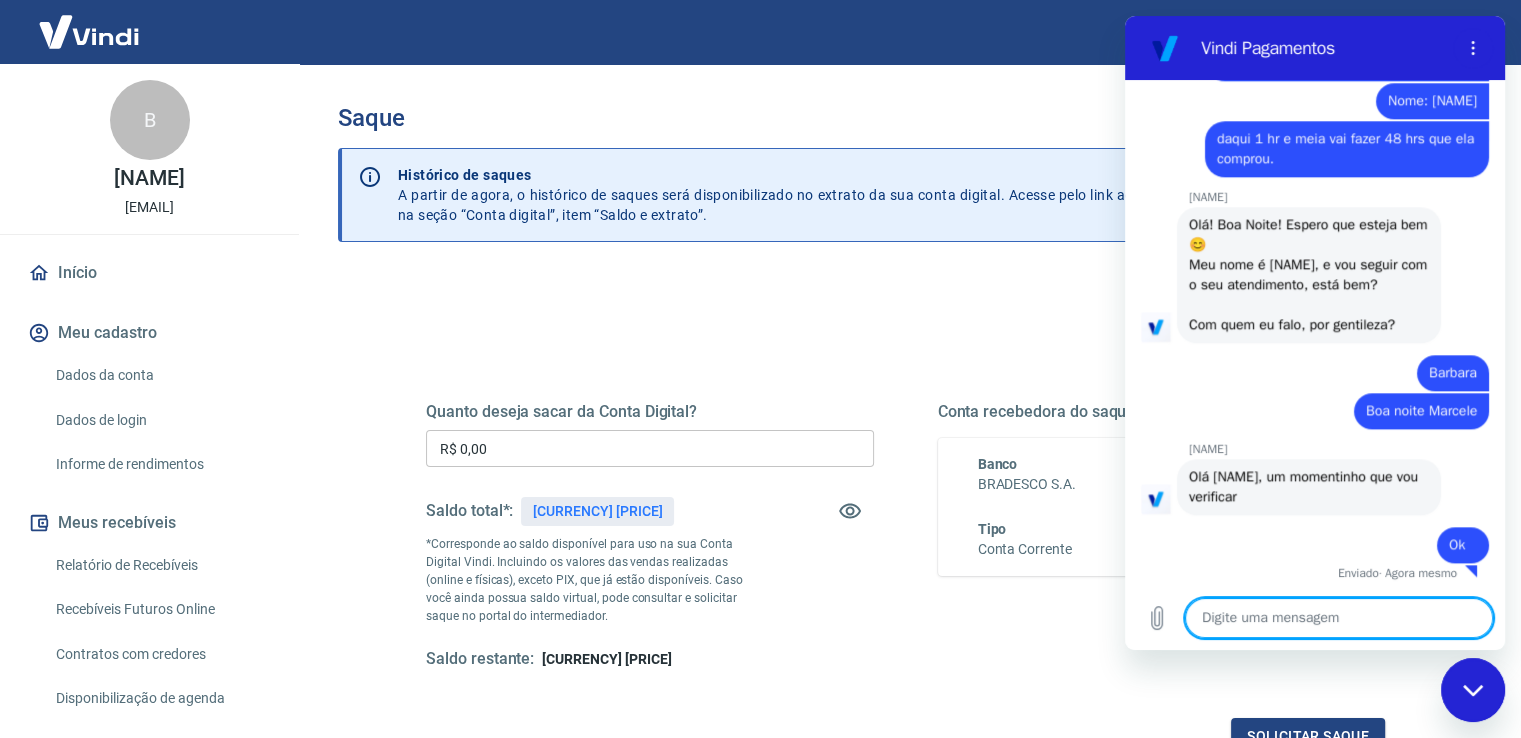 scroll, scrollTop: 2203, scrollLeft: 0, axis: vertical 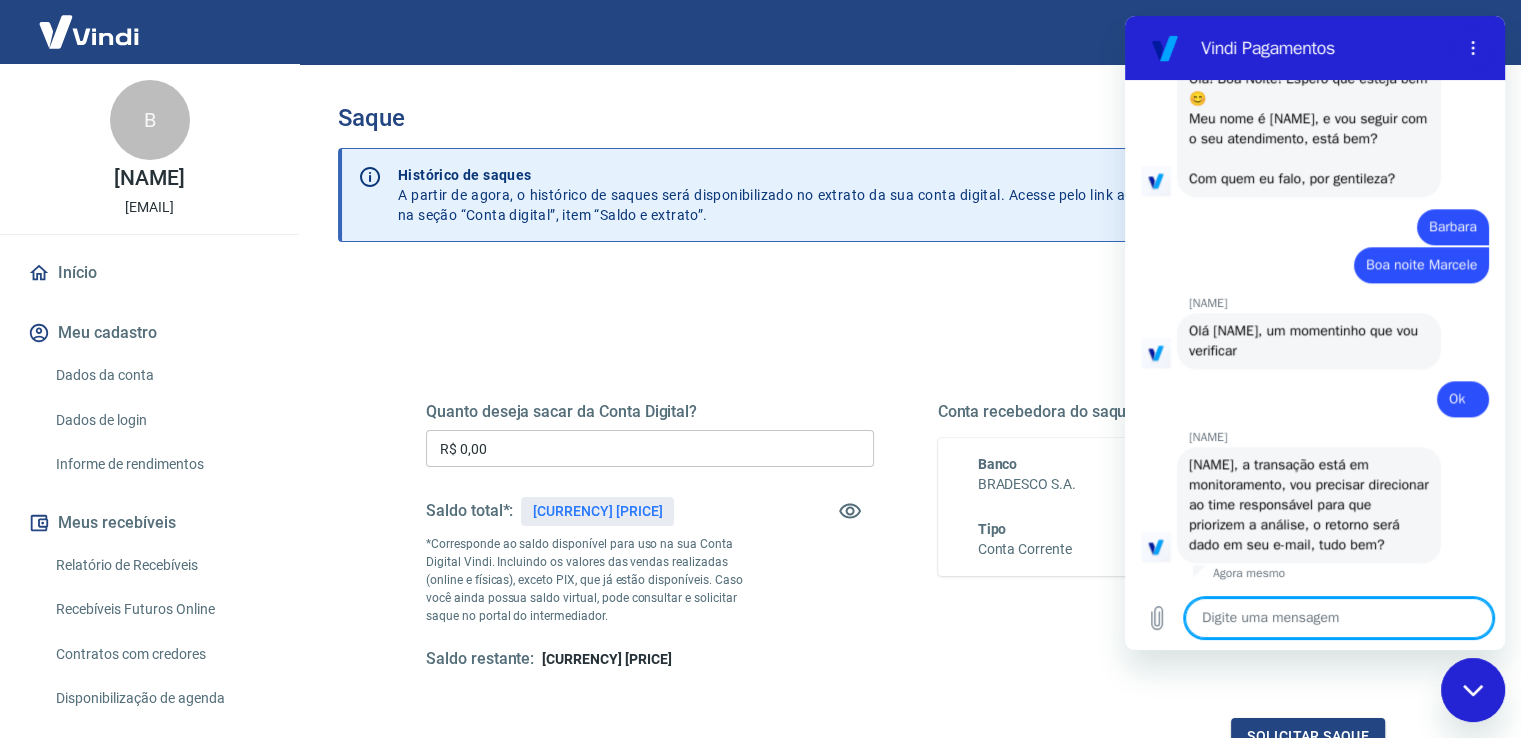click at bounding box center (1339, 618) 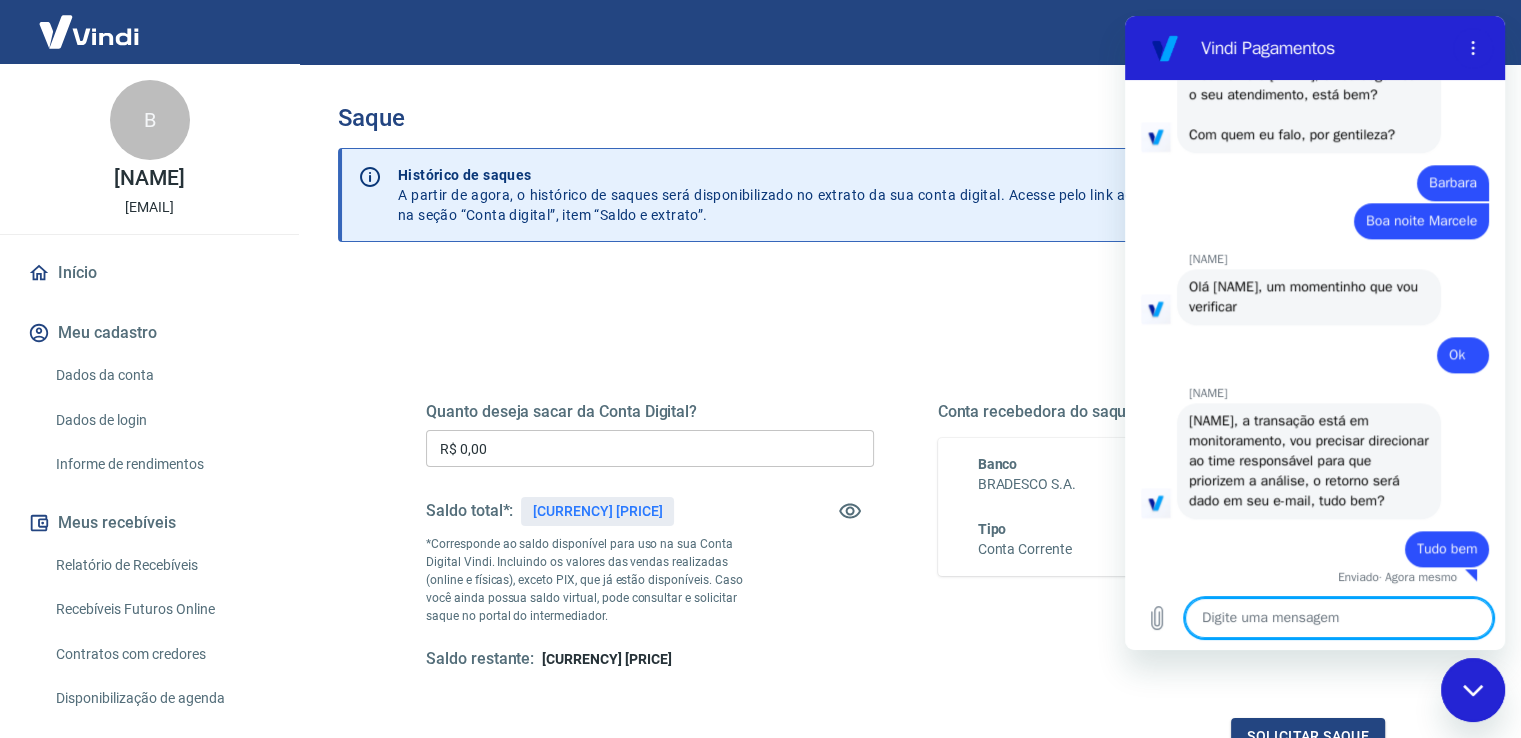 scroll, scrollTop: 2416, scrollLeft: 0, axis: vertical 